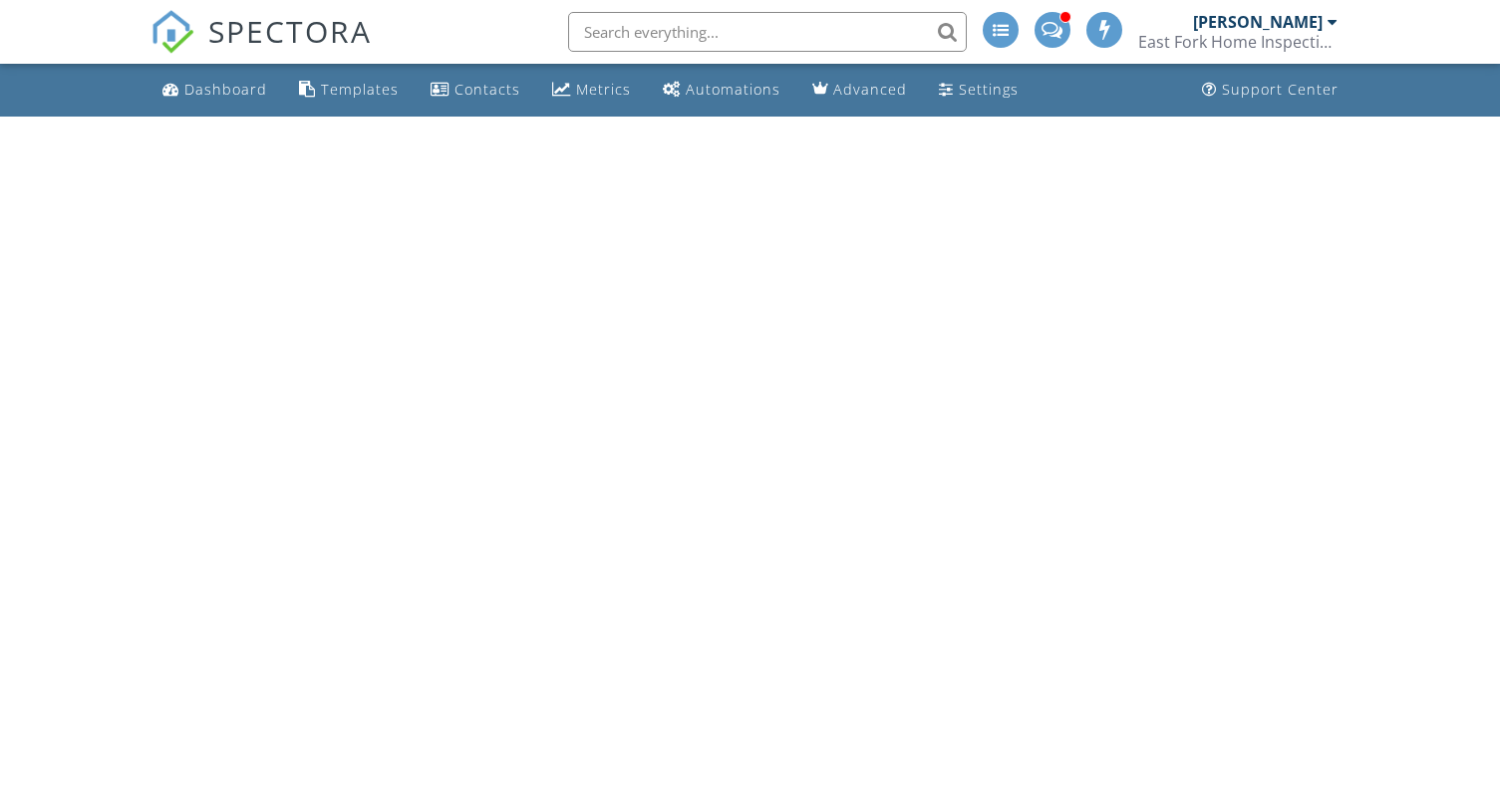 scroll, scrollTop: 0, scrollLeft: 0, axis: both 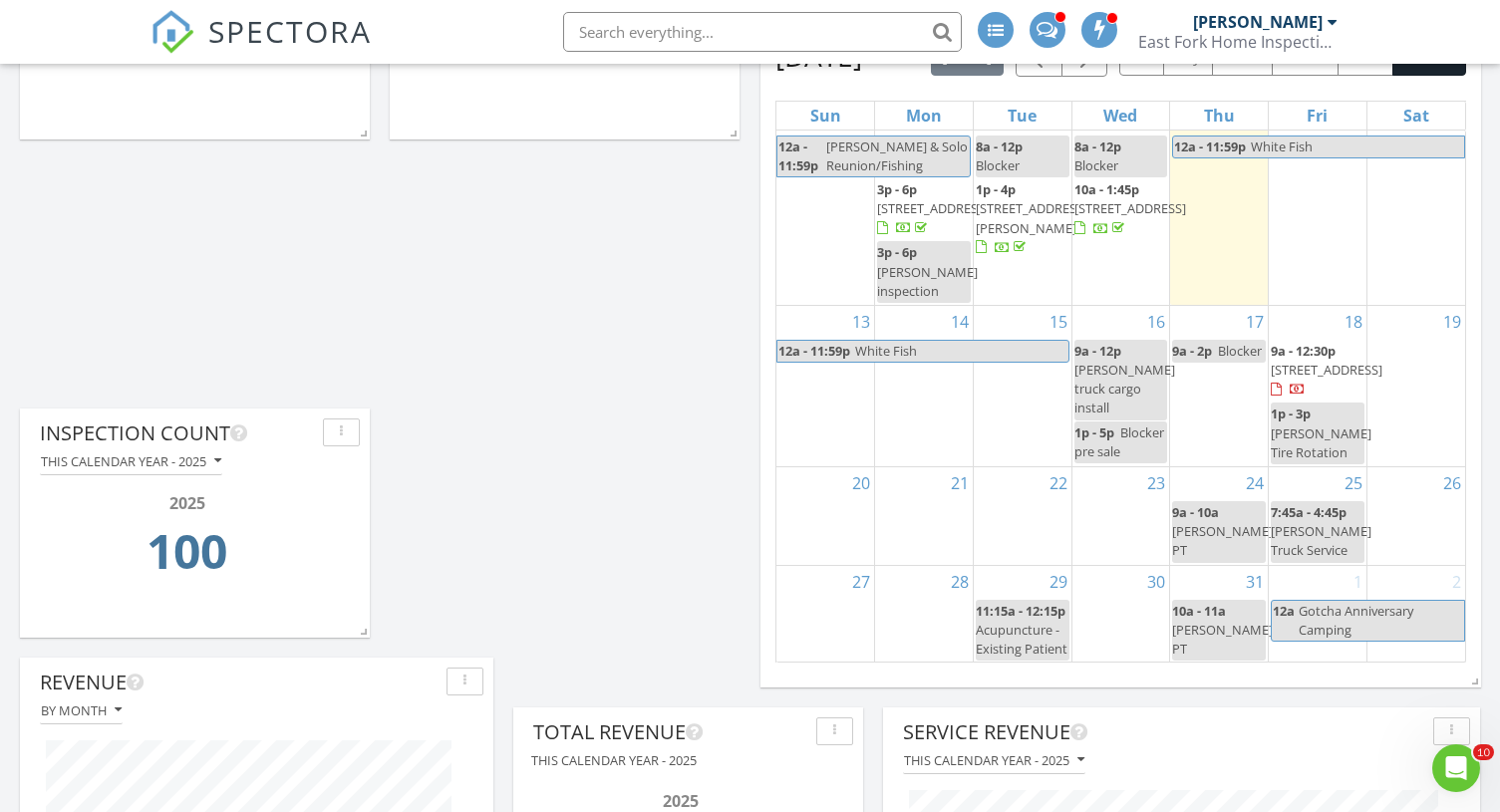 click on "57803 Summit Ln, Bend 97707" at bounding box center [1327, 370] 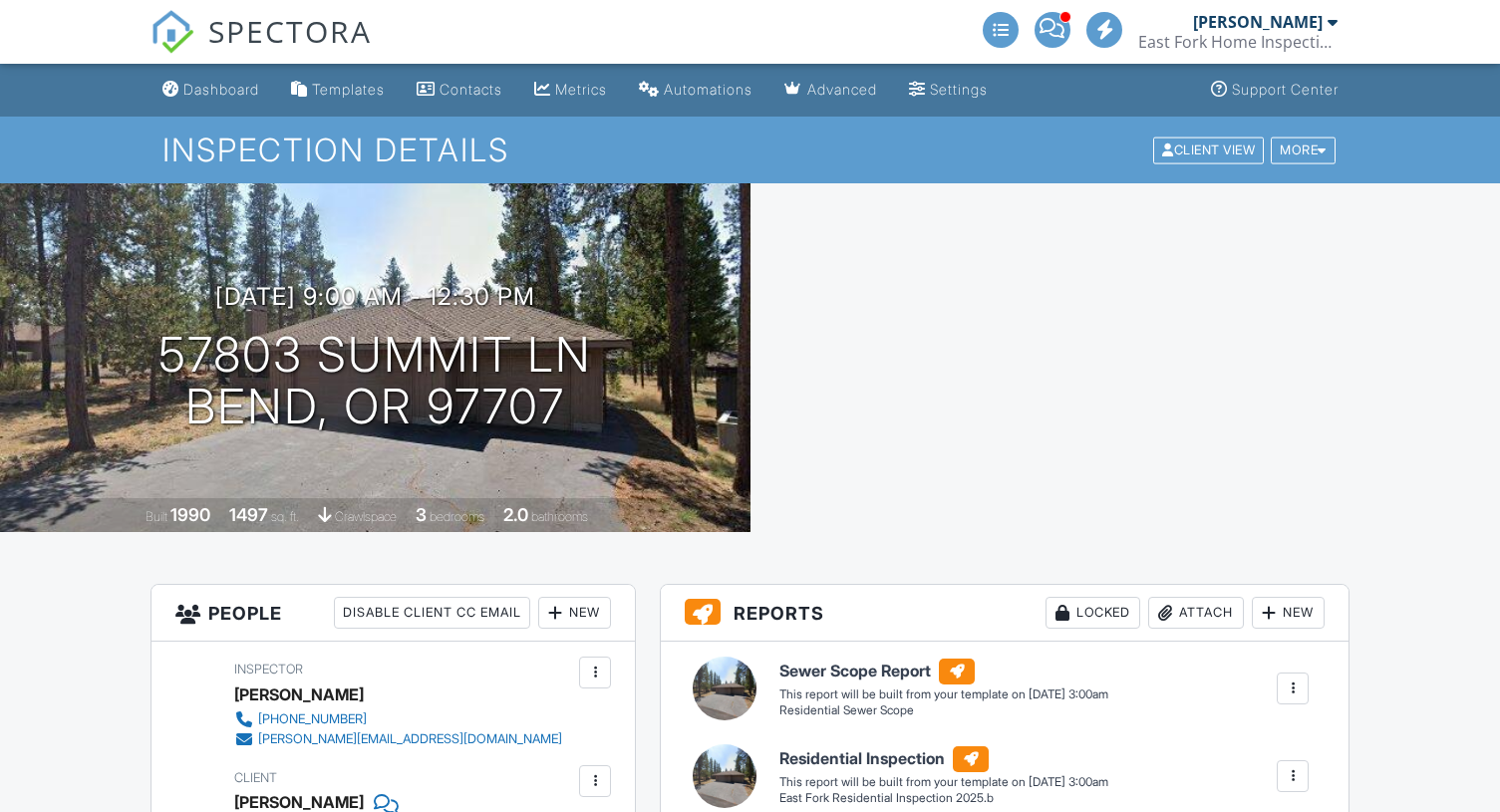 scroll, scrollTop: 0, scrollLeft: 0, axis: both 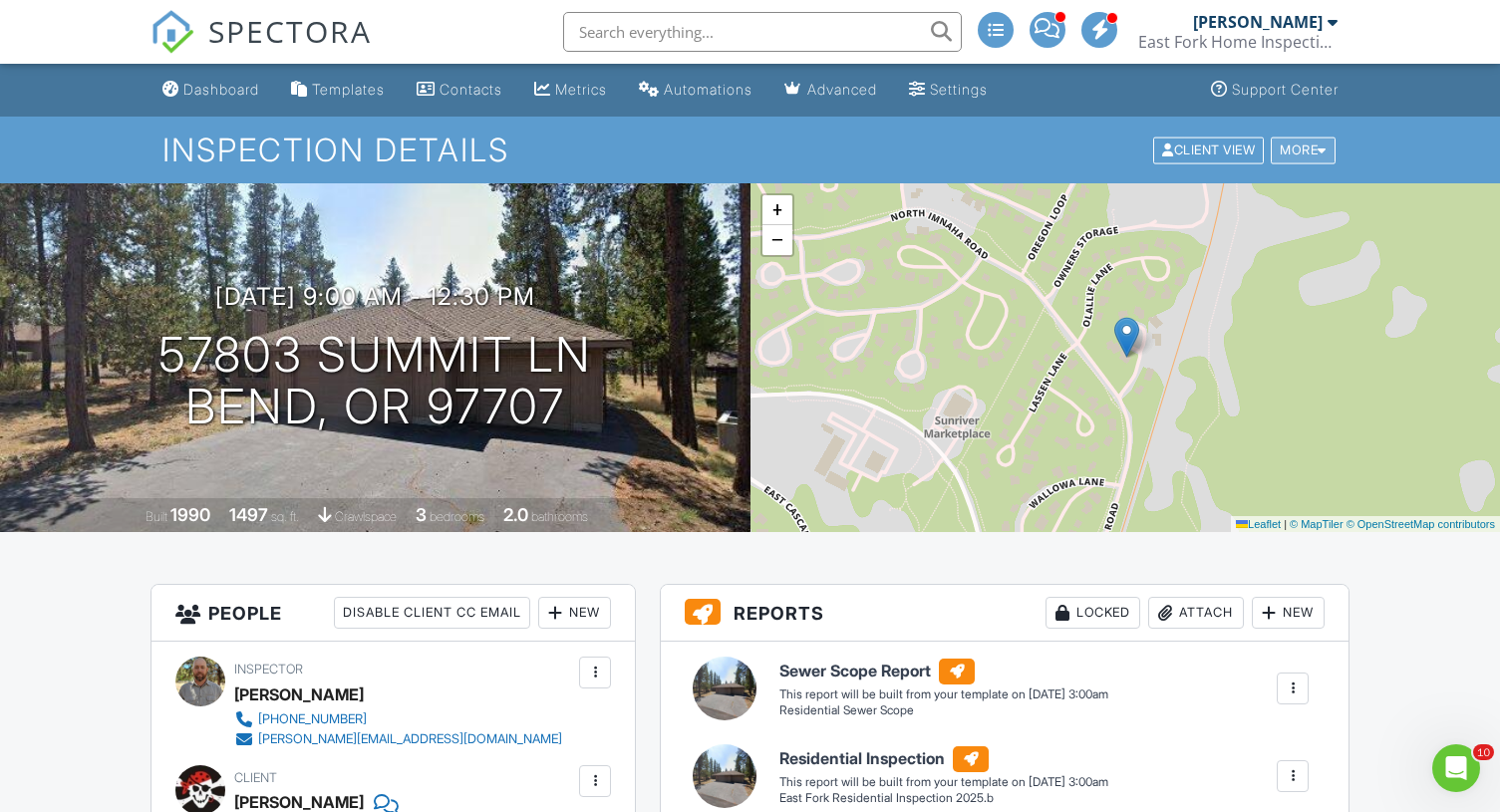 click on "More" at bounding box center (1303, 149) 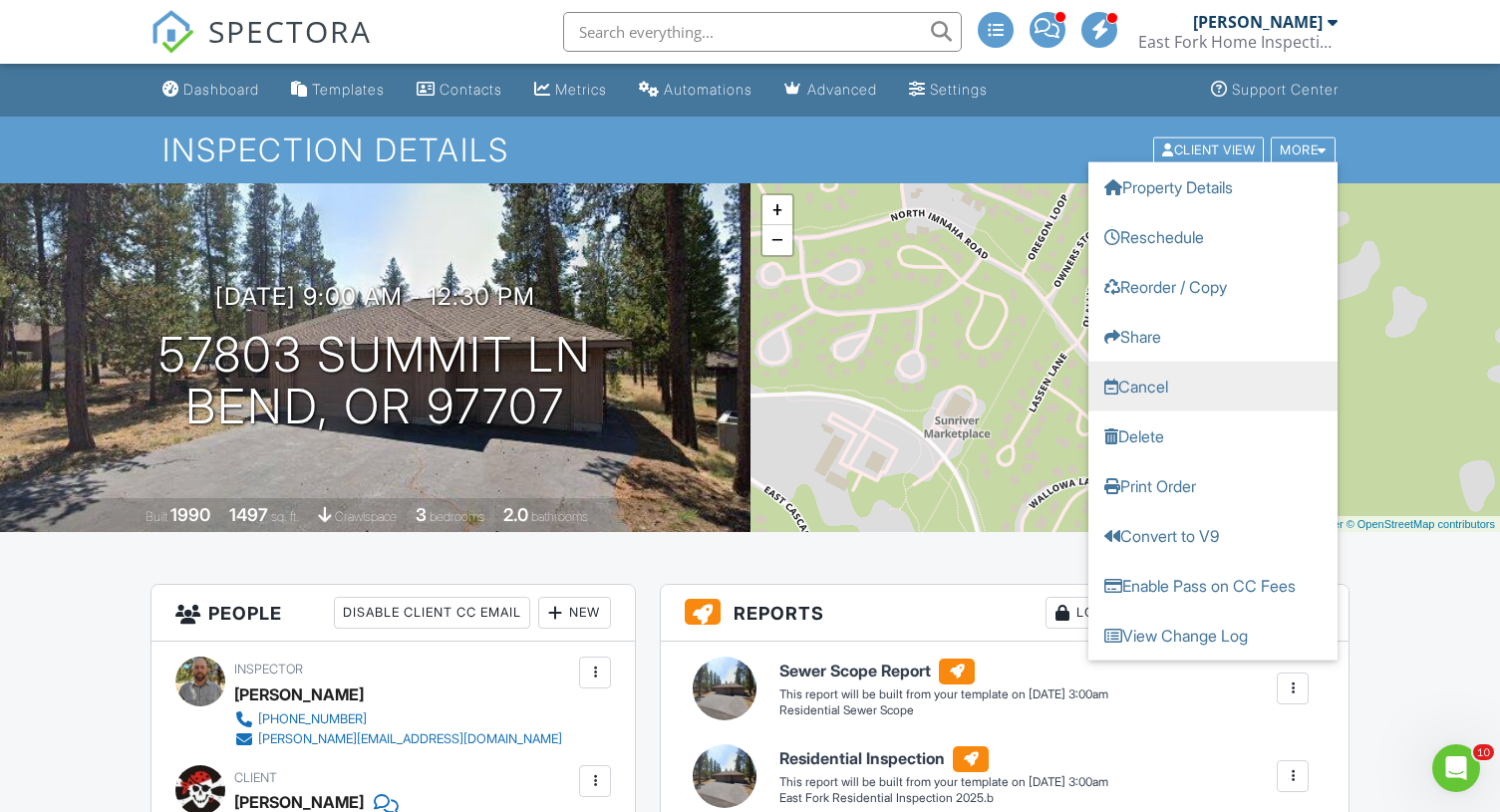 click on "Cancel" at bounding box center [1213, 386] 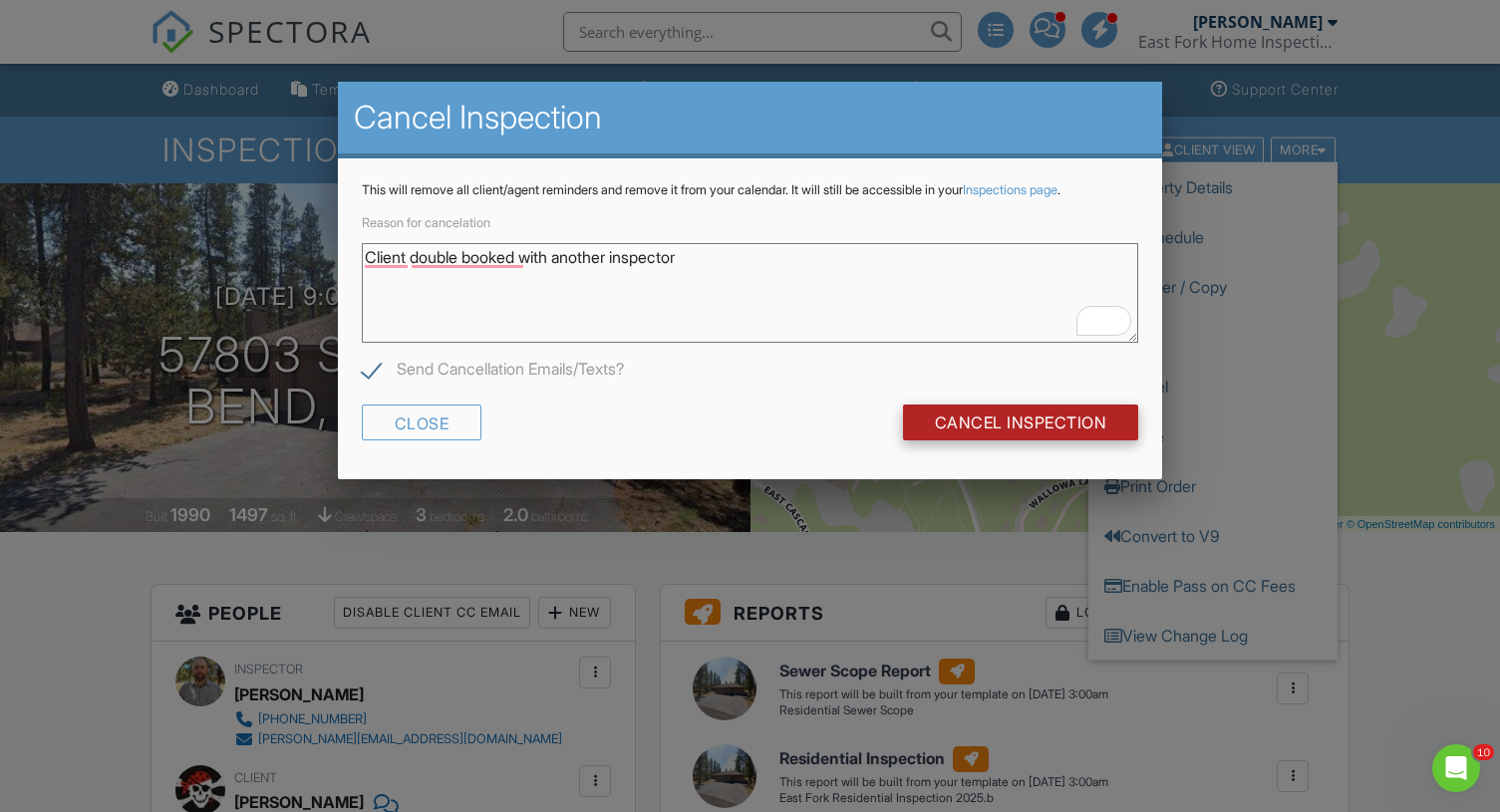type on "Client double booked with another inspector" 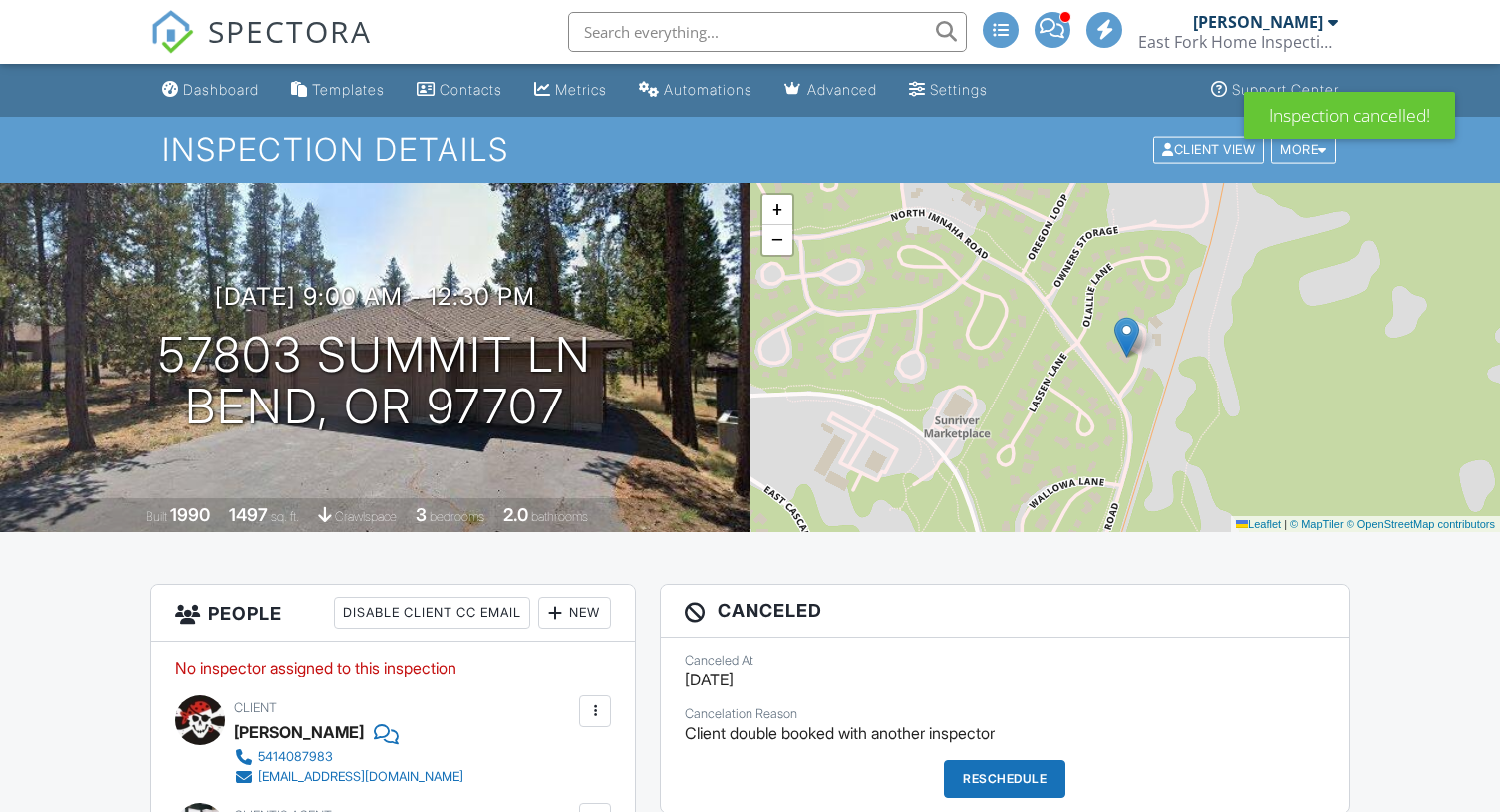 scroll, scrollTop: 0, scrollLeft: 0, axis: both 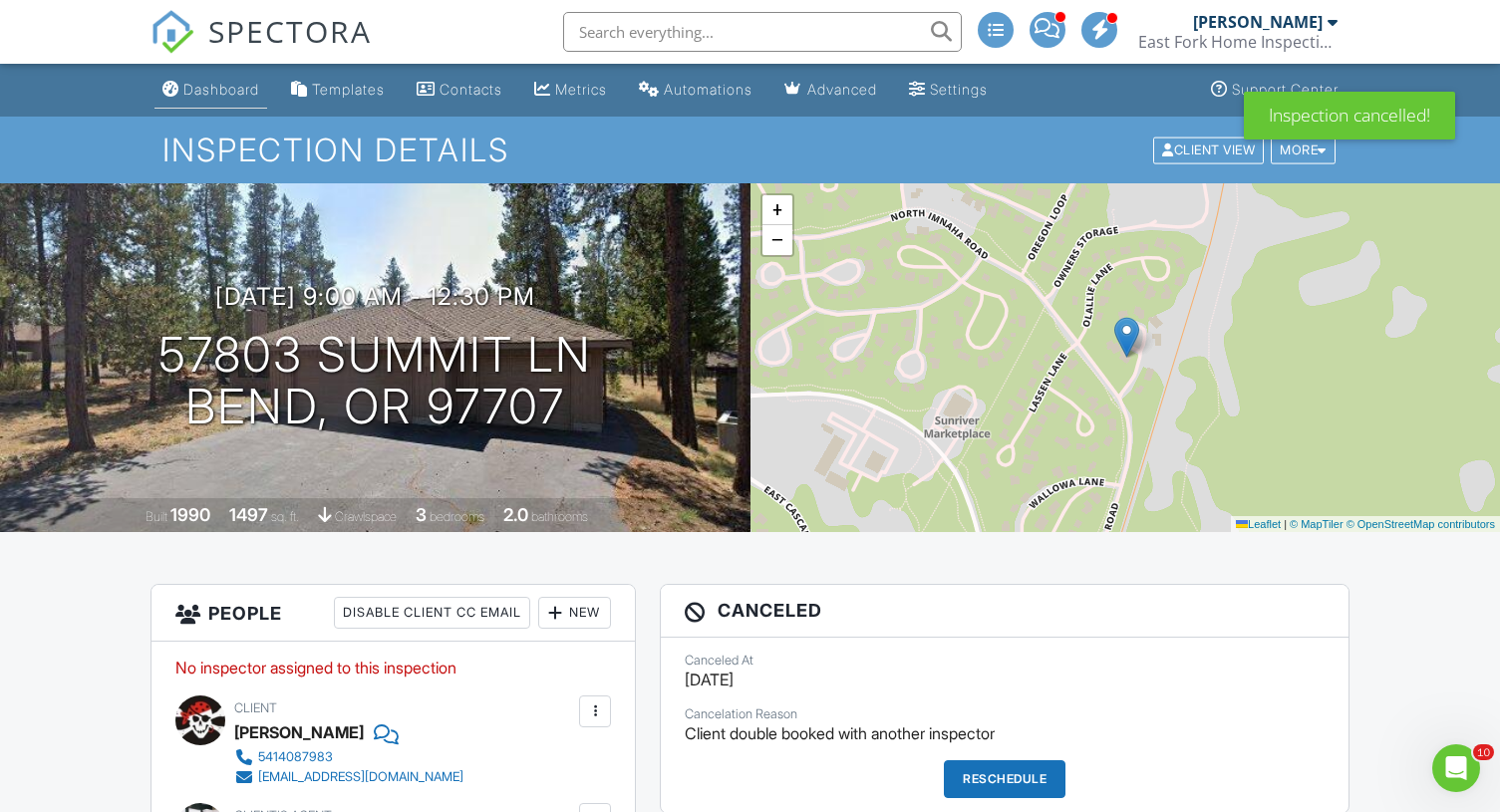 click on "Dashboard" at bounding box center (221, 89) 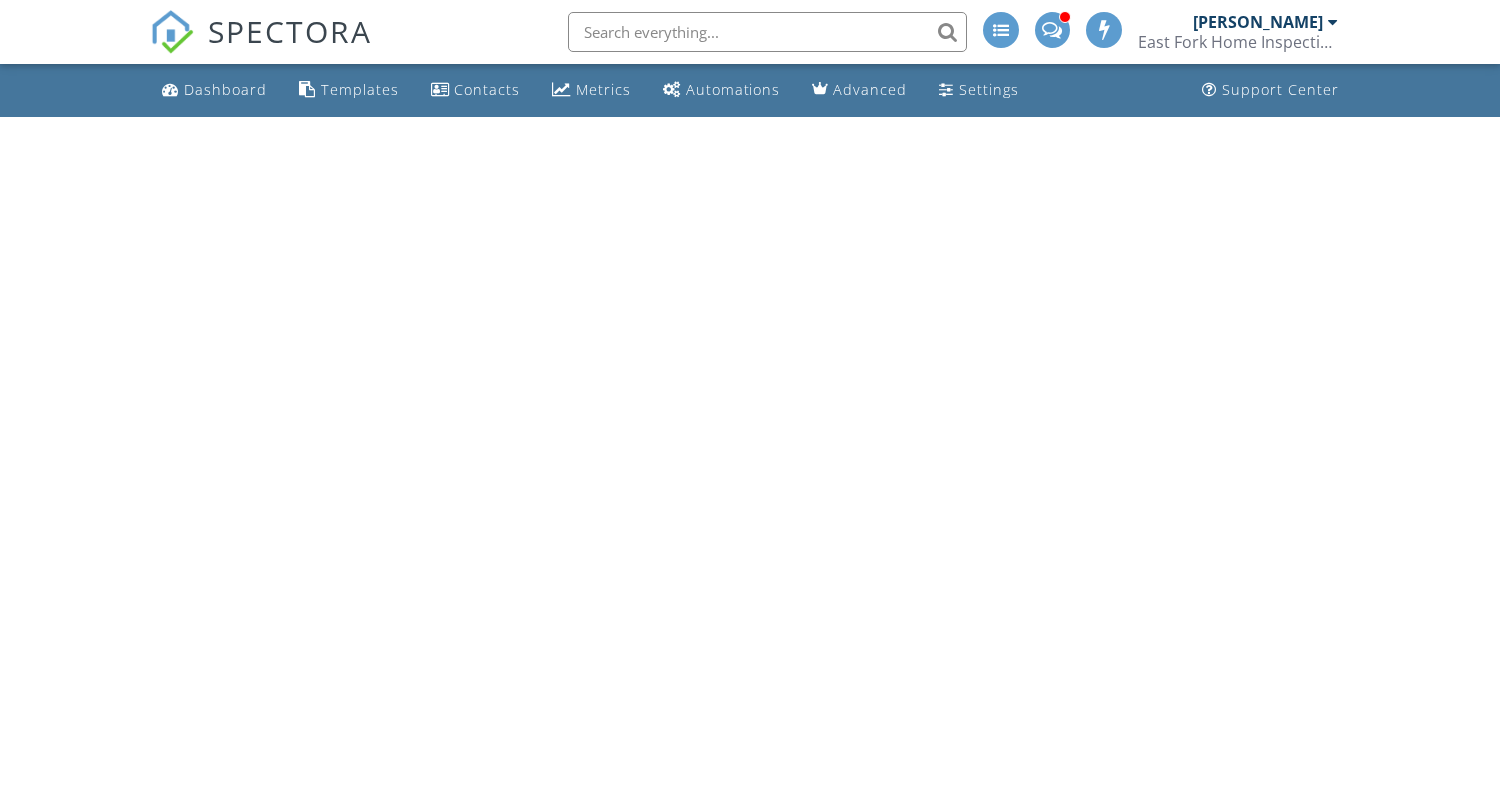 scroll, scrollTop: 0, scrollLeft: 0, axis: both 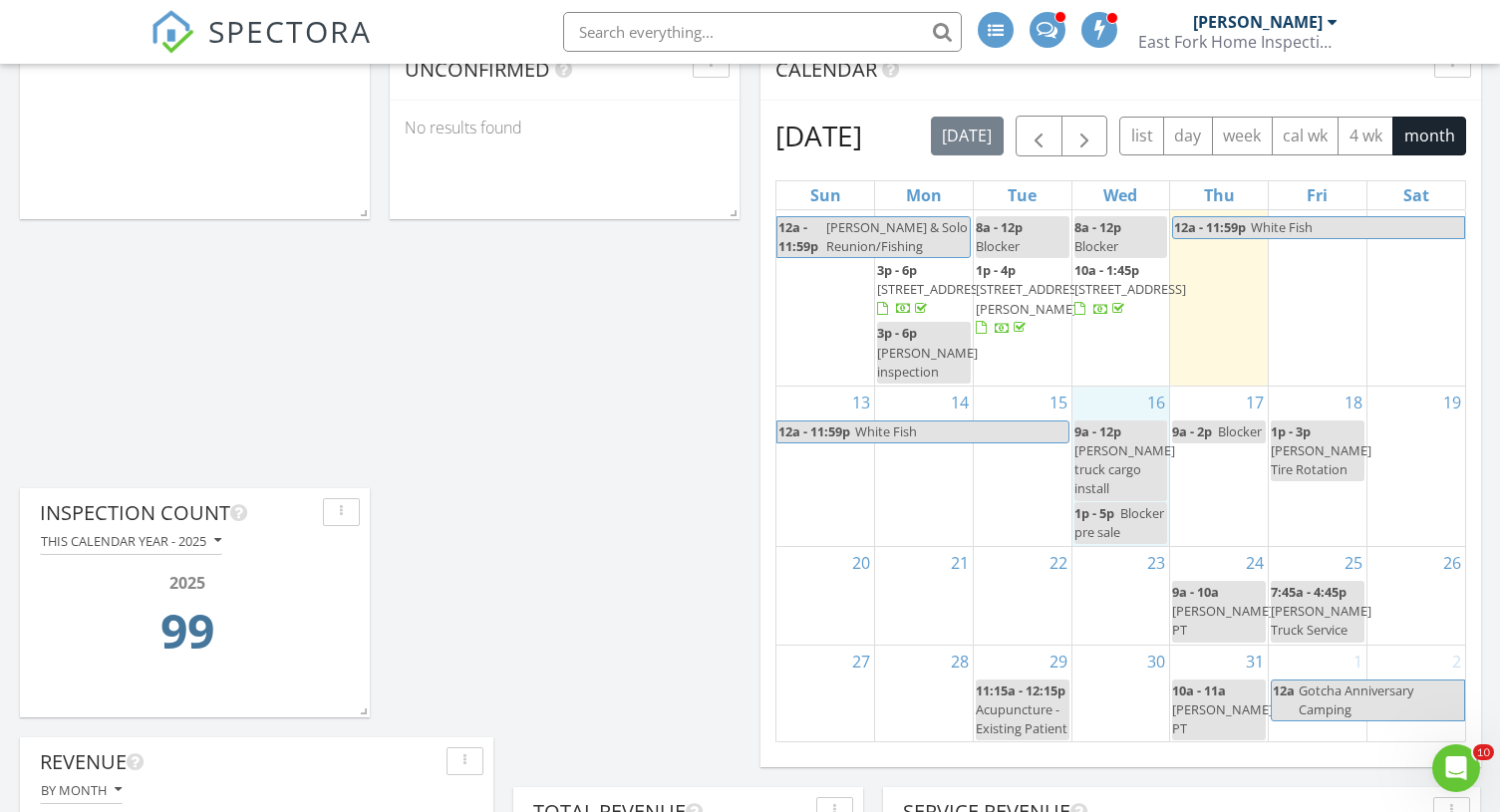 click on "16
9a - 12p
Ryan’s truck cargo install
1p - 5p
Blocker pre sale" at bounding box center (1121, 466) 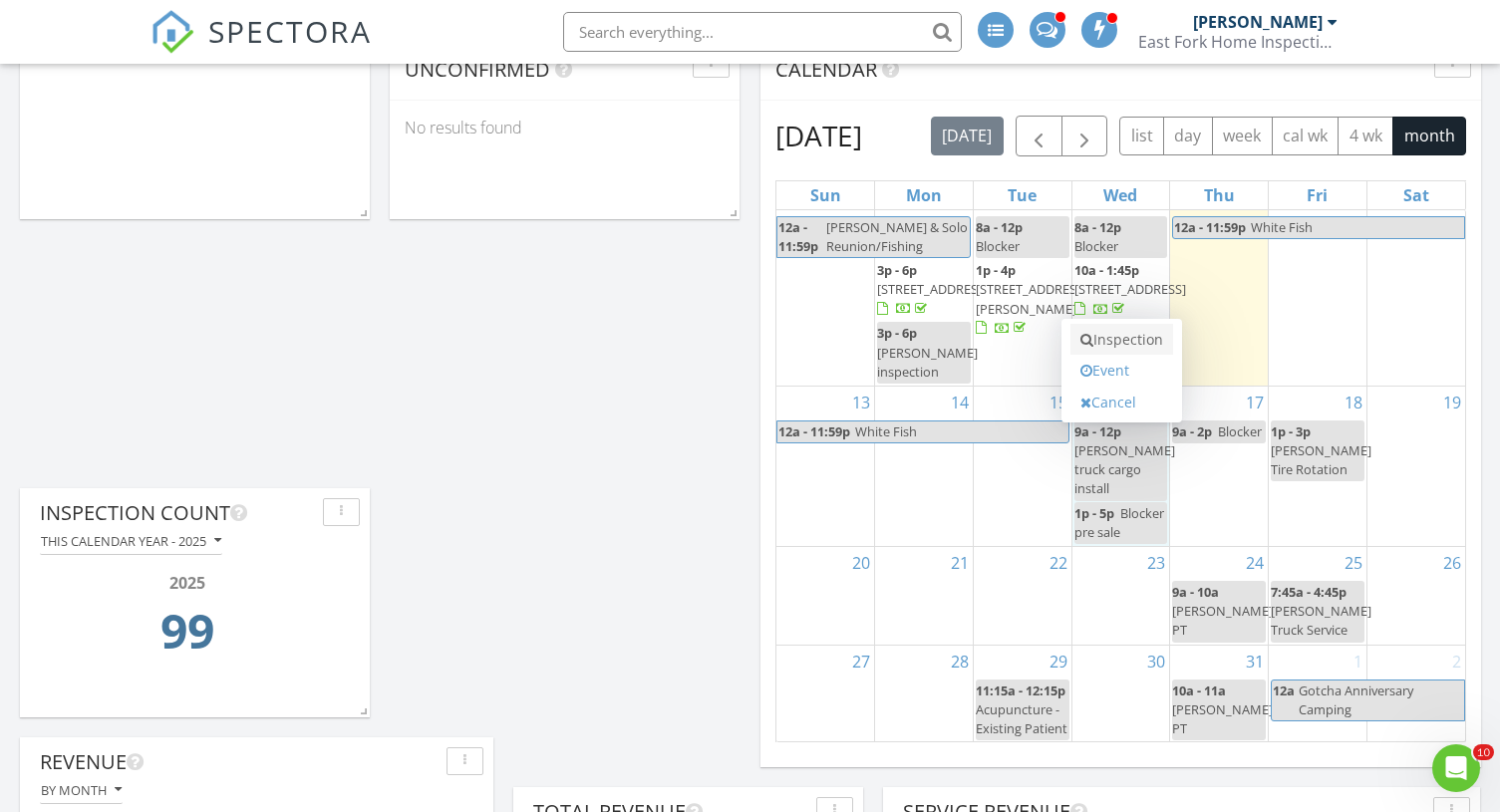 click on "Inspection" at bounding box center [1121, 340] 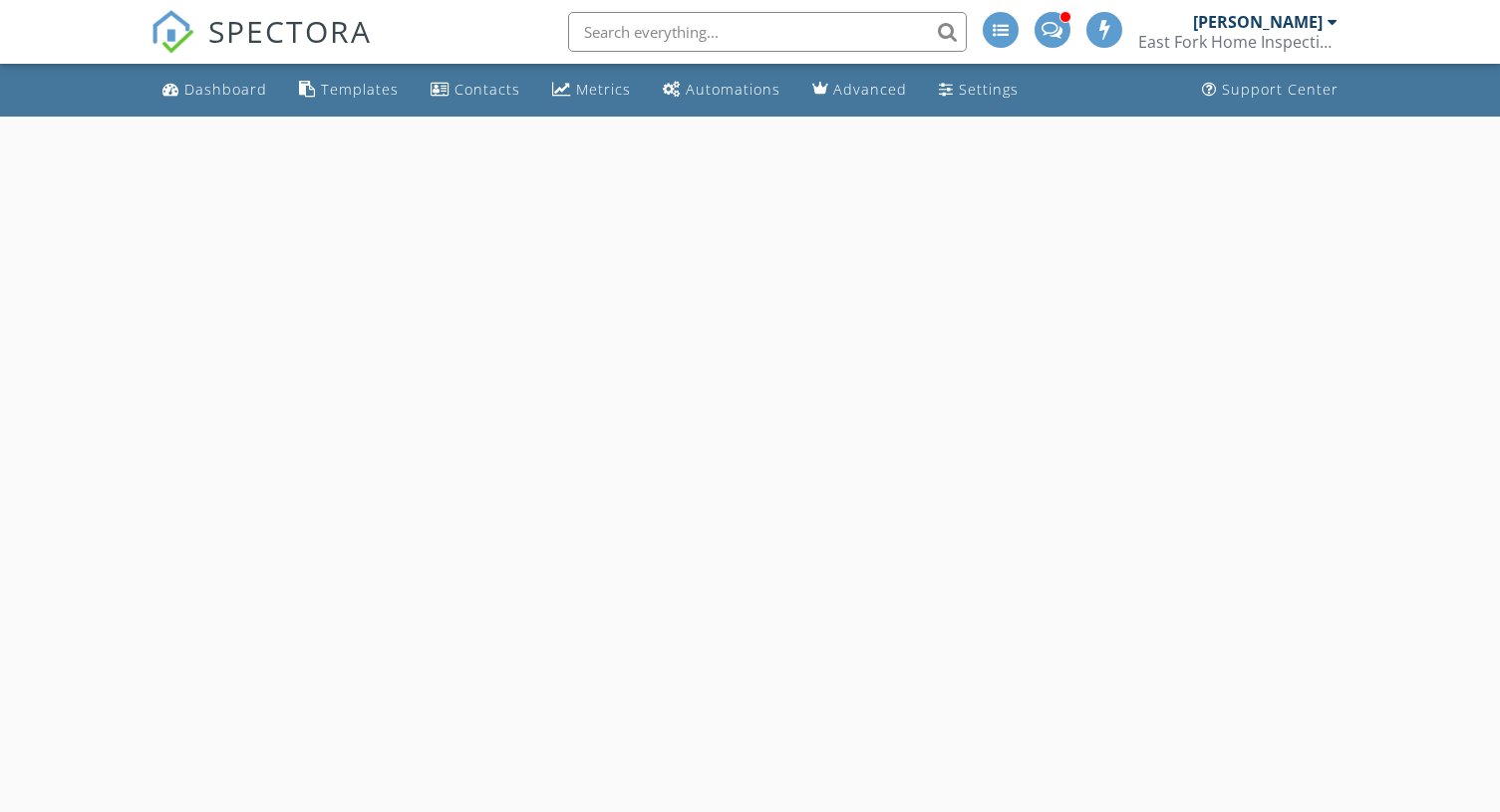 scroll, scrollTop: 0, scrollLeft: 0, axis: both 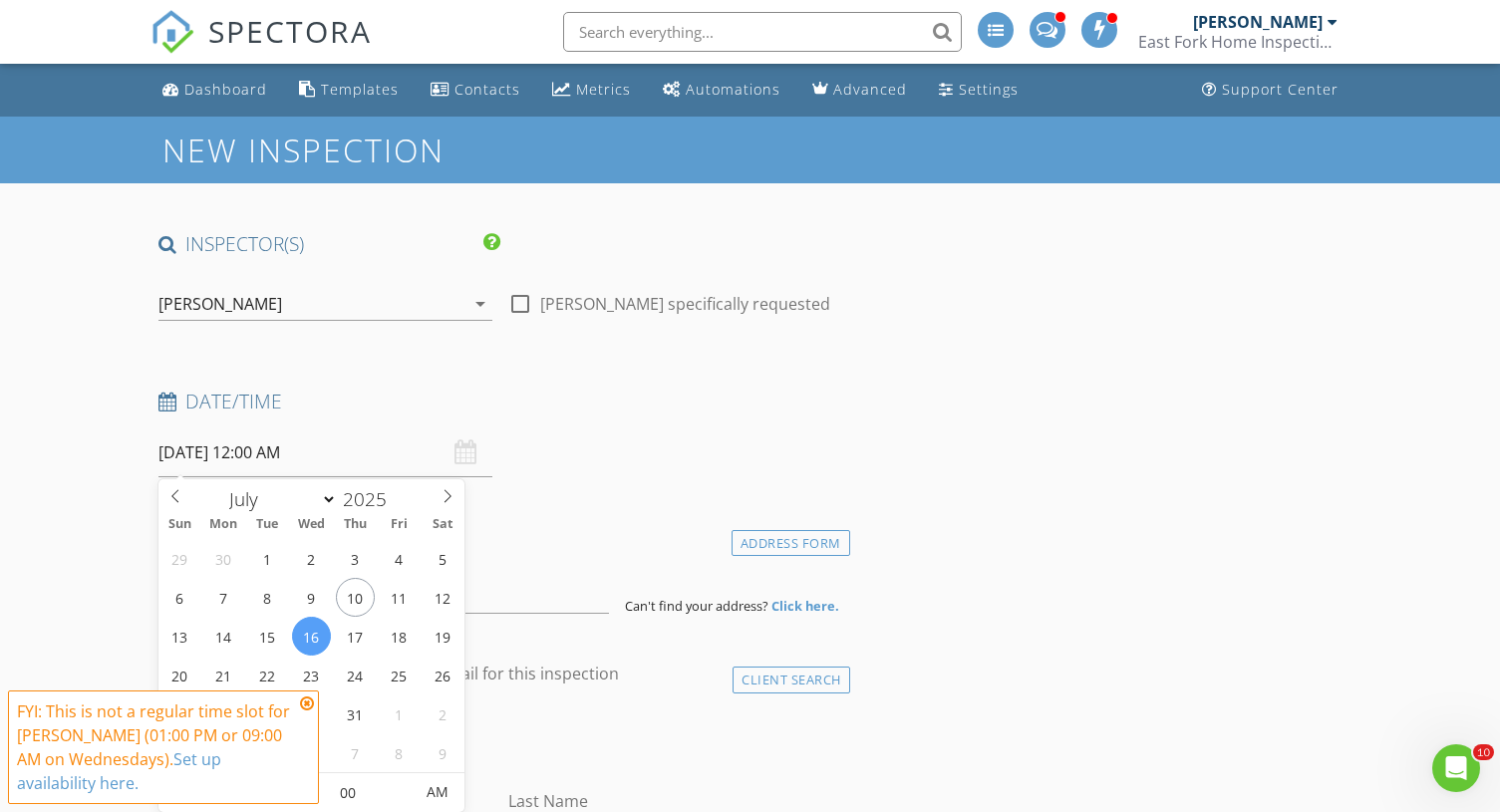 click on "07/16/2025 12:00 AM" at bounding box center (325, 452) 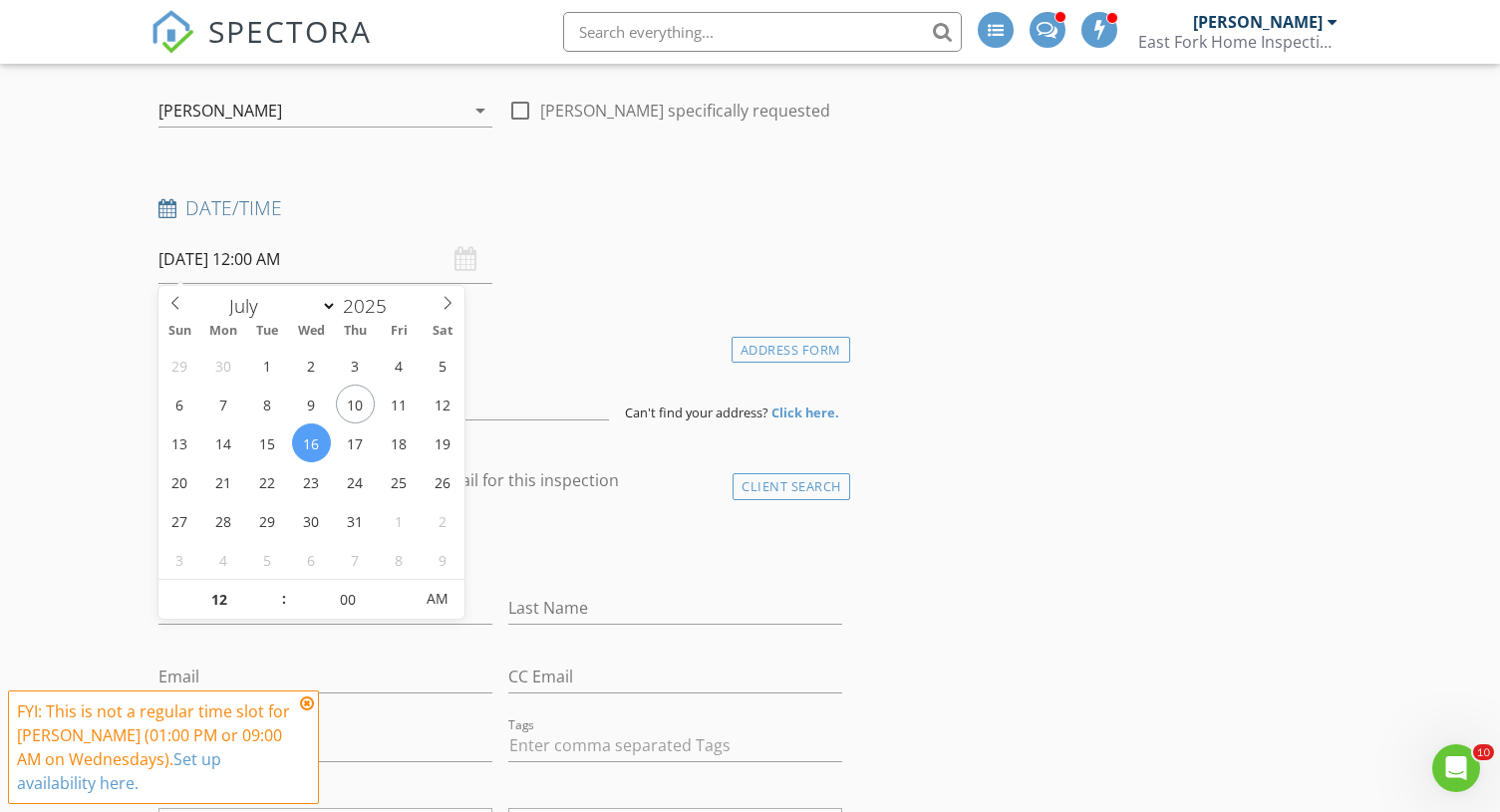scroll, scrollTop: 207, scrollLeft: 0, axis: vertical 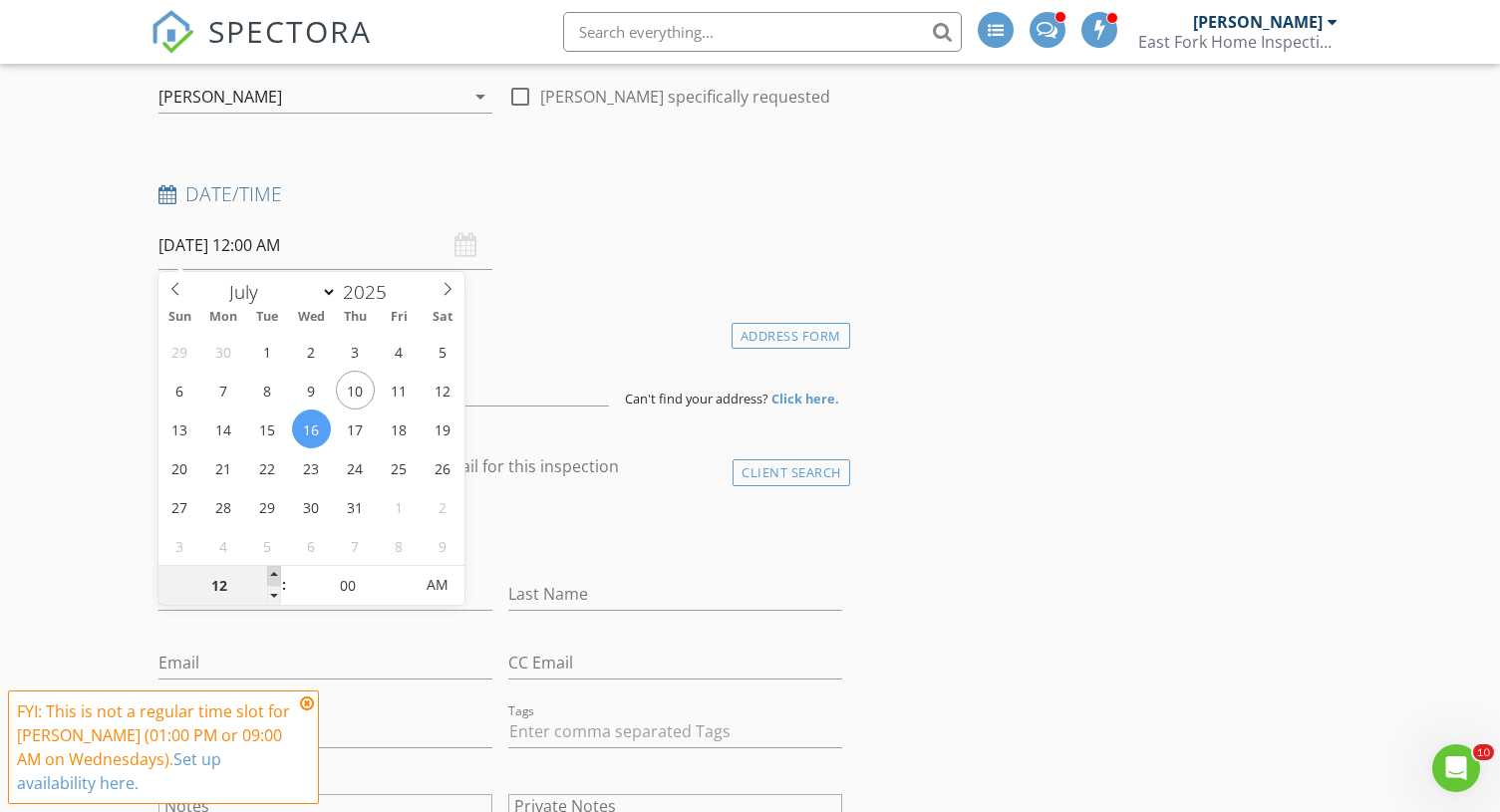 type on "01" 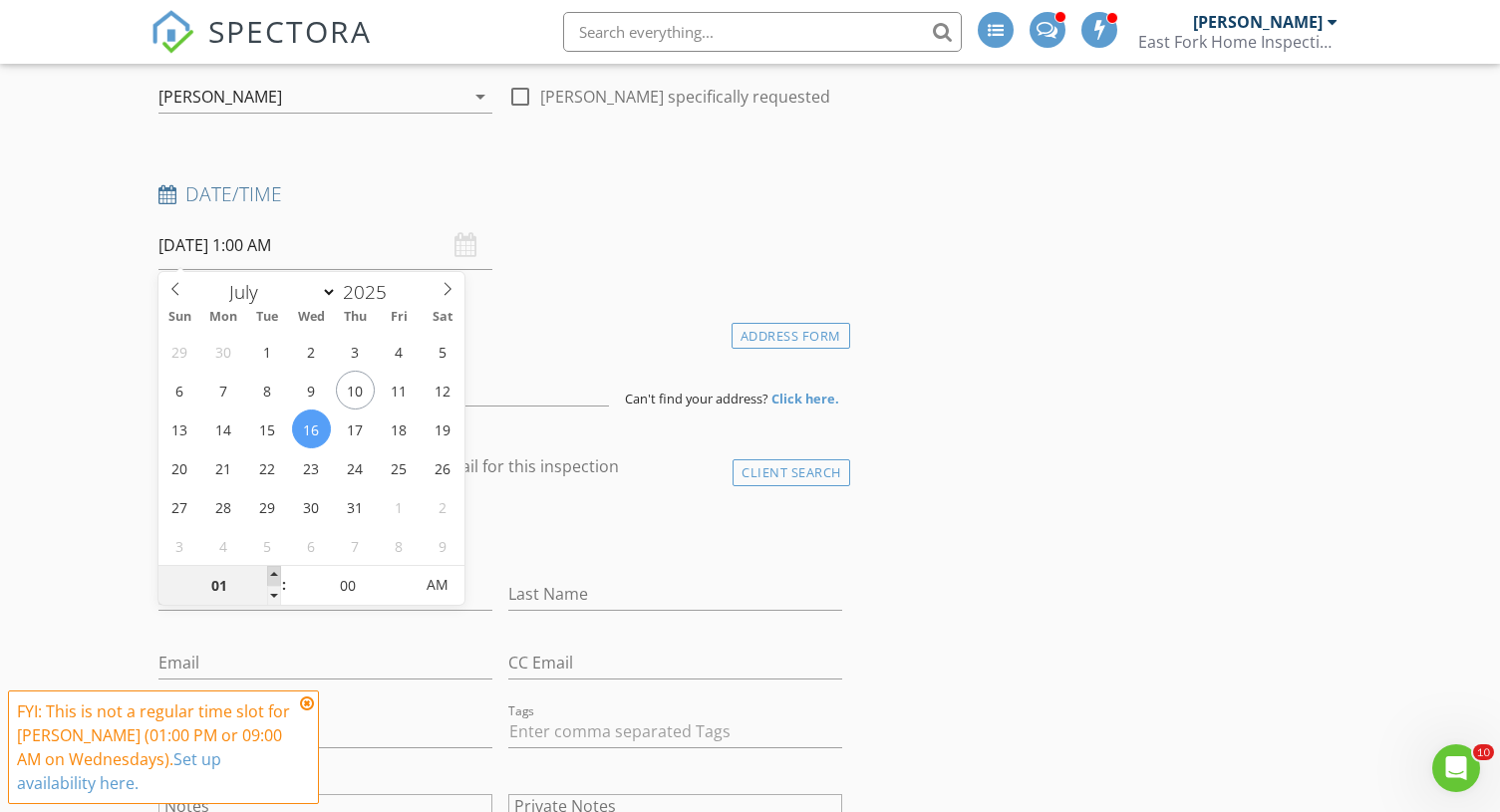 click at bounding box center [274, 576] 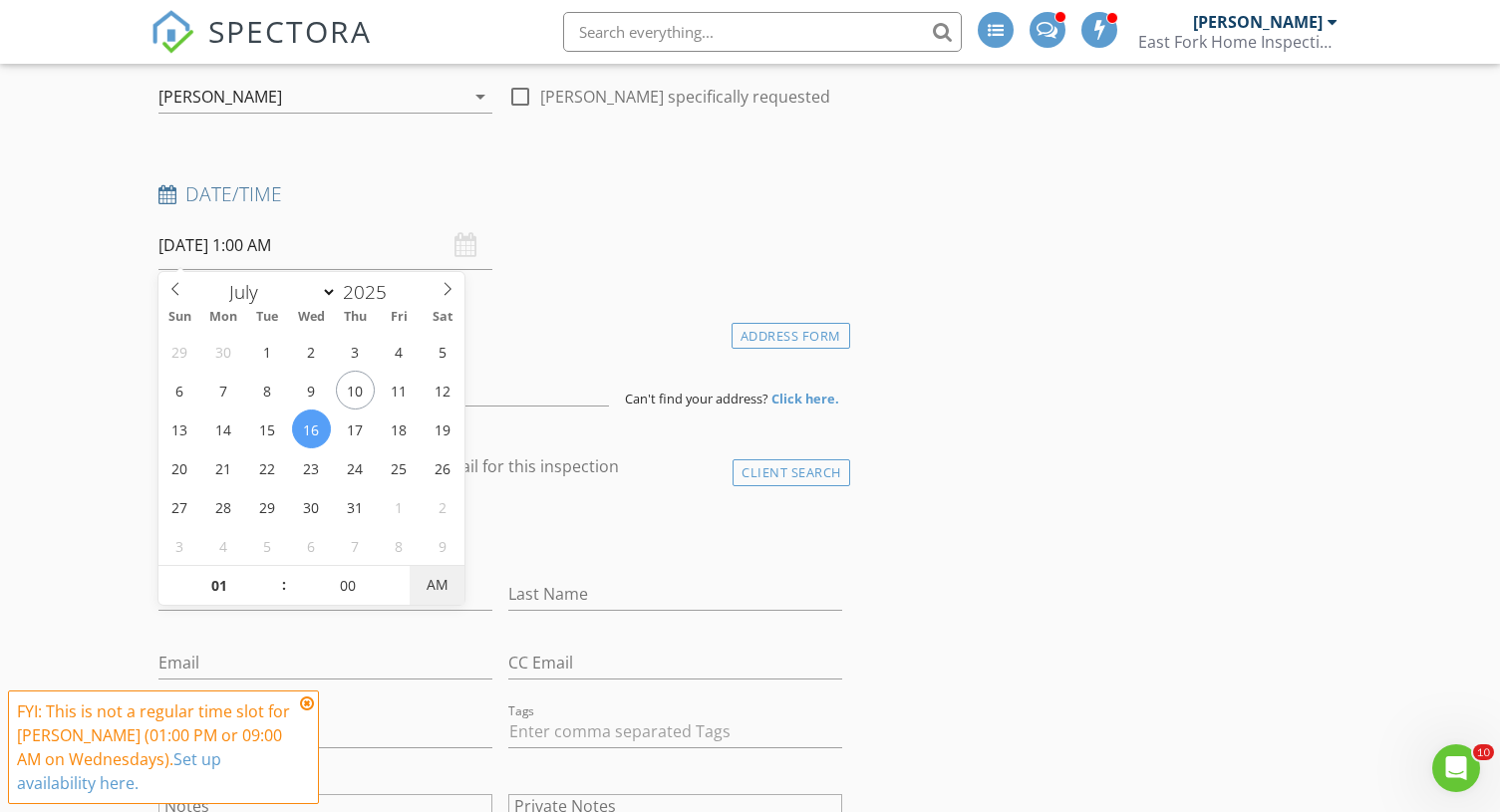 type on "[DATE] 1:00 PM" 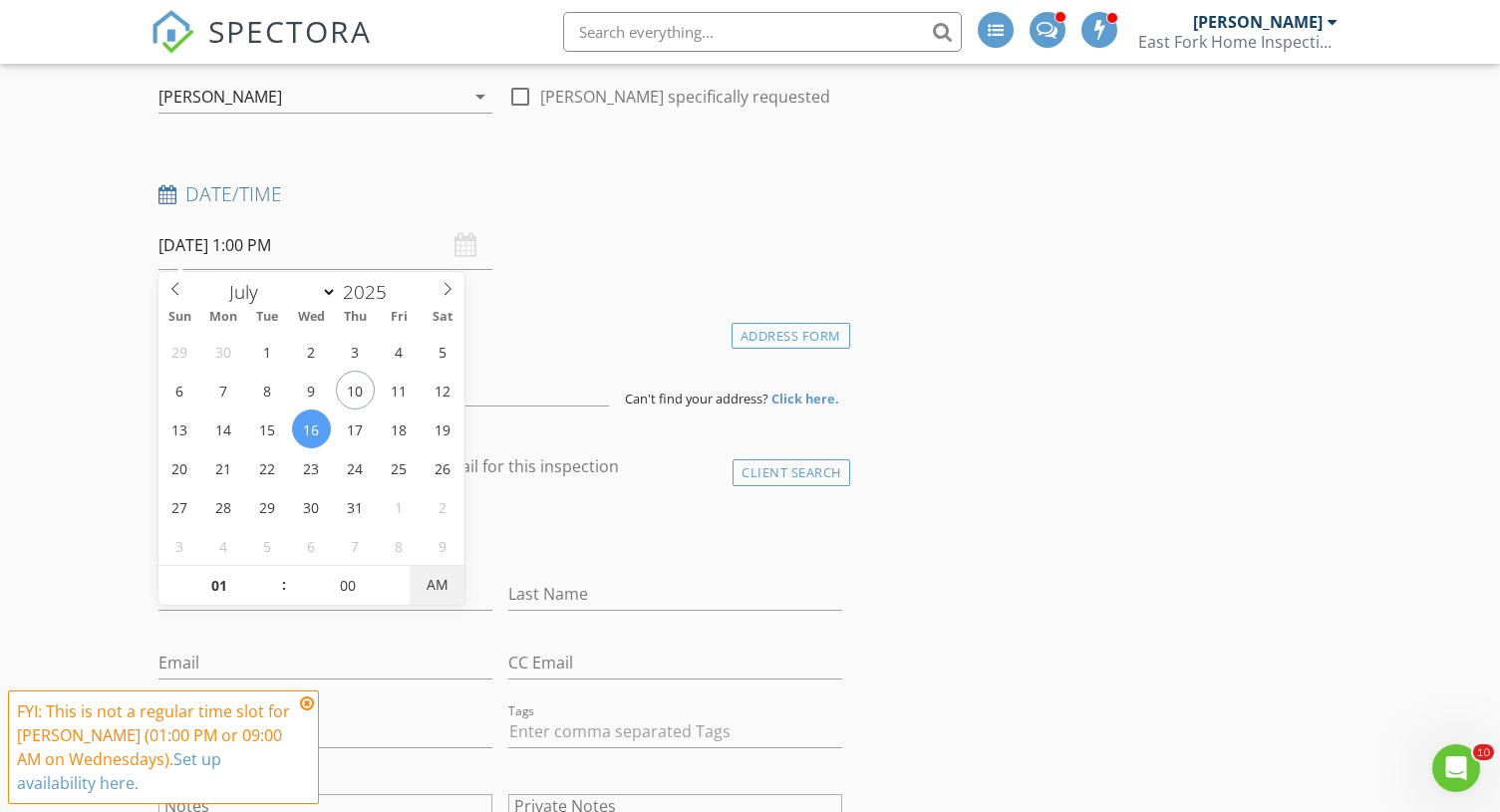 click on "AM" at bounding box center (437, 585) 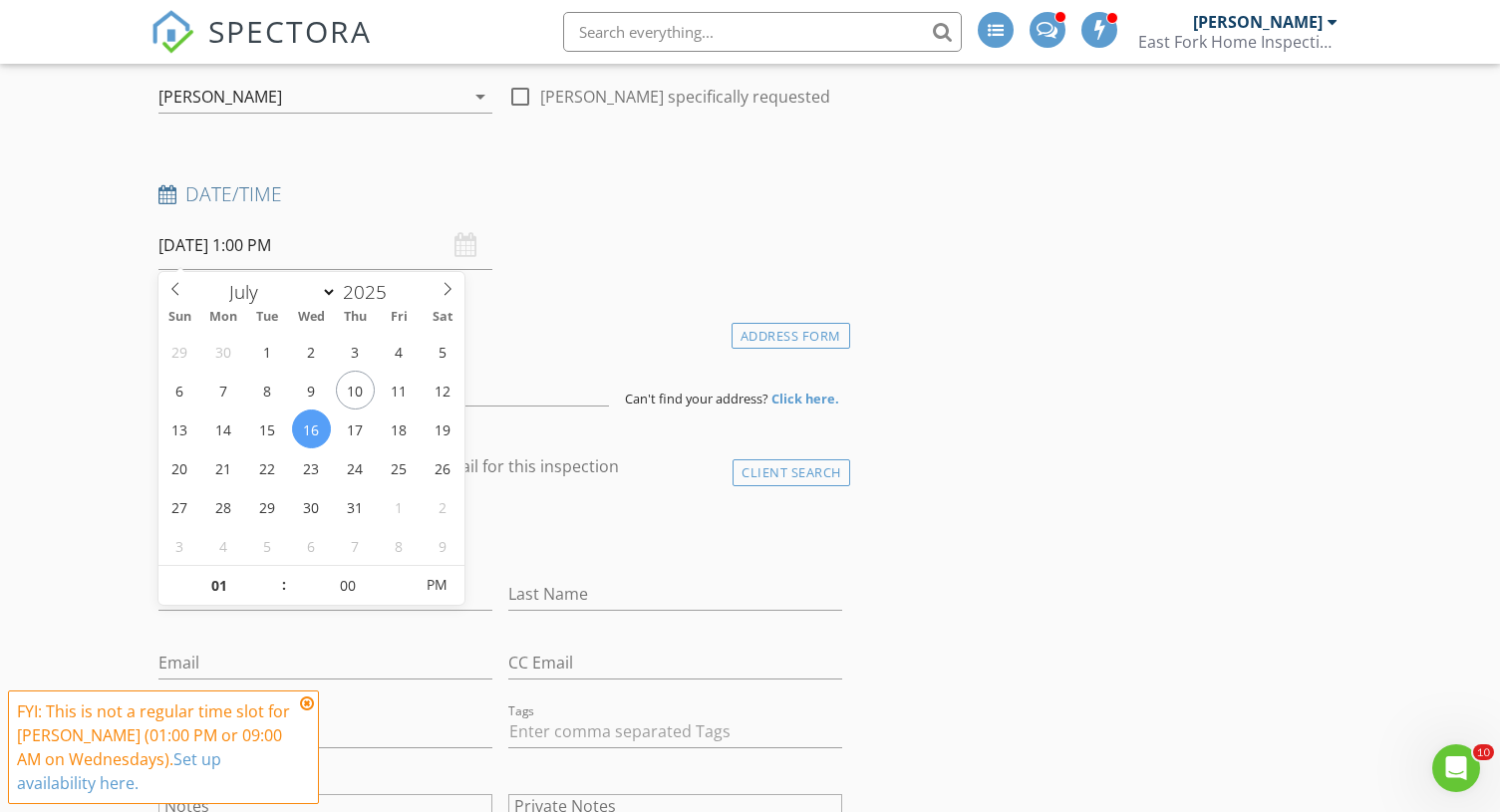 click on "New Inspection
INSPECTOR(S)
check_box   Ryan Bales   PRIMARY   Ryan Bales arrow_drop_down   check_box_outline_blank Ryan Bales specifically requested
Date/Time
07/16/2025 1:00 PM
Location
Address Form       Can't find your address?   Click here.
client
check_box Enable Client CC email for this inspection   Client Search     check_box_outline_blank Client is a Company/Organization     First Name   Last Name   Email   CC Email   Phone         Tags         Notes   Private Notes
ADD ADDITIONAL client
SERVICES
check_box_outline_blank   Residential Inspection   Standalone Home Inspection check_box_outline_blank   Home Energy Score   Get an official Oregon Department of Energy Home Energy Score. check_box_outline_blank   Bundle: Urban Residential Inspection" at bounding box center [750, 1591] 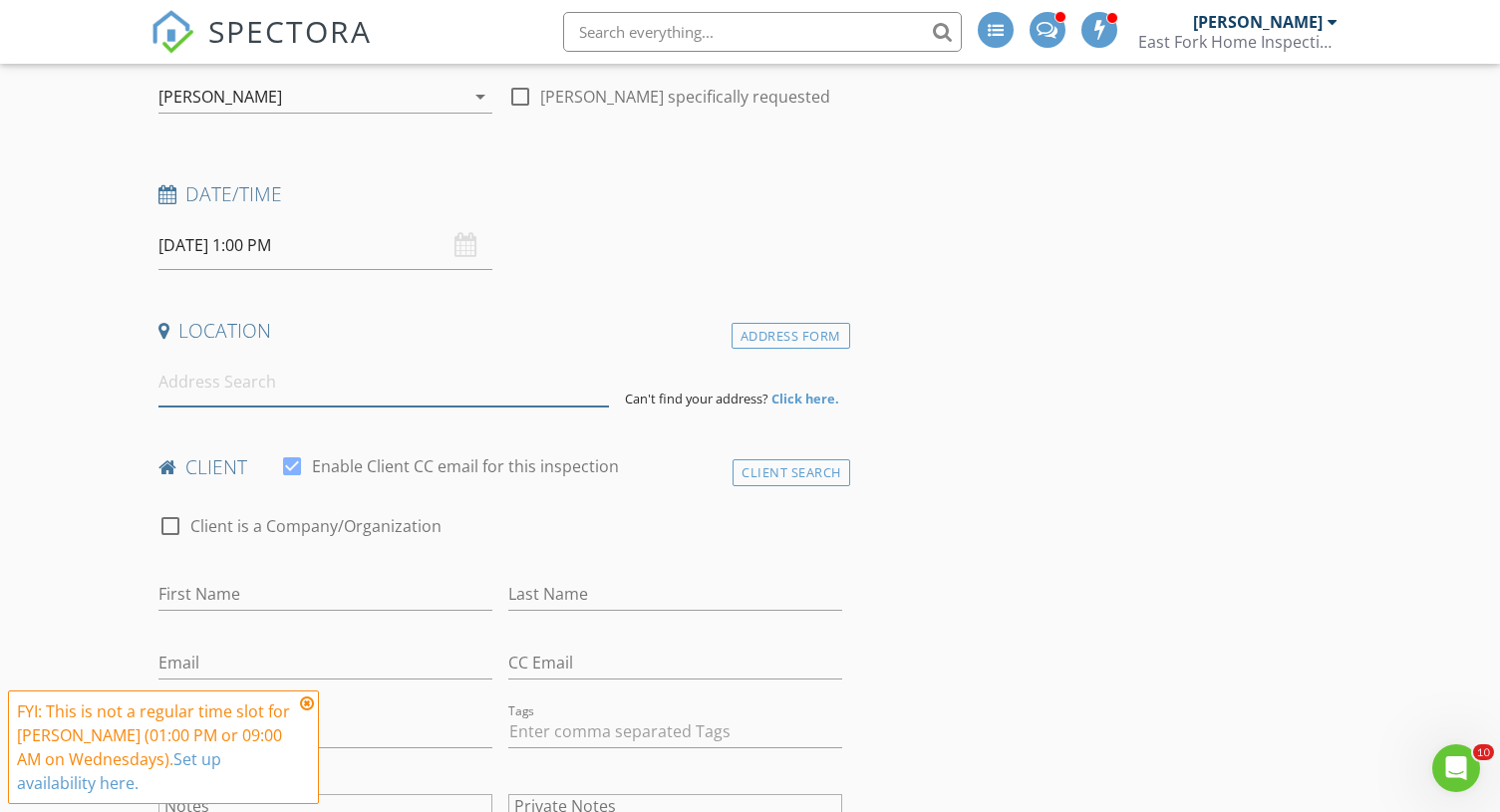 click at bounding box center (384, 382) 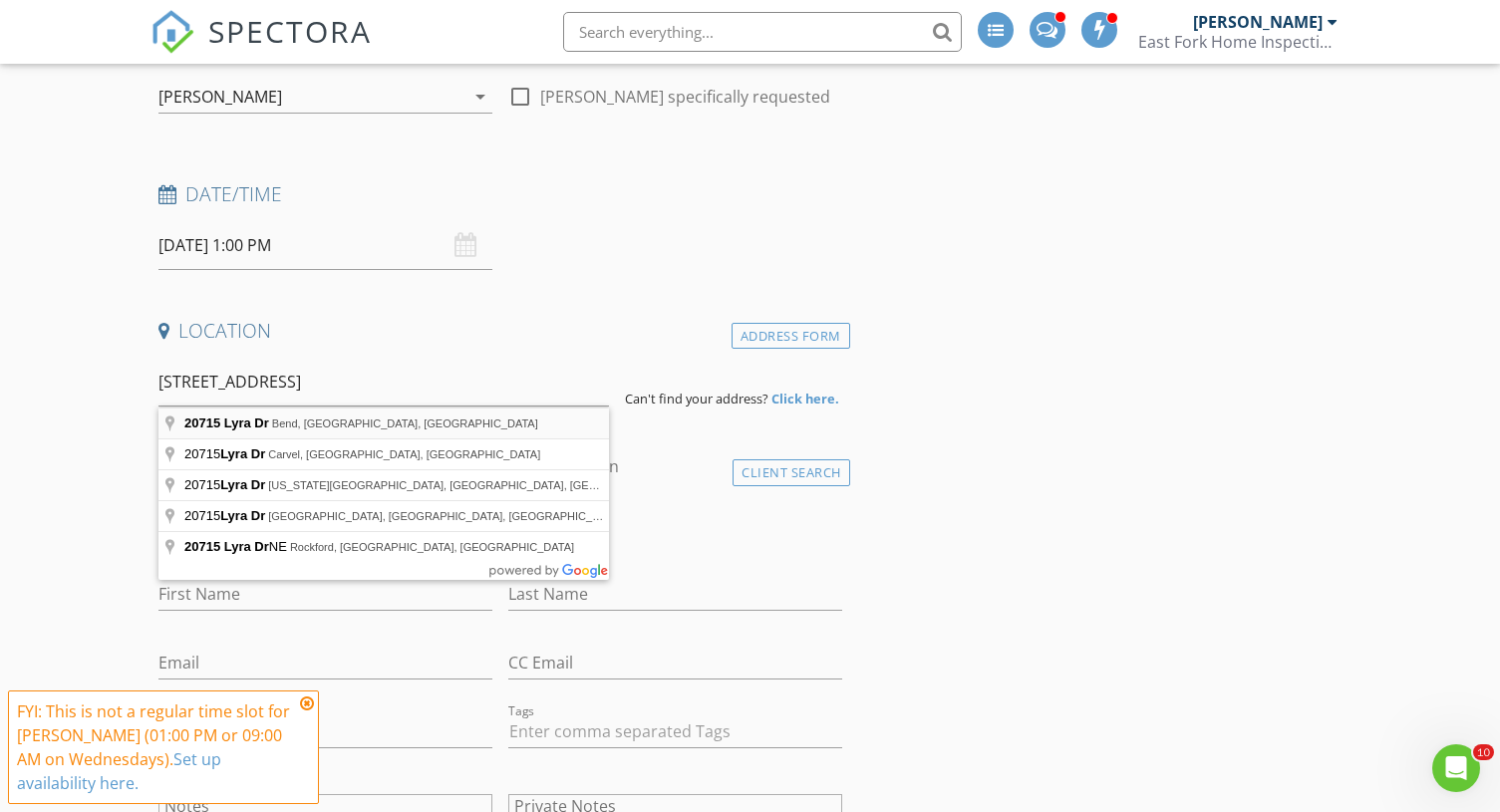 type on "20715 Lyra Dr, Bend, OR, USA" 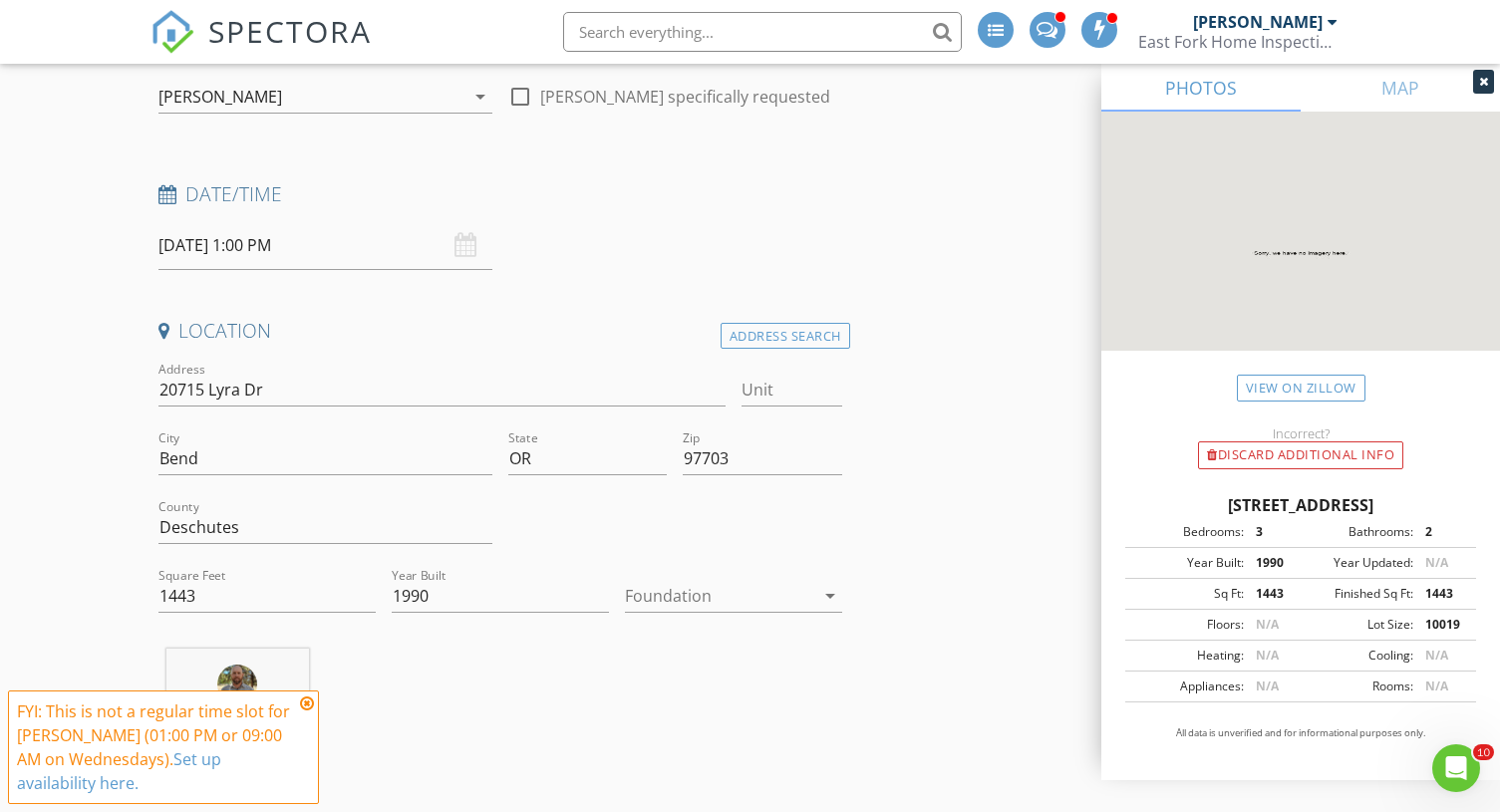 click at bounding box center (720, 596) 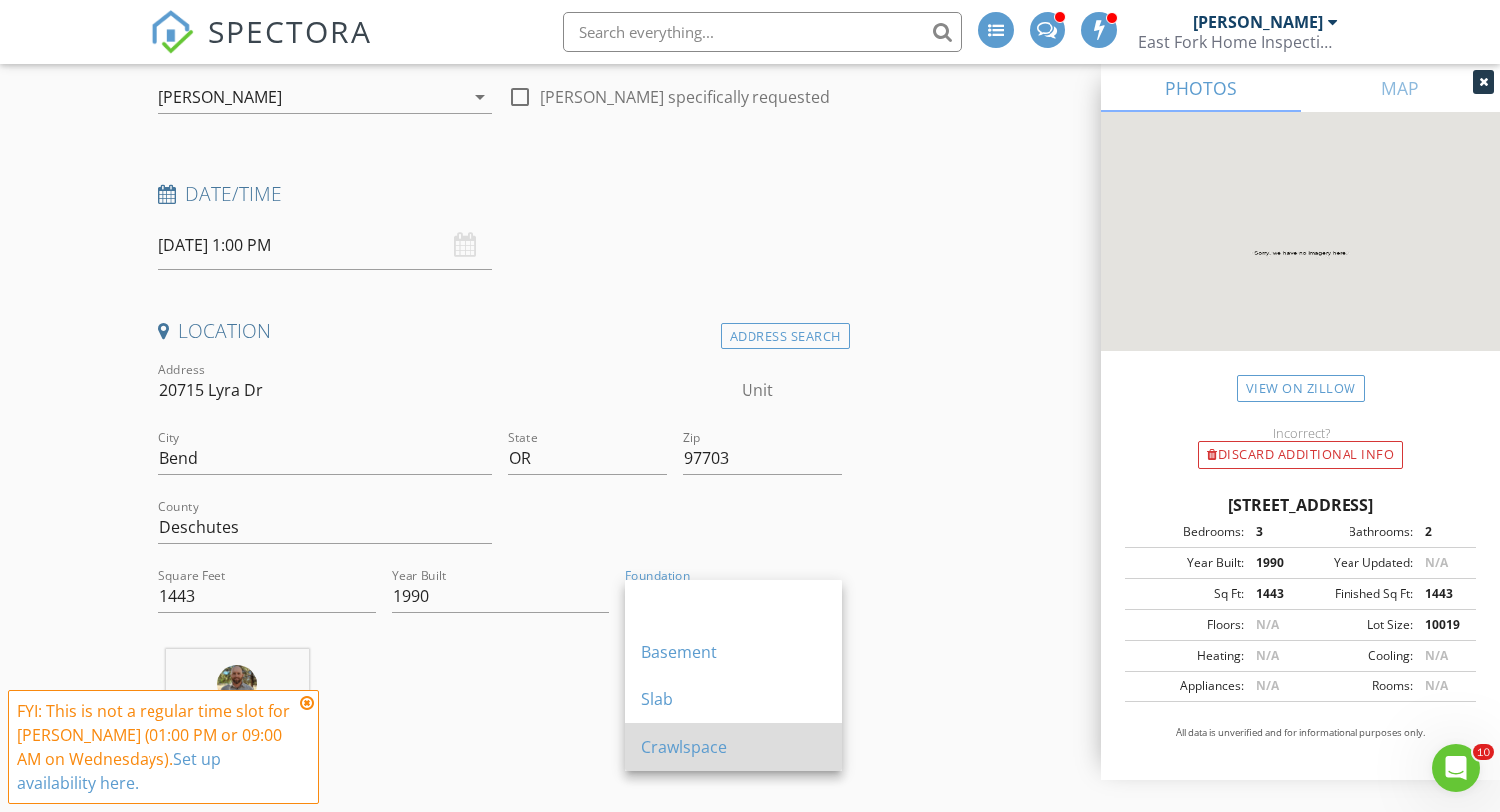 click on "Crawlspace" at bounding box center [734, 747] 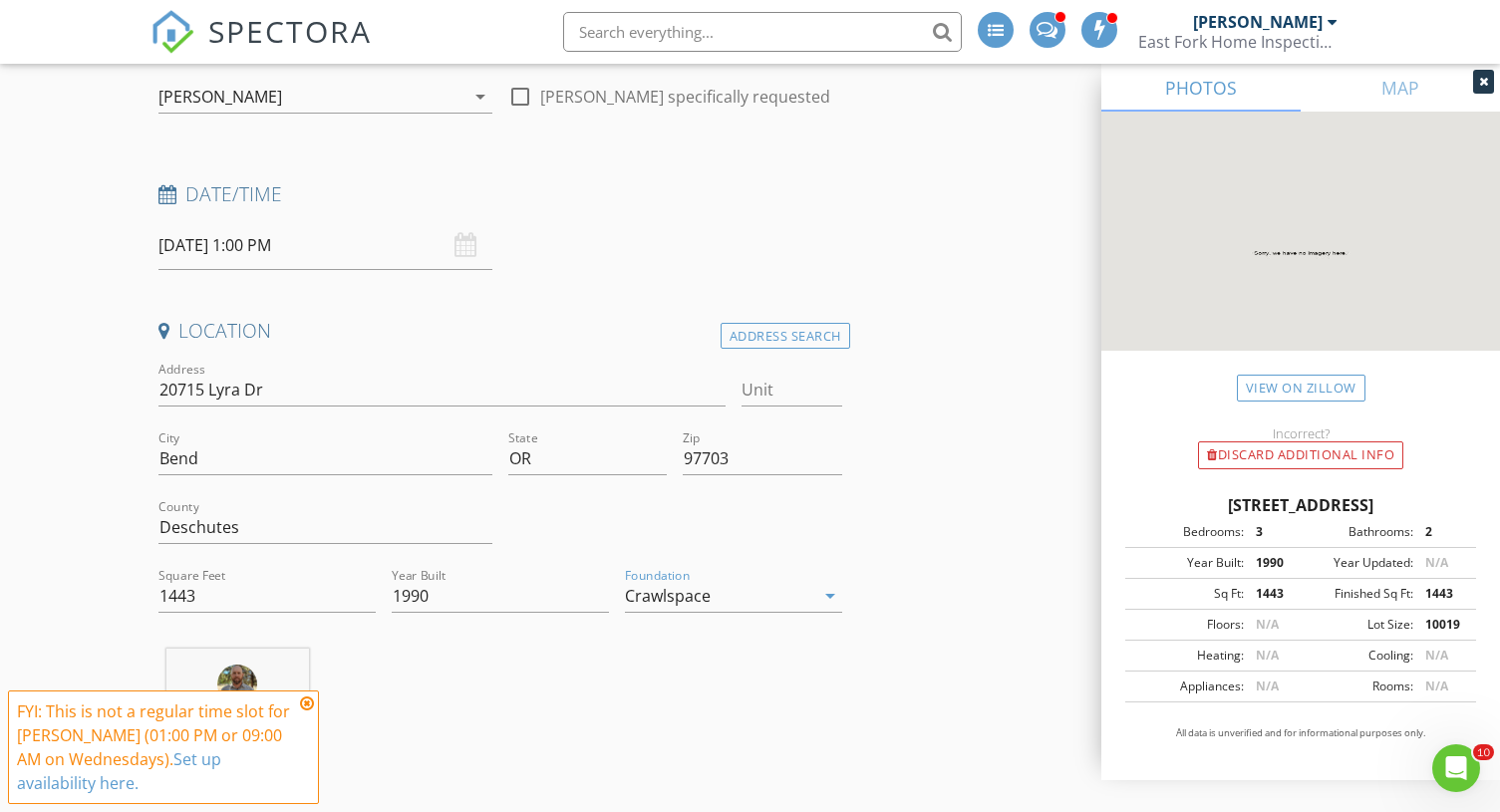 click at bounding box center [307, 703] 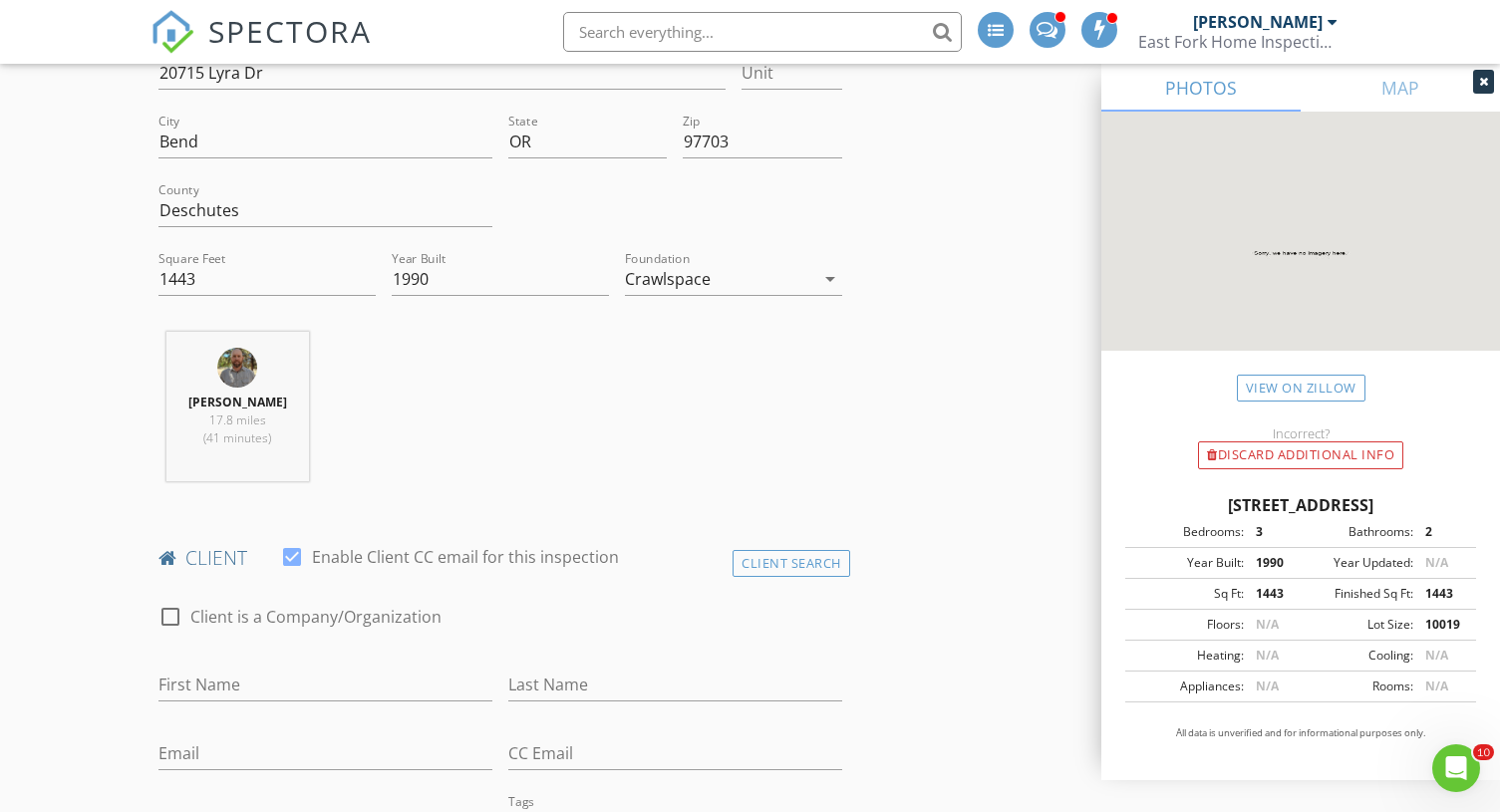 scroll, scrollTop: 697, scrollLeft: 0, axis: vertical 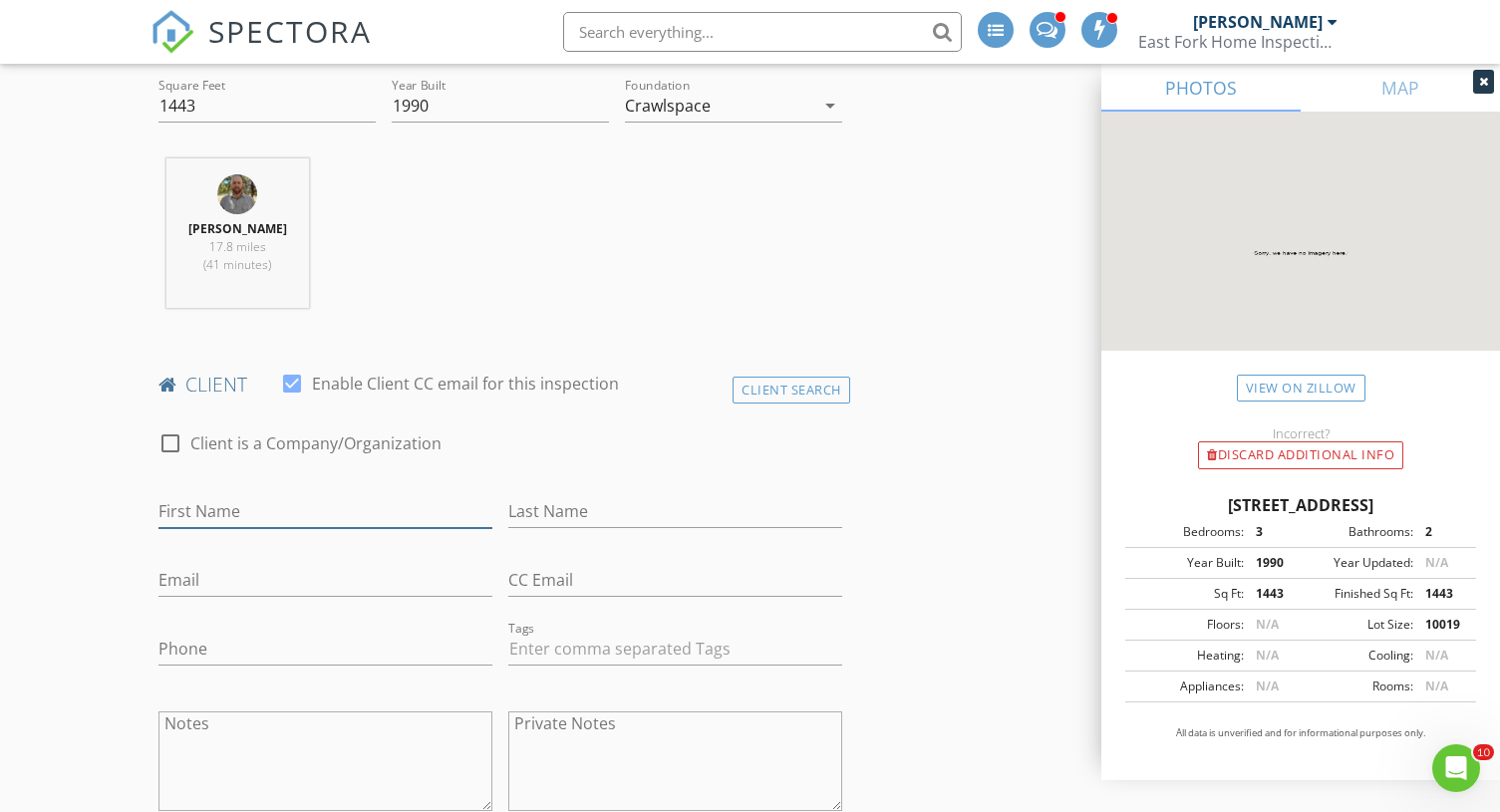 click on "First Name" at bounding box center (325, 511) 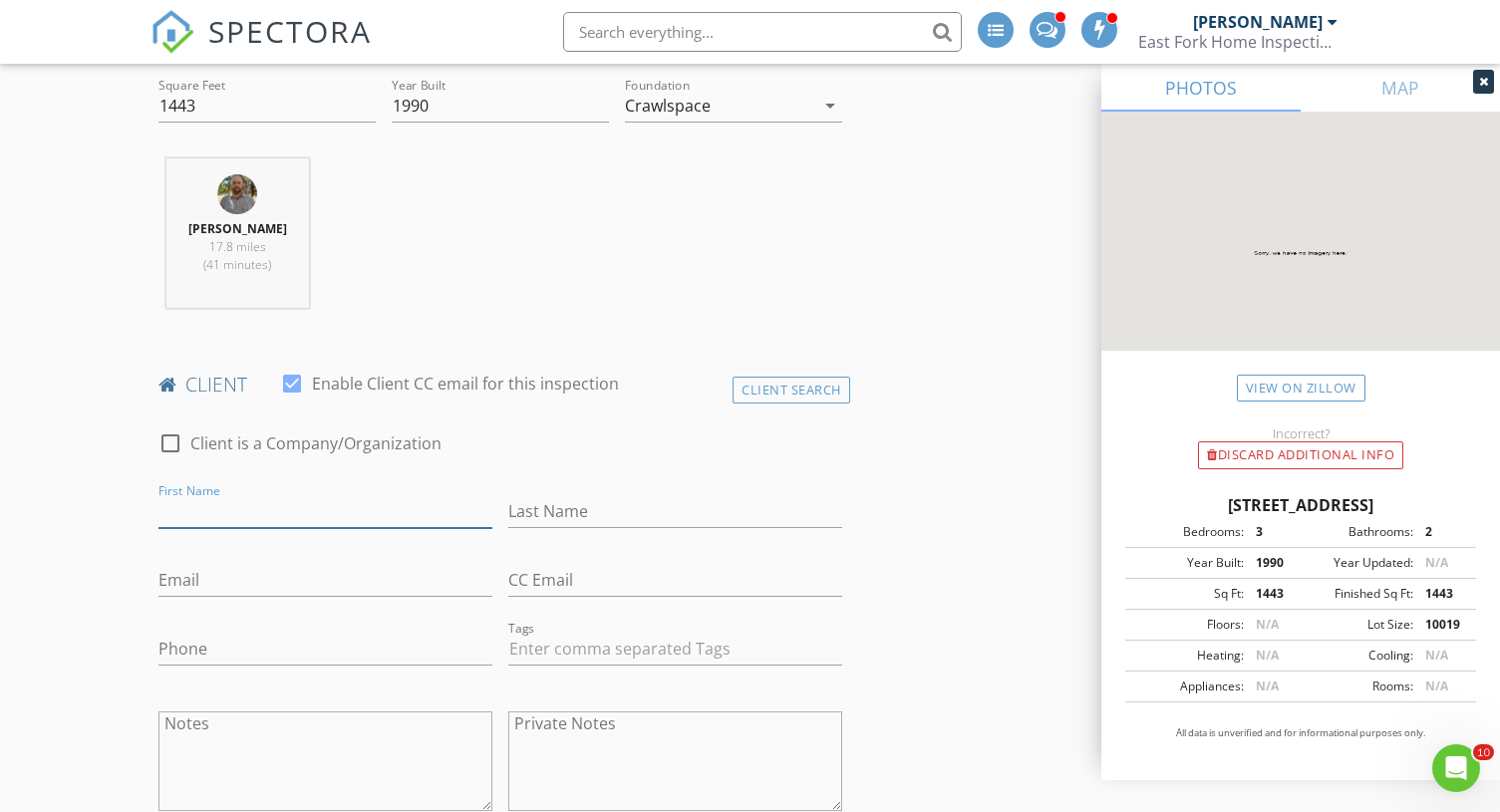 paste on "503-740-8421" 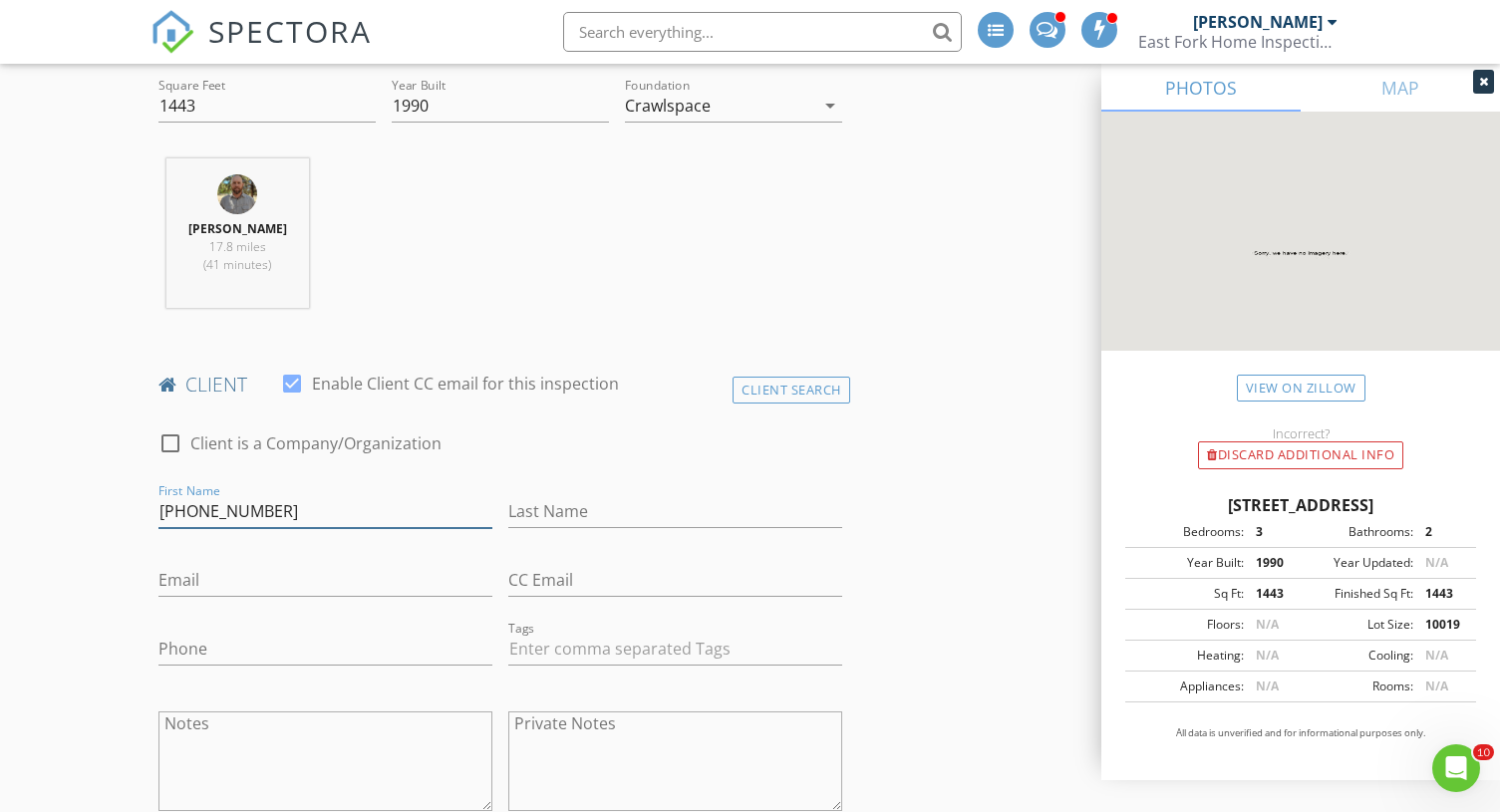 drag, startPoint x: 306, startPoint y: 509, endPoint x: 26, endPoint y: 492, distance: 280.5156 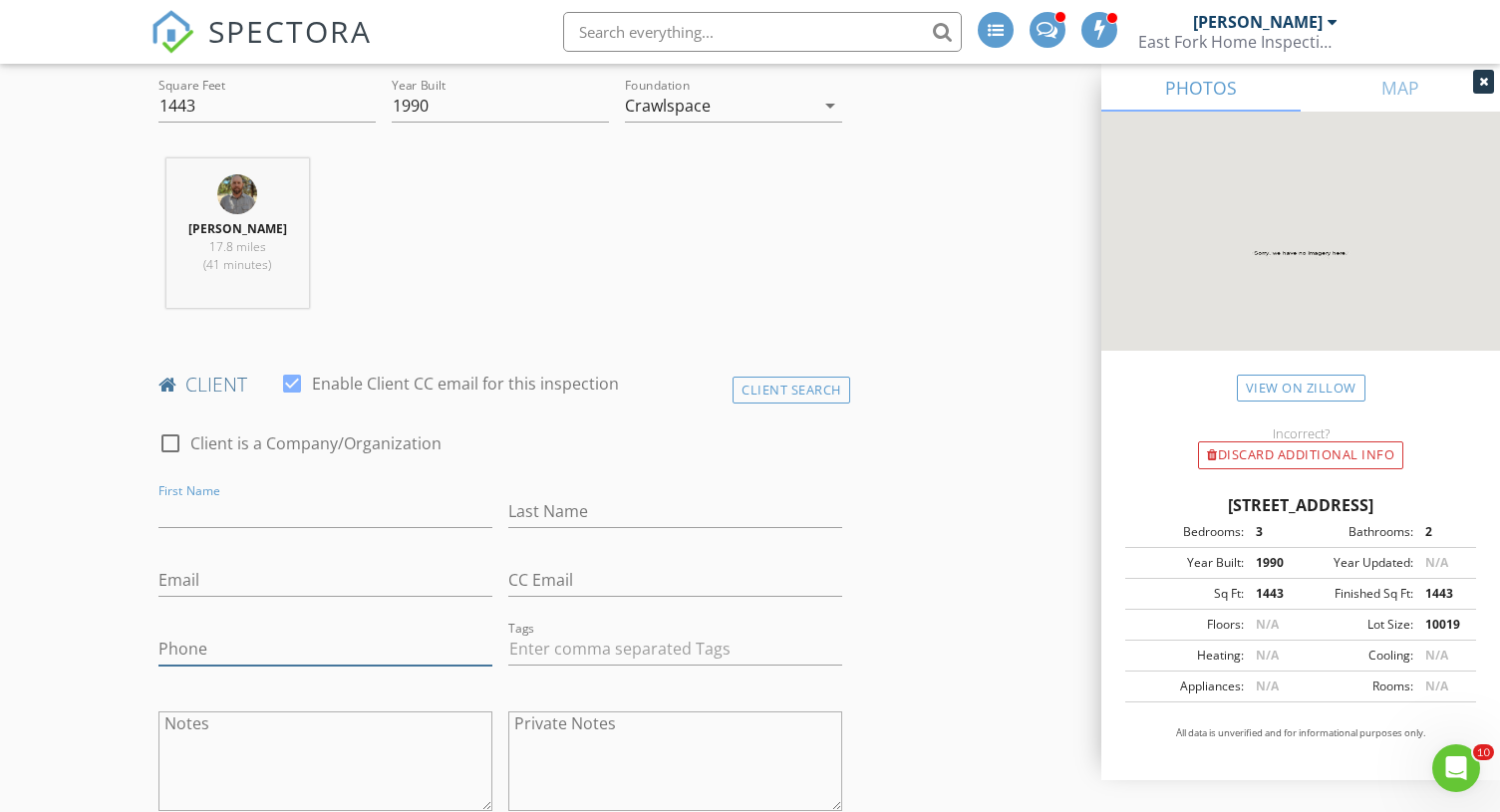 click on "Phone" at bounding box center [325, 649] 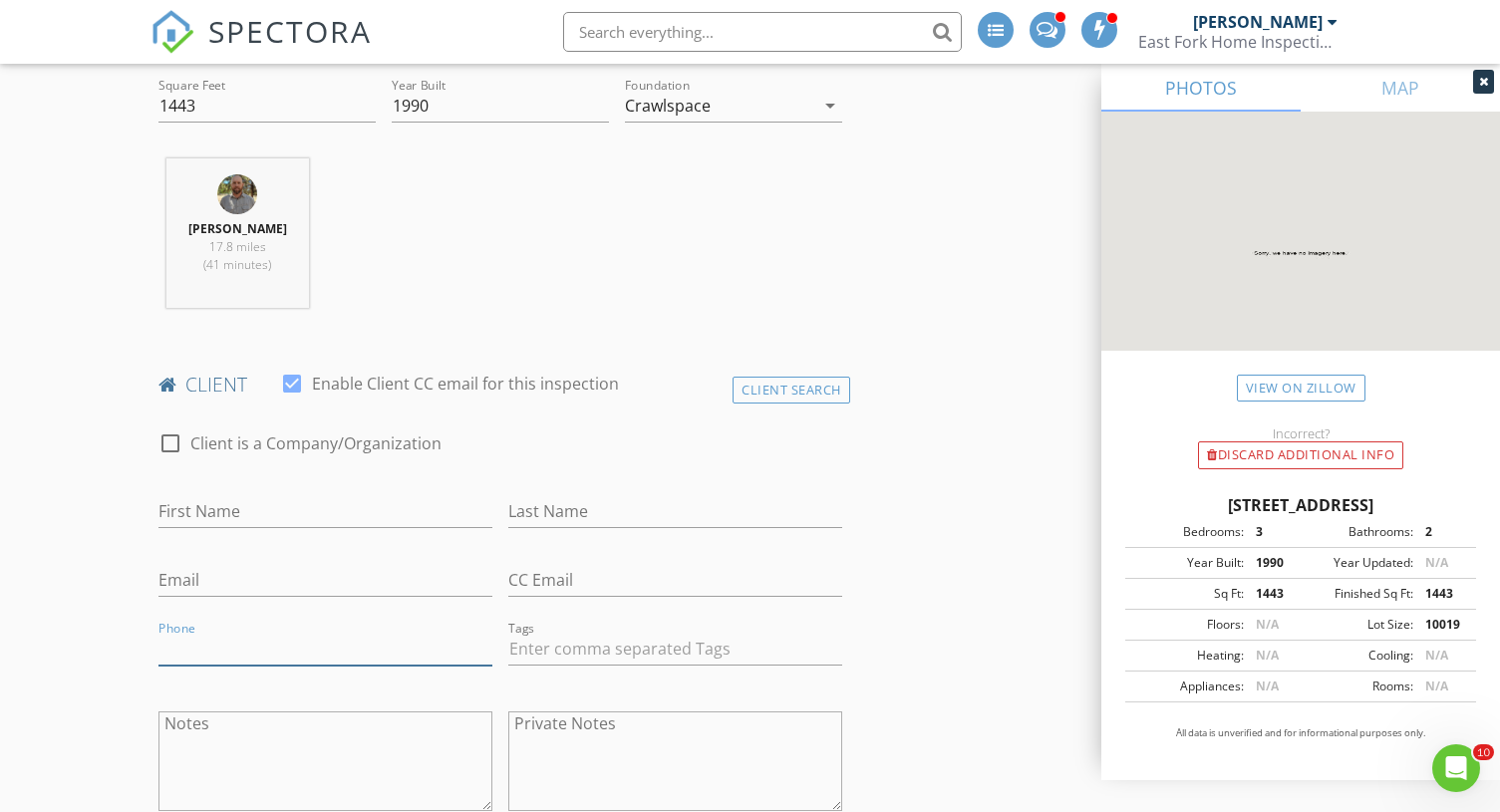 paste on "[PHONE_NUMBER]" 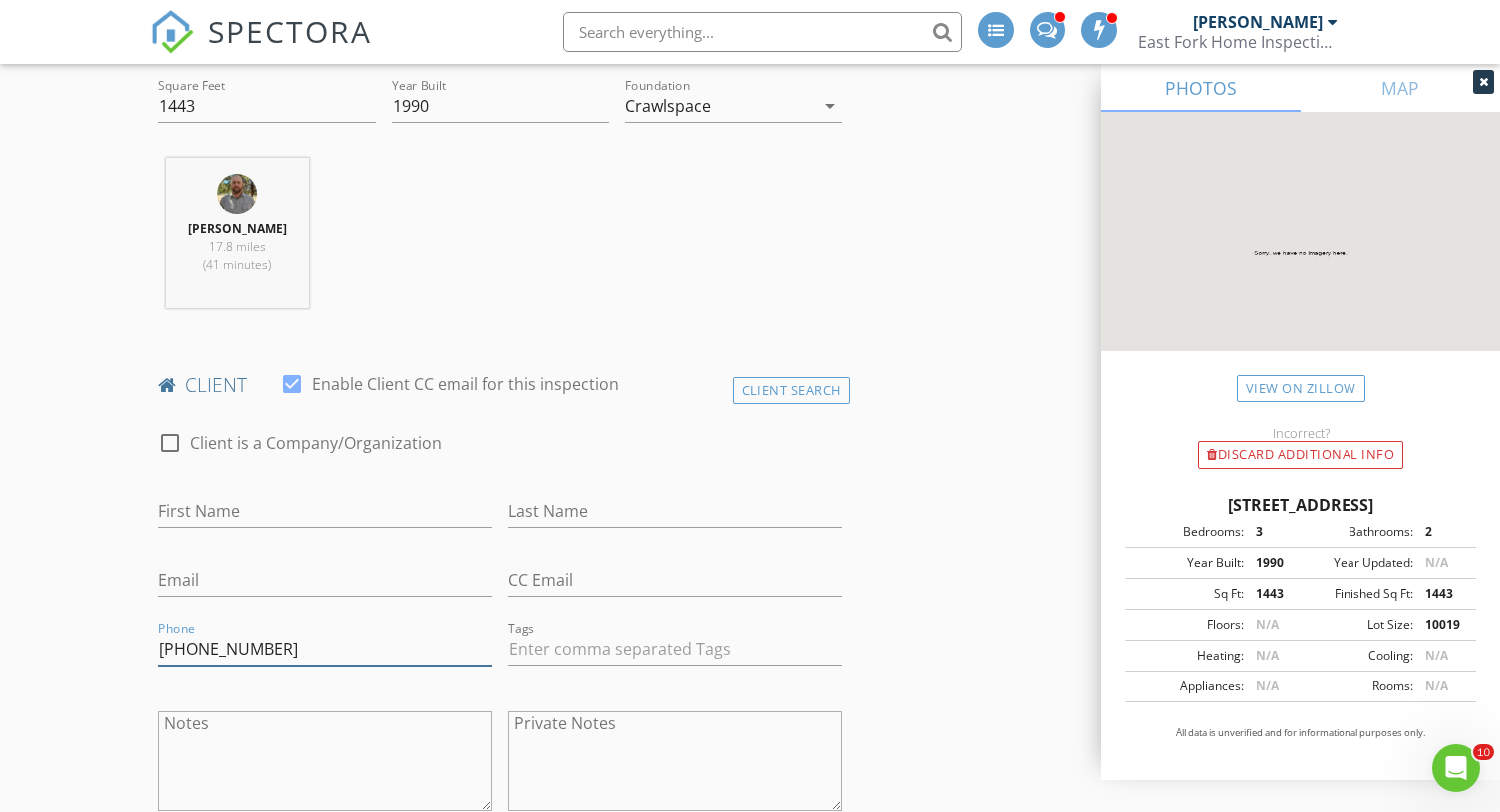 type on "[PHONE_NUMBER]" 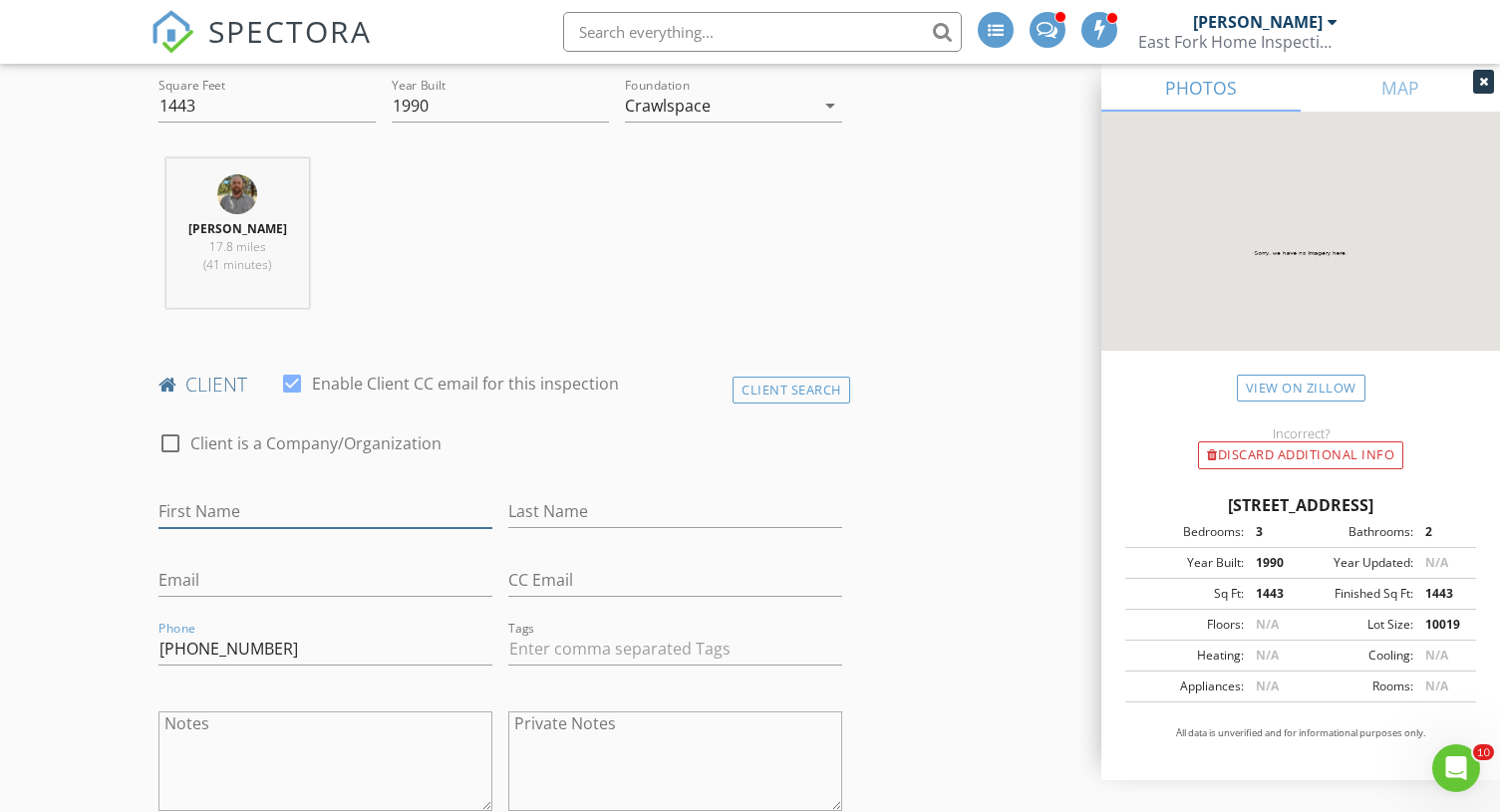 click on "First Name" at bounding box center [325, 511] 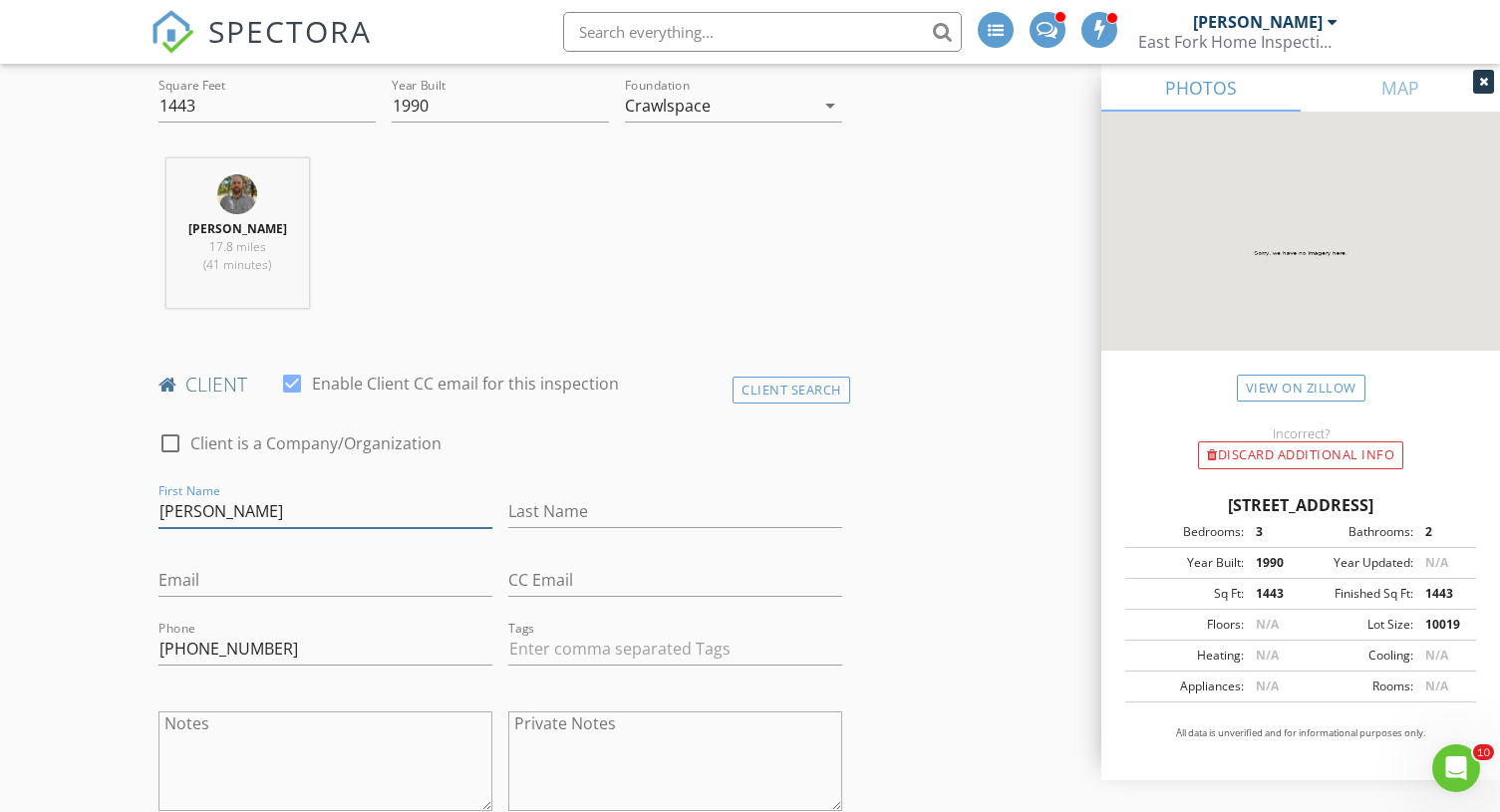 type on "[PERSON_NAME]" 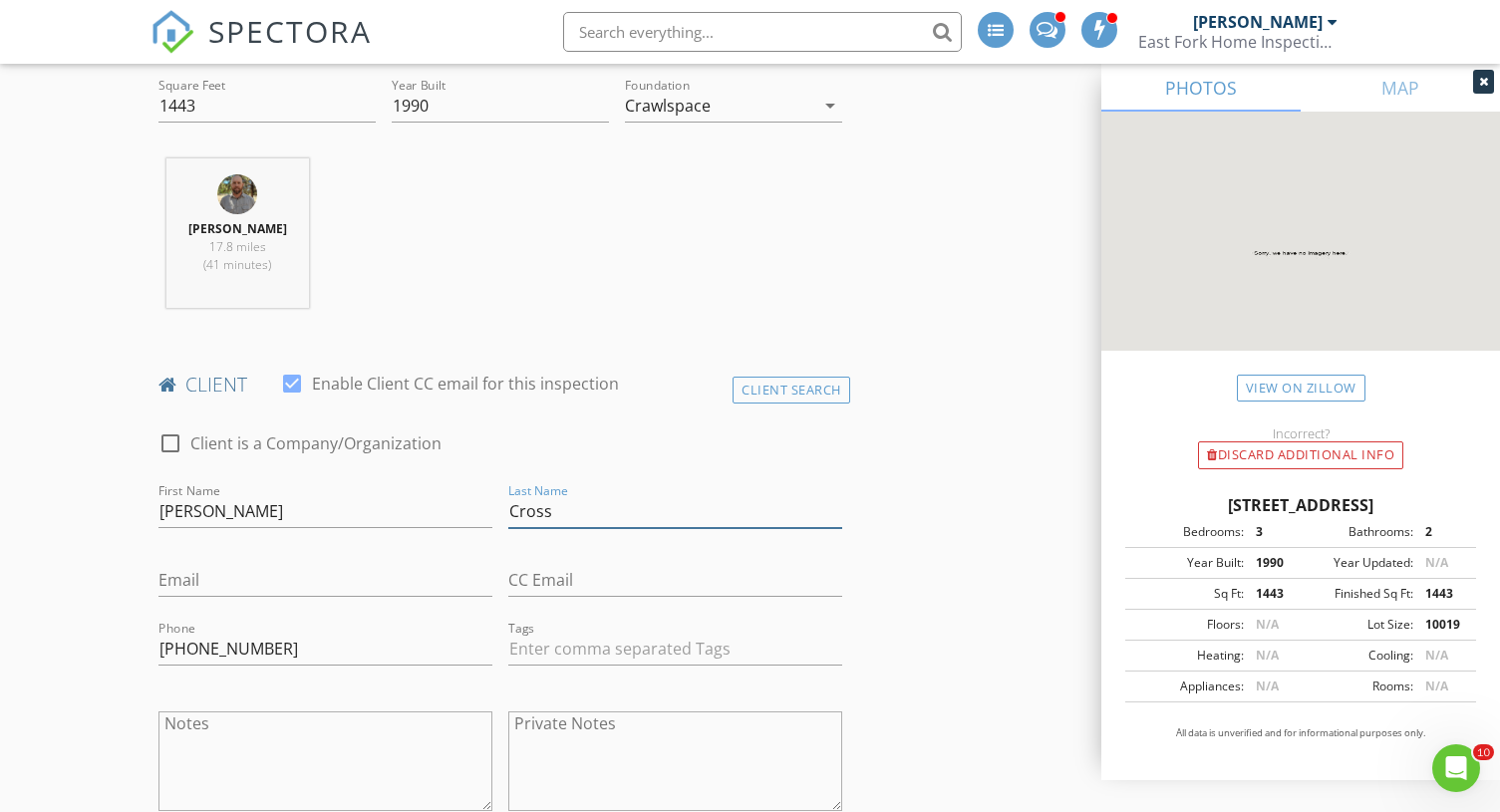 type on "Cross" 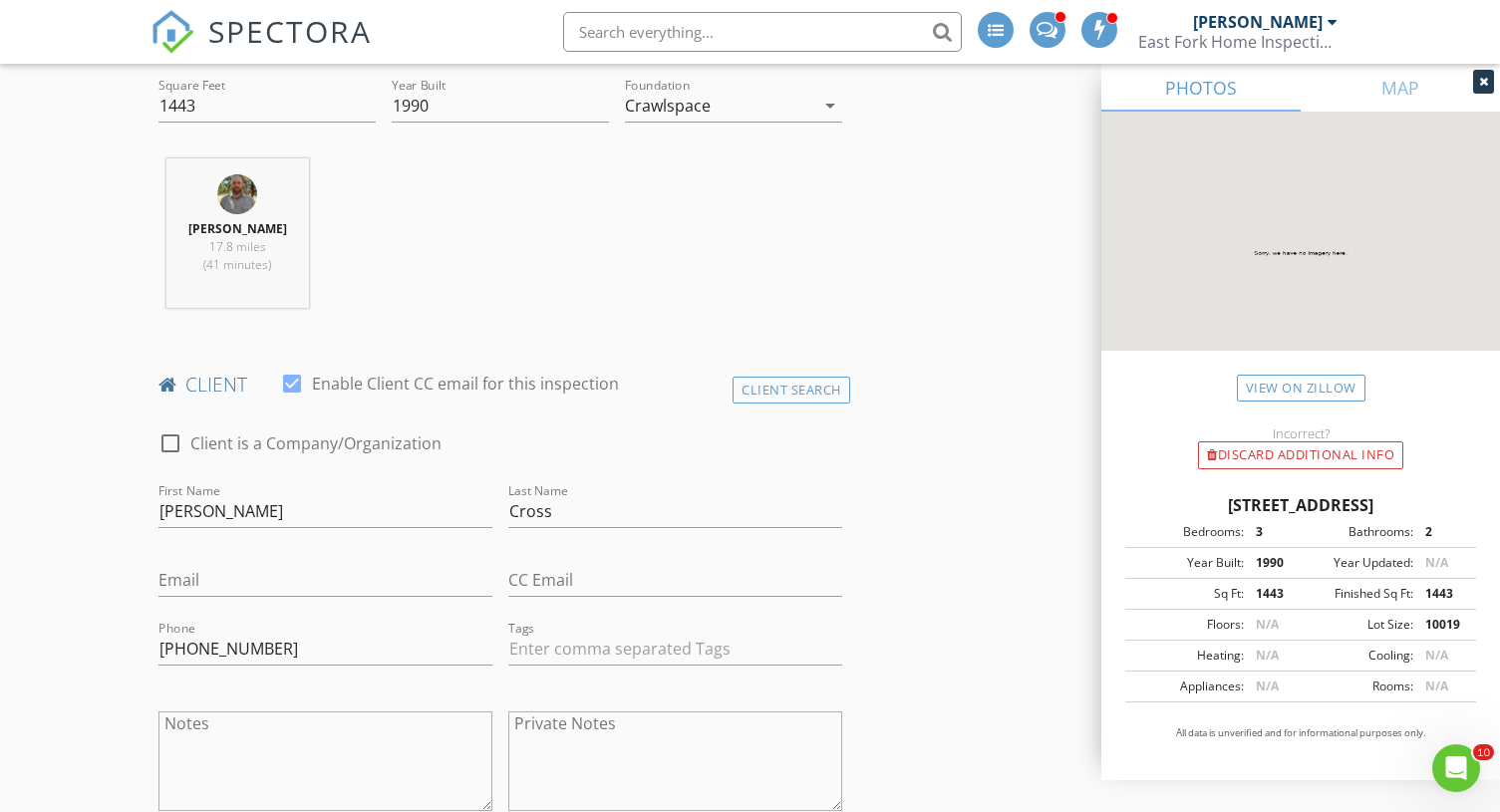 click on "INSPECTOR(S)
check_box   Ryan Bales   PRIMARY   Ryan Bales arrow_drop_down   check_box_outline_blank Ryan Bales specifically requested
Date/Time
07/16/2025 1:00 PM
Location
Address Search       Address 20715 Lyra Dr   Unit   City Bend   State OR   Zip 97703   County Deschutes     Square Feet 1443   Year Built 1990   Foundation Crawlspace arrow_drop_down     Ryan Bales     17.8 miles     (41 minutes)
client
check_box Enable Client CC email for this inspection   Client Search     check_box_outline_blank Client is a Company/Organization     First Name Debbie   Last Name Cross   Email   CC Email   Phone 503-740-8421         Tags         Notes   Private Notes
ADD ADDITIONAL client
SERVICES
check_box_outline_blank   Residential Inspection   Standalone Home Inspection" at bounding box center [750, 1338] 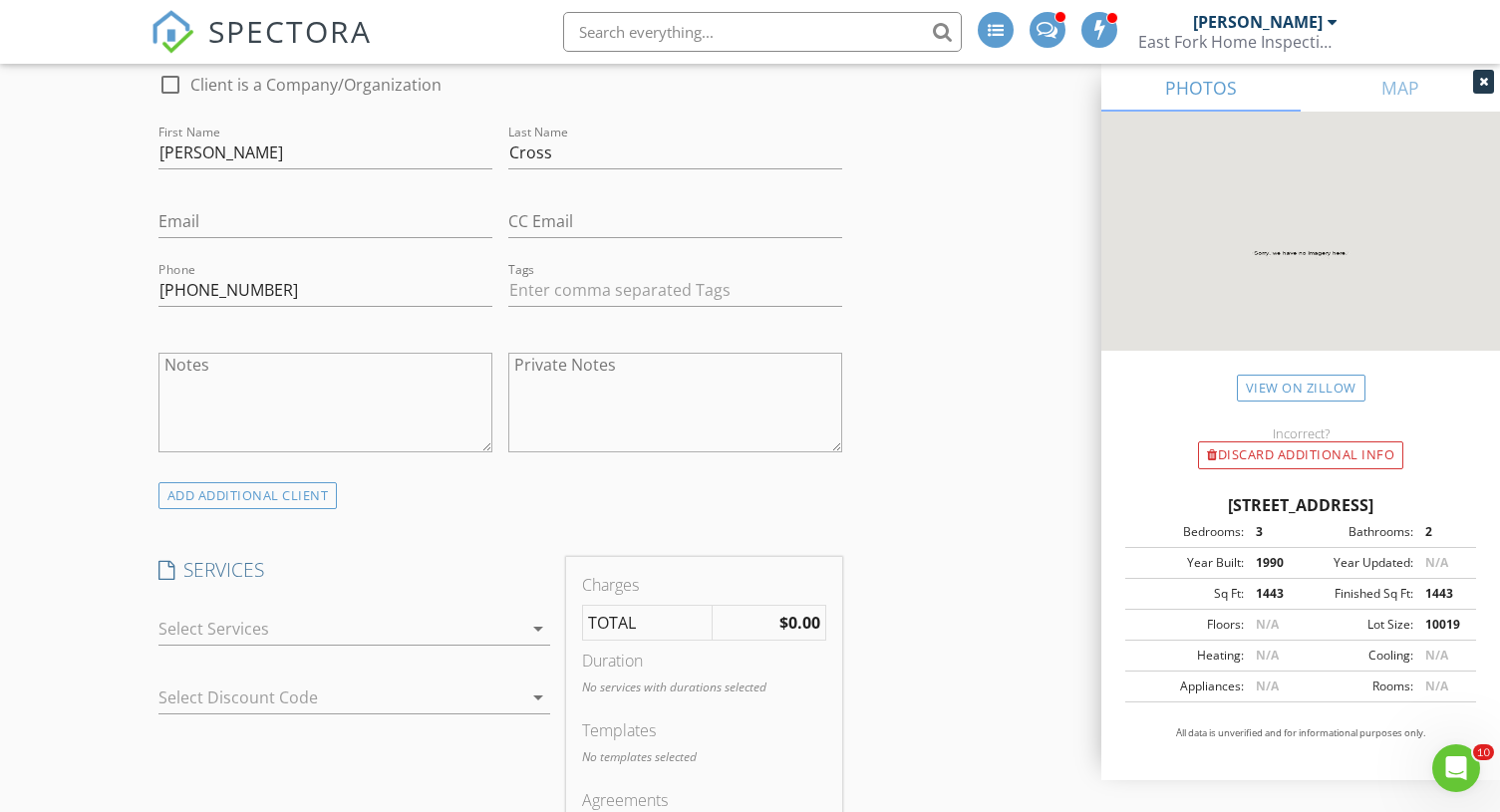 scroll, scrollTop: 1136, scrollLeft: 0, axis: vertical 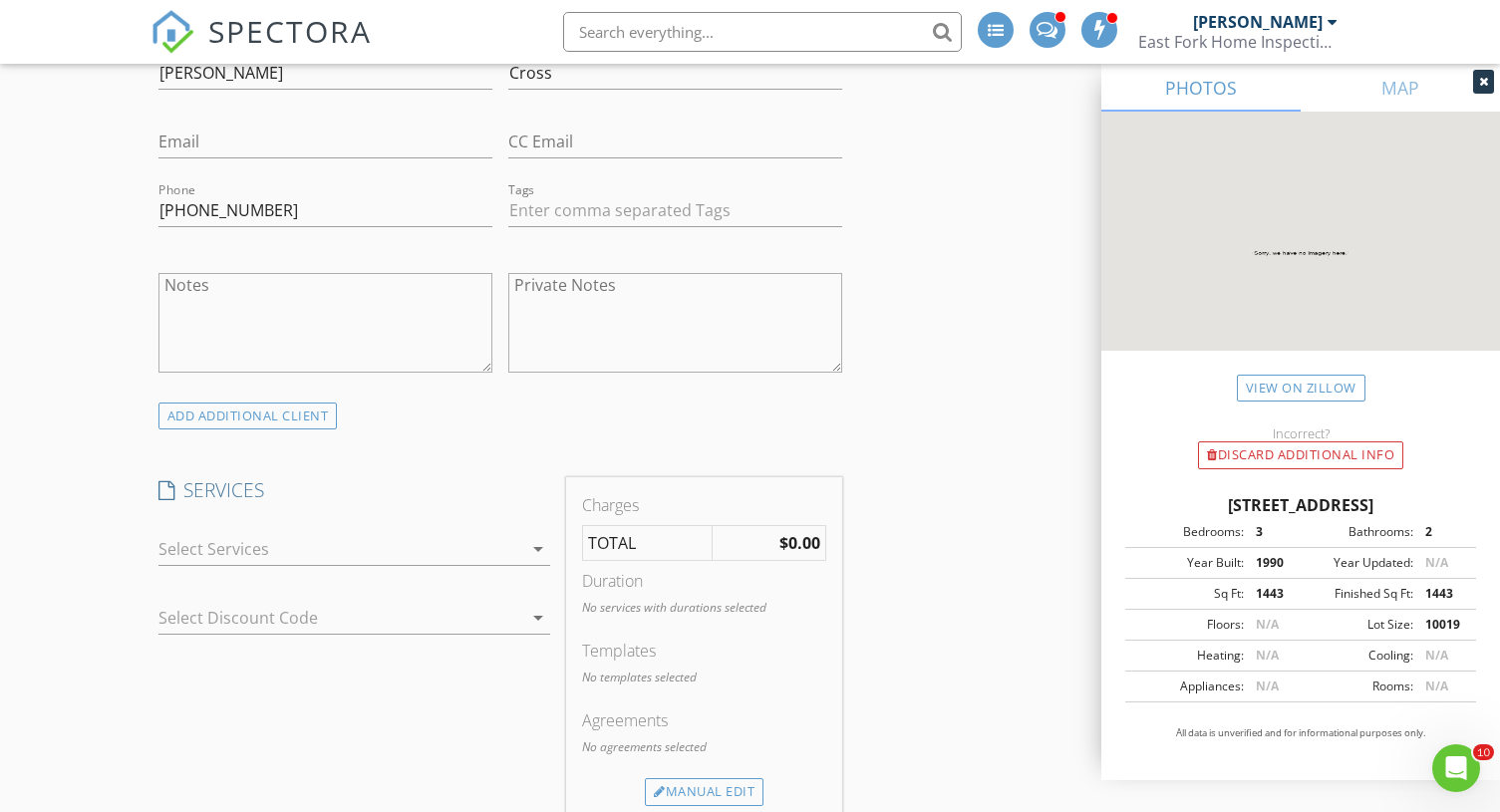 click at bounding box center [341, 549] 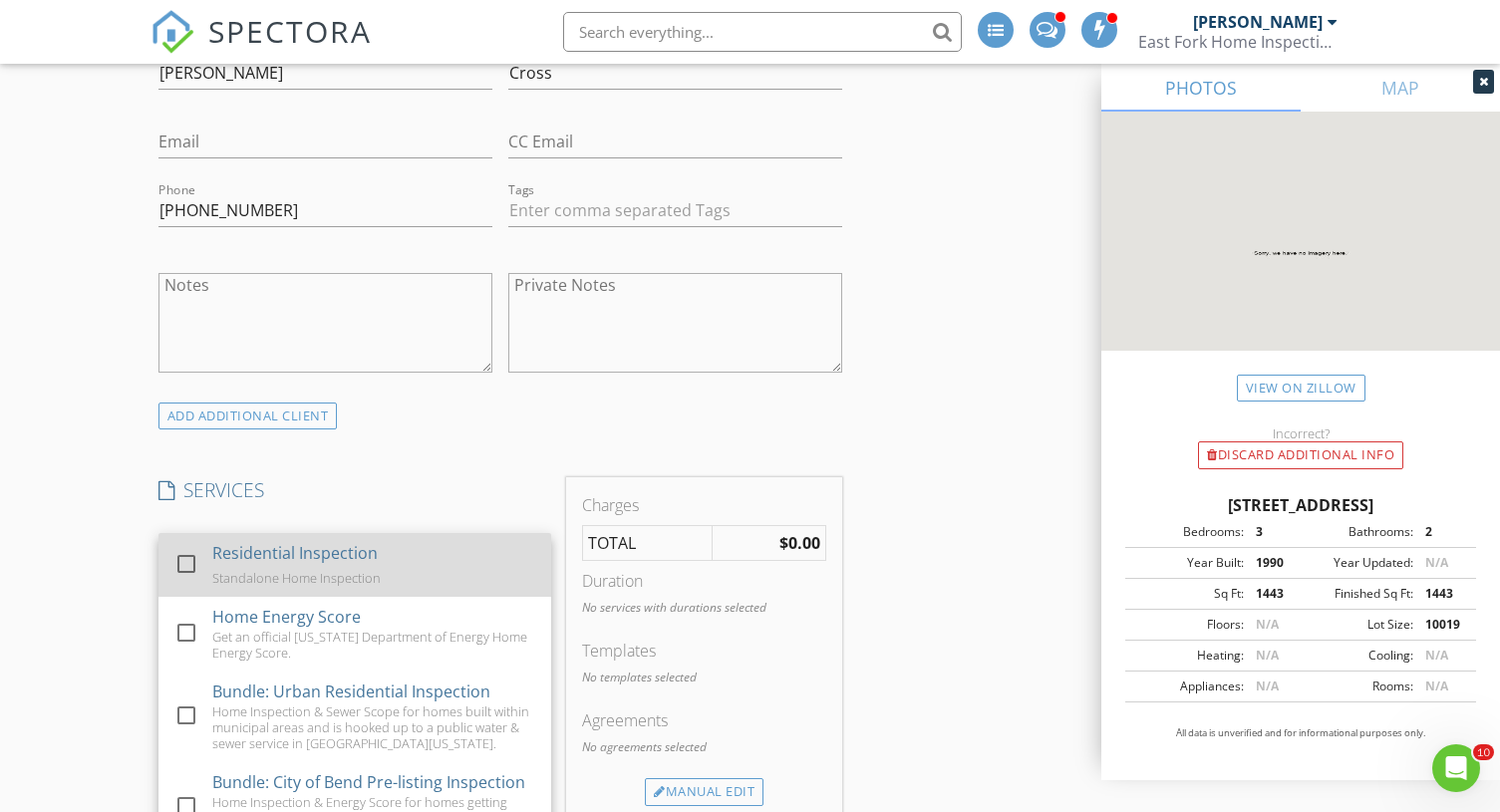 click at bounding box center (186, 564) 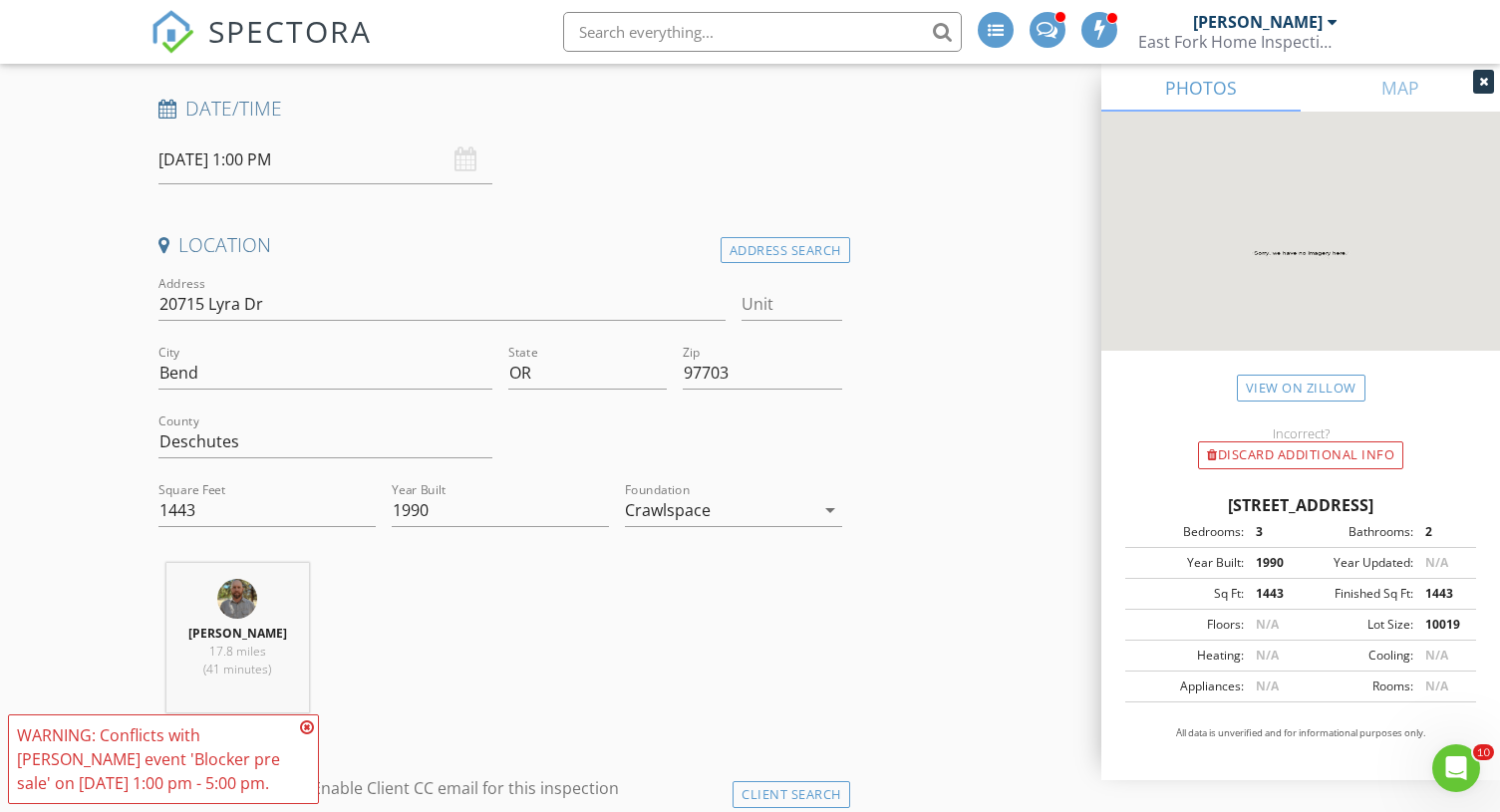 scroll, scrollTop: 261, scrollLeft: 0, axis: vertical 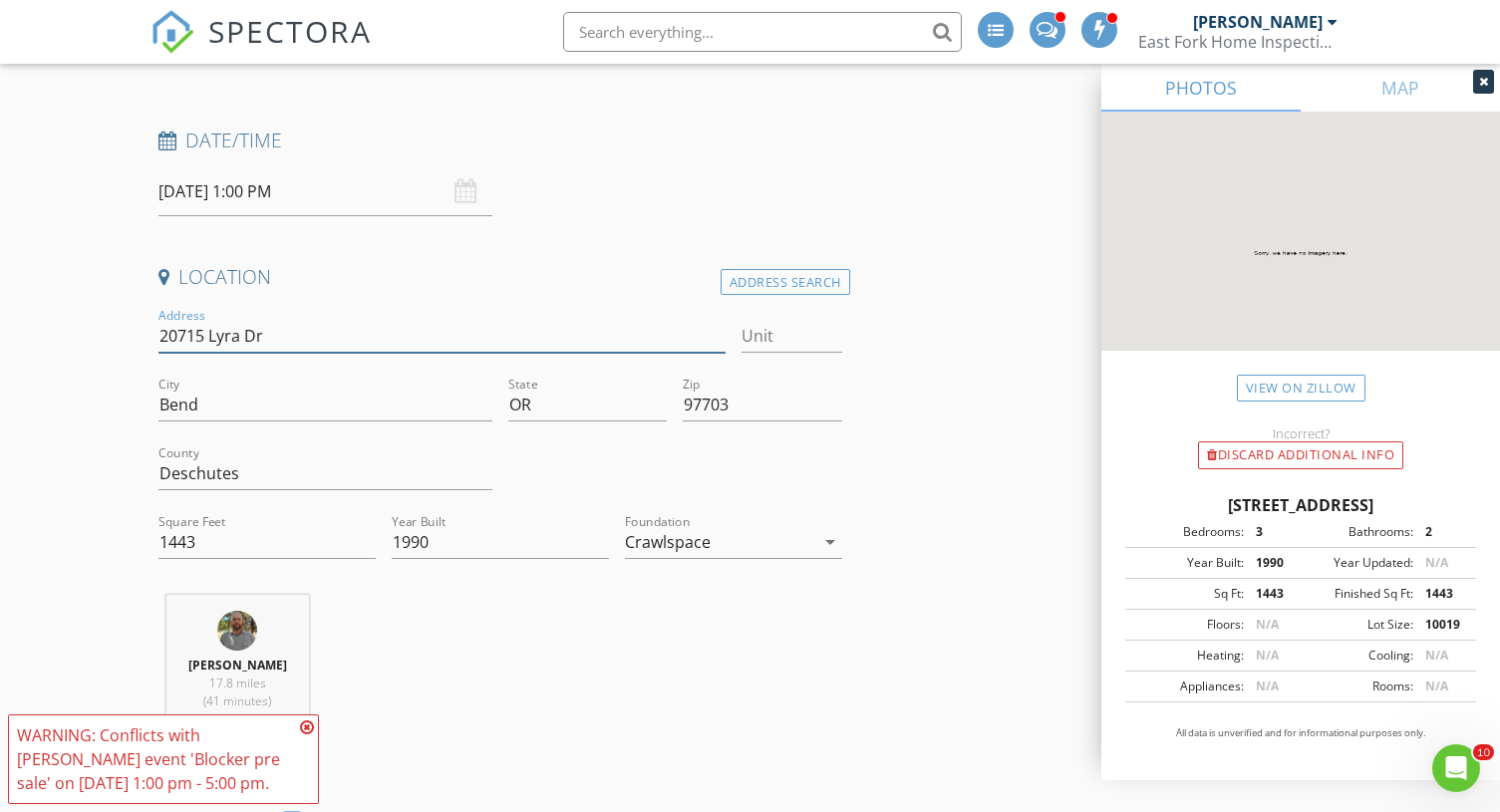 drag, startPoint x: 281, startPoint y: 340, endPoint x: 72, endPoint y: 326, distance: 209.46837 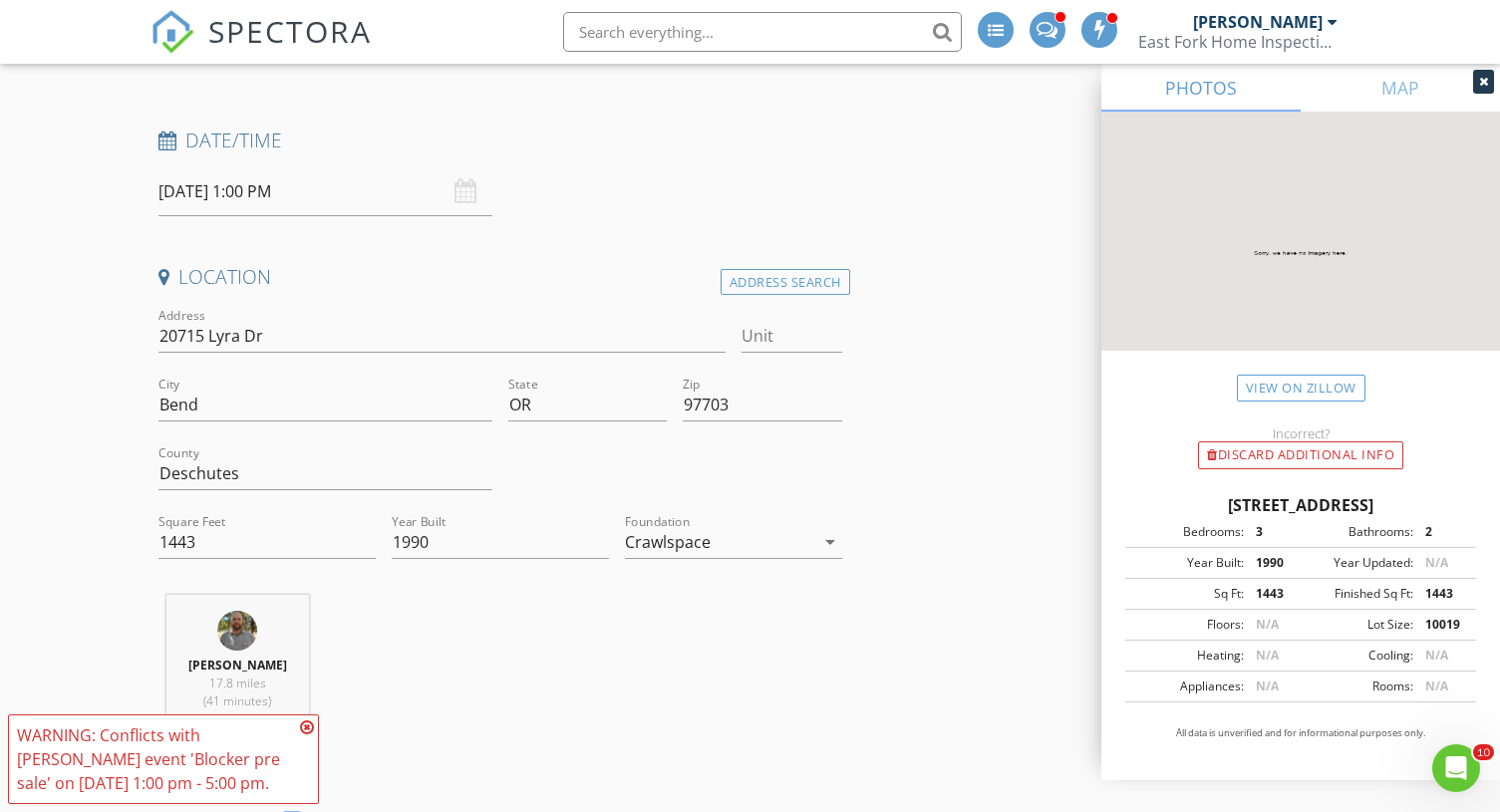 type 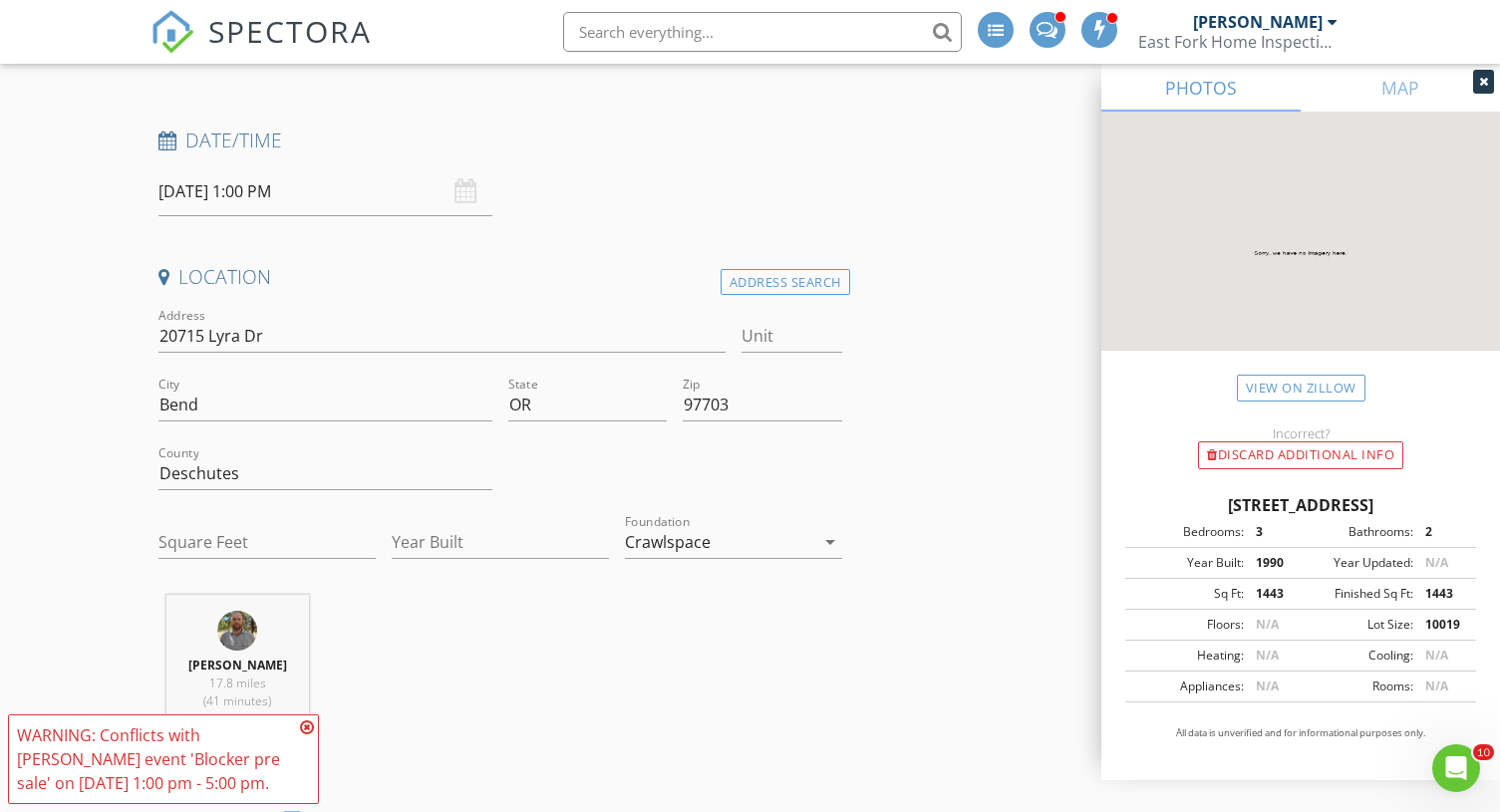 type on "1443" 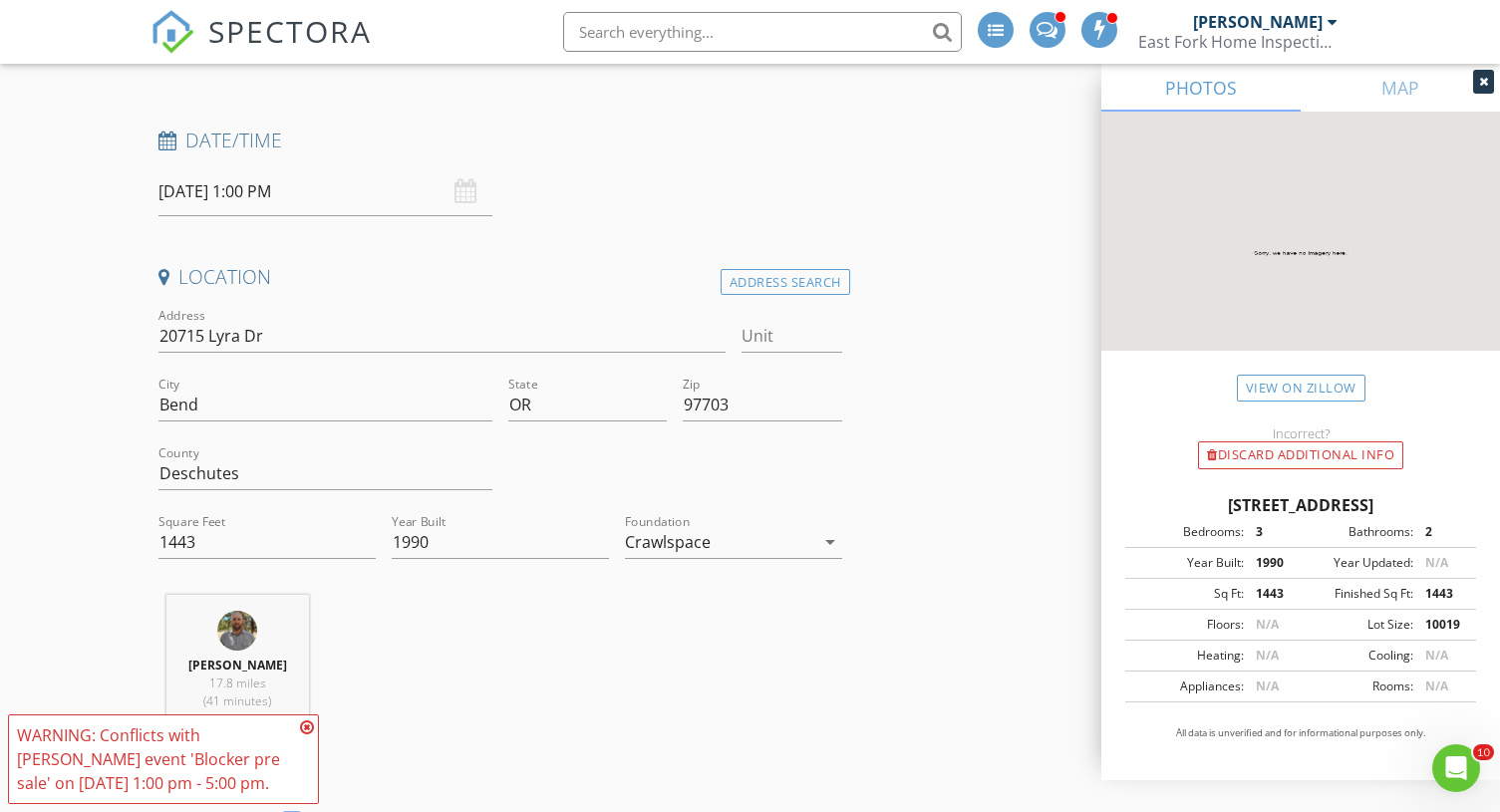 click at bounding box center (307, 727) 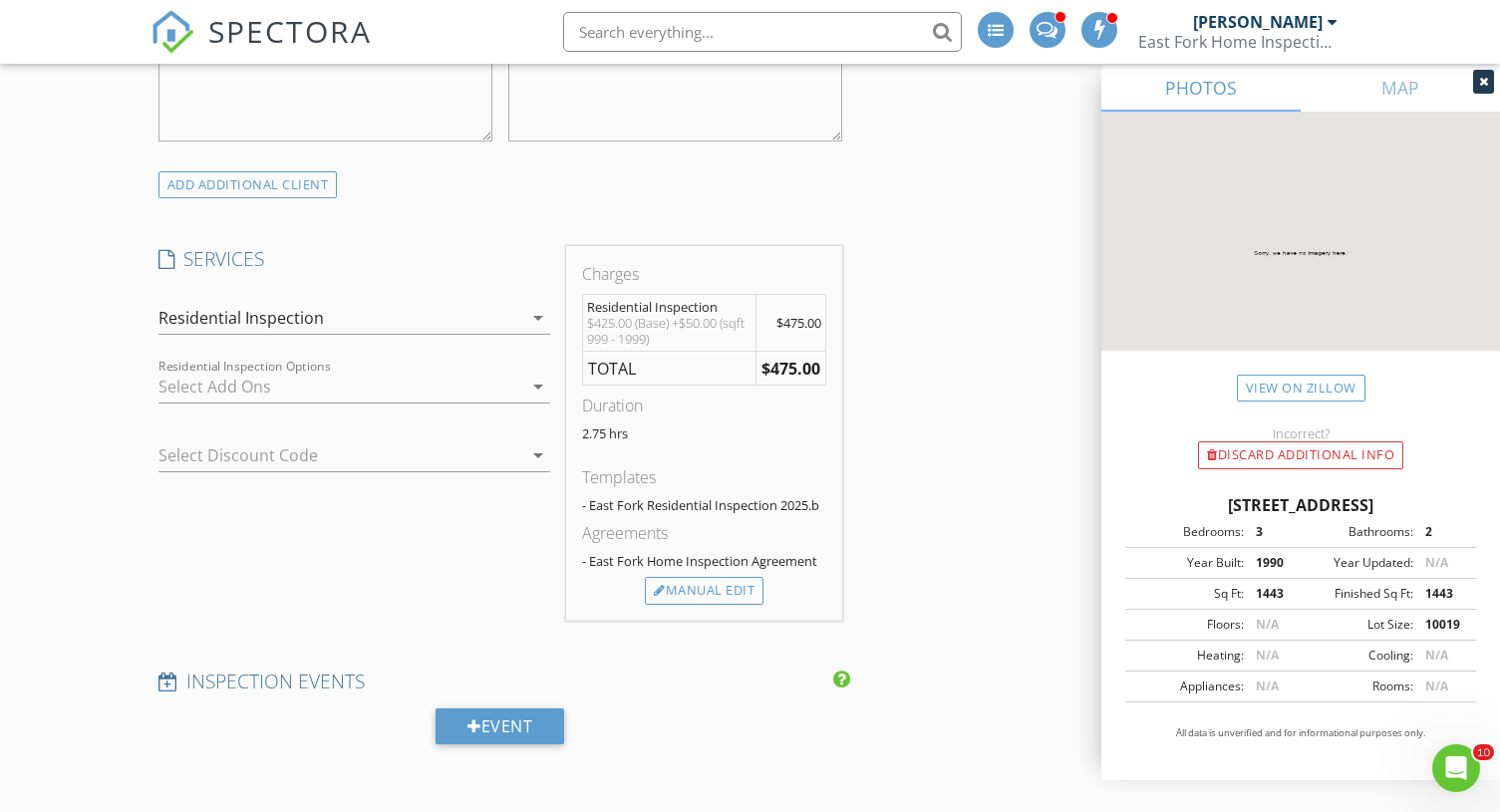 scroll, scrollTop: 1164, scrollLeft: 0, axis: vertical 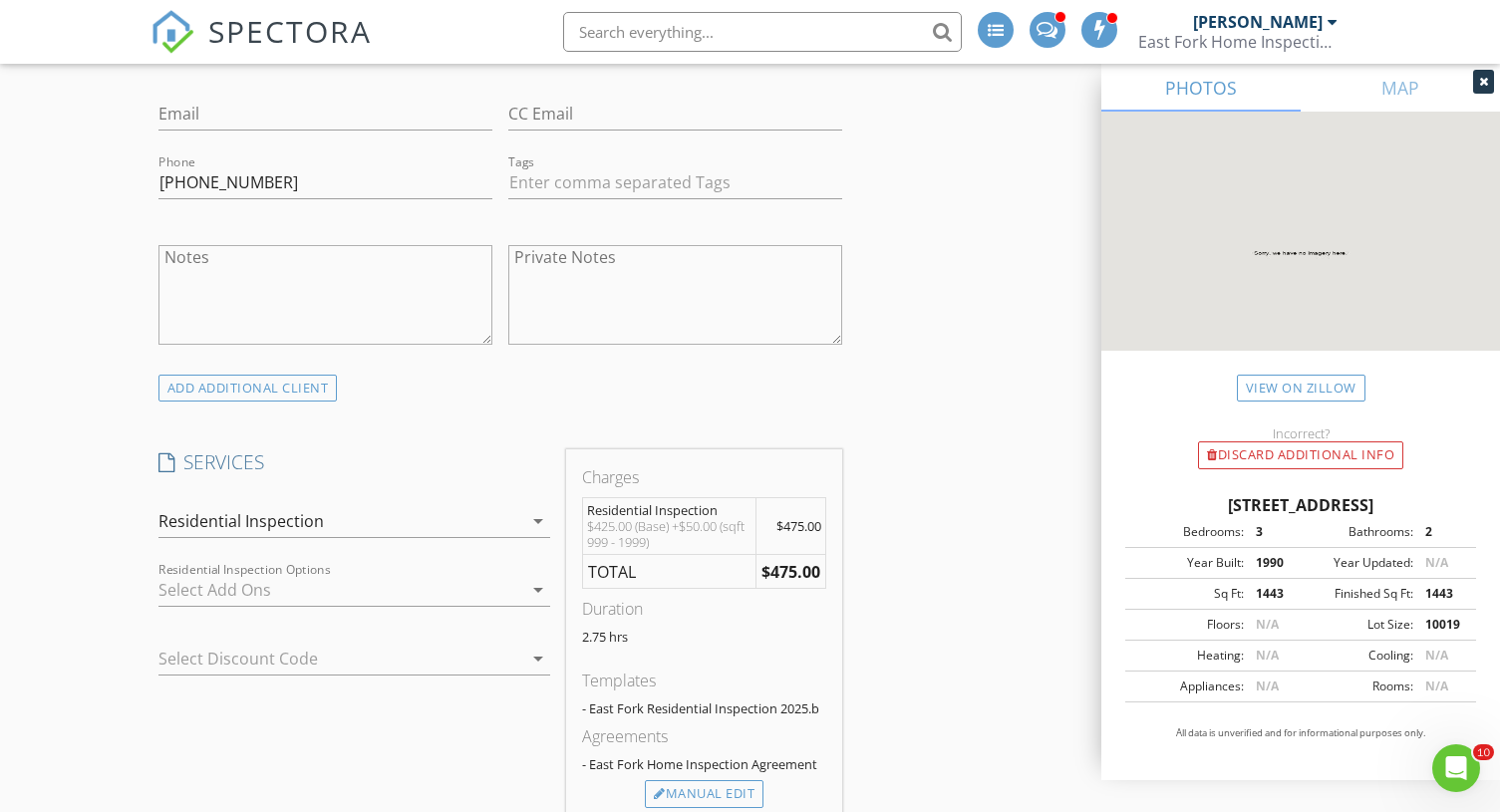 click on "Residential Inspection" at bounding box center [341, 521] 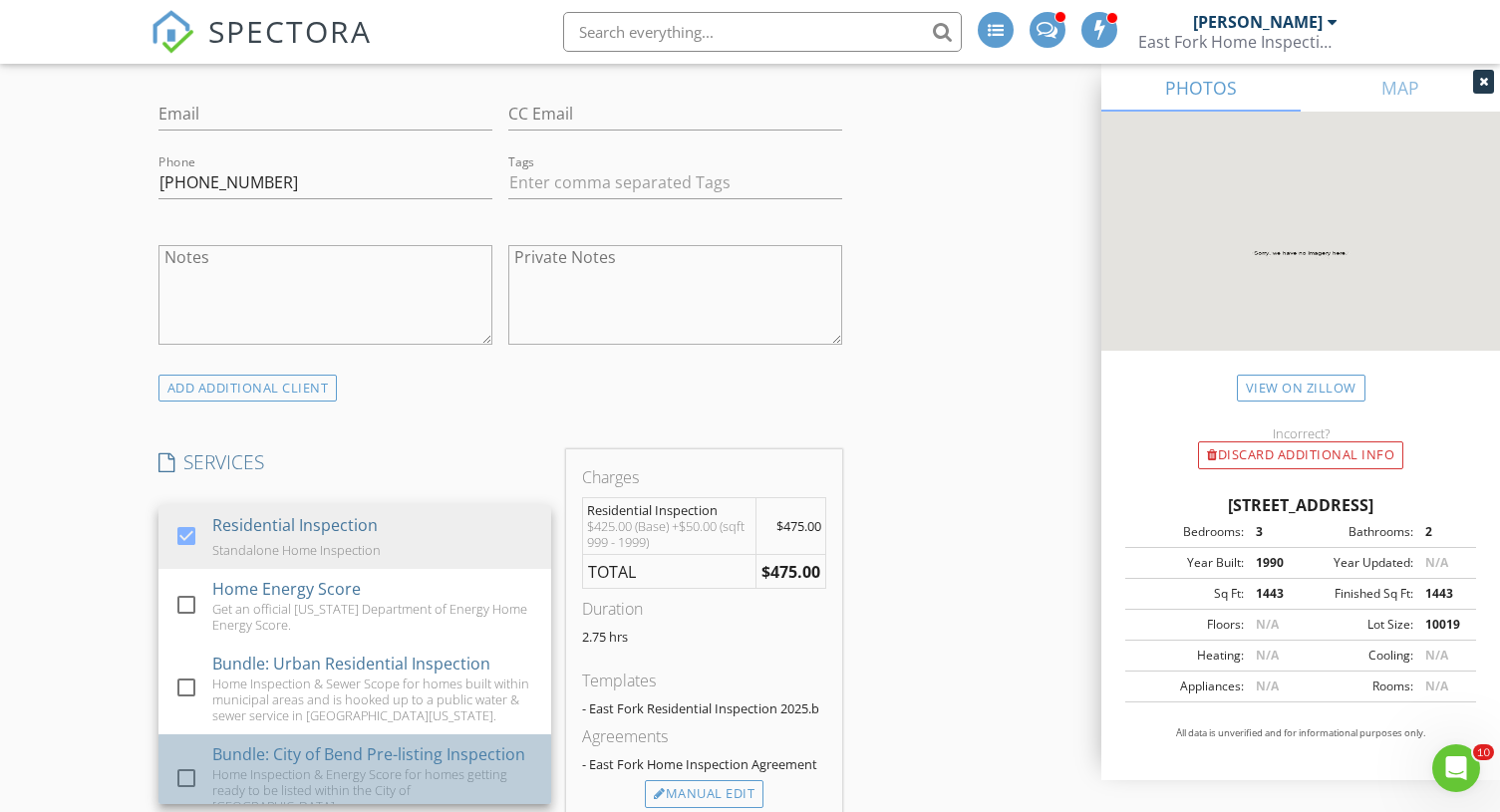 click on "Home Inspection & Energy Score for homes getting ready to be listed within the City of Bend" at bounding box center (374, 790) 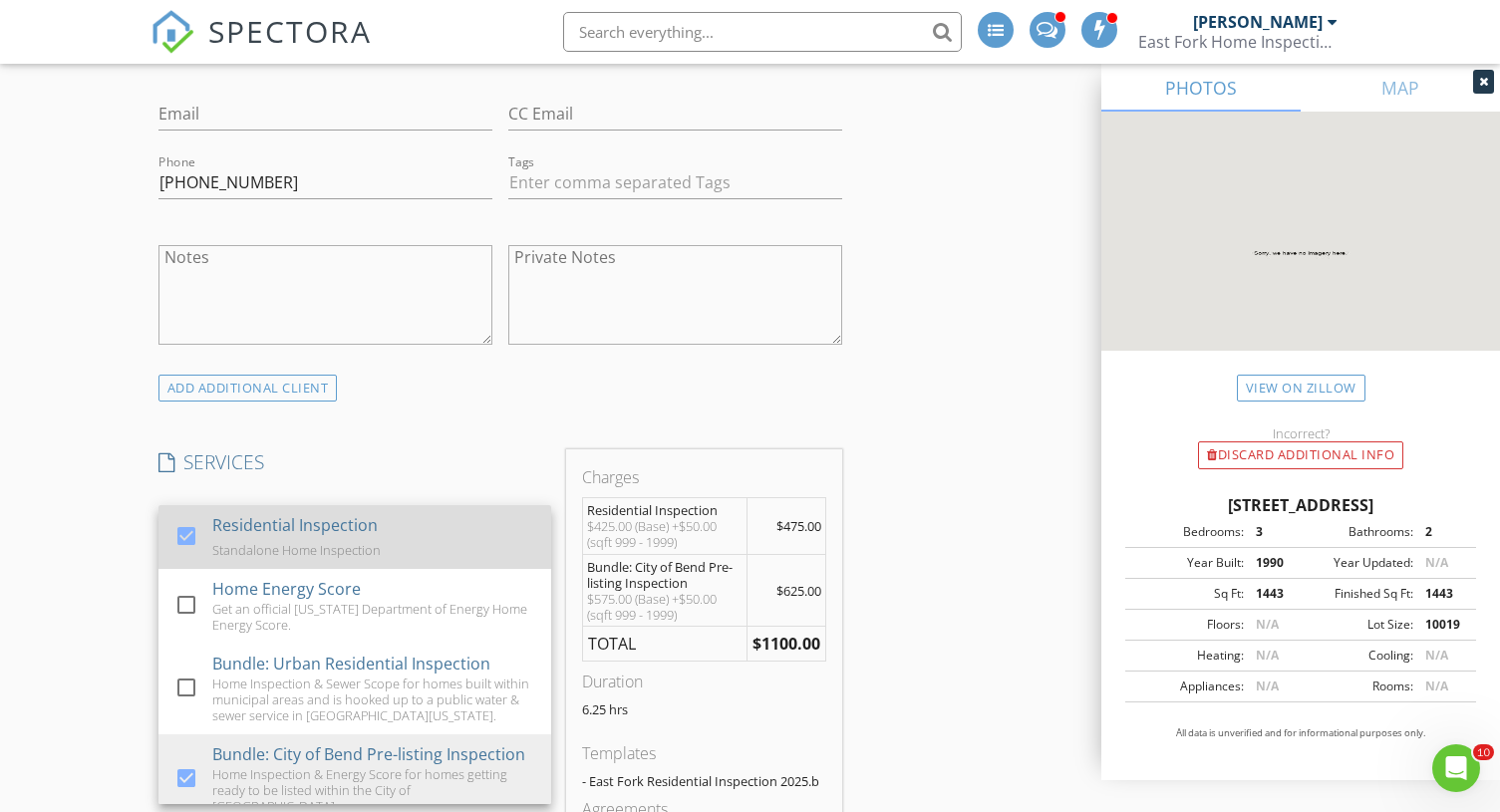 click at bounding box center (186, 536) 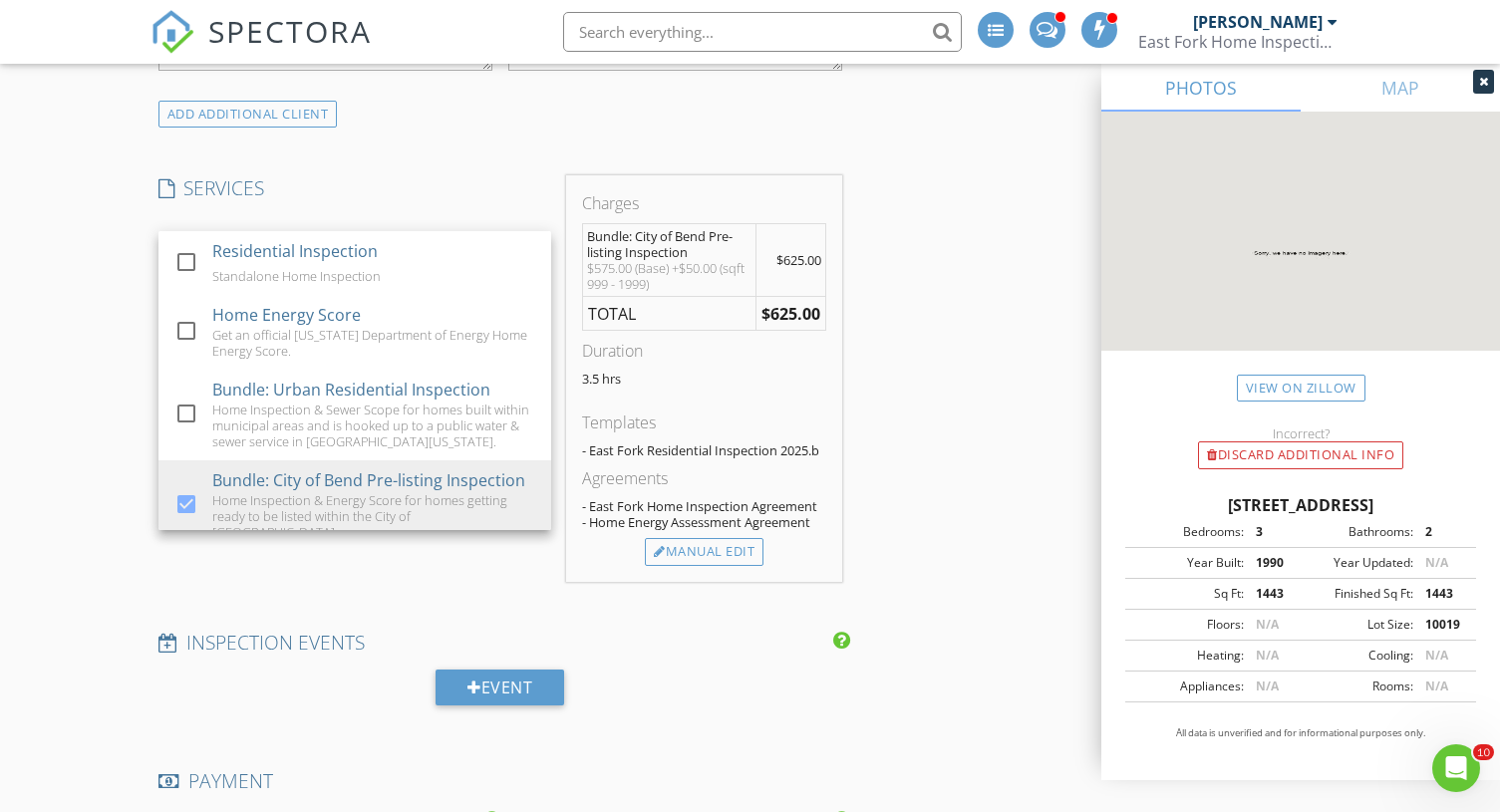 scroll, scrollTop: 1439, scrollLeft: 0, axis: vertical 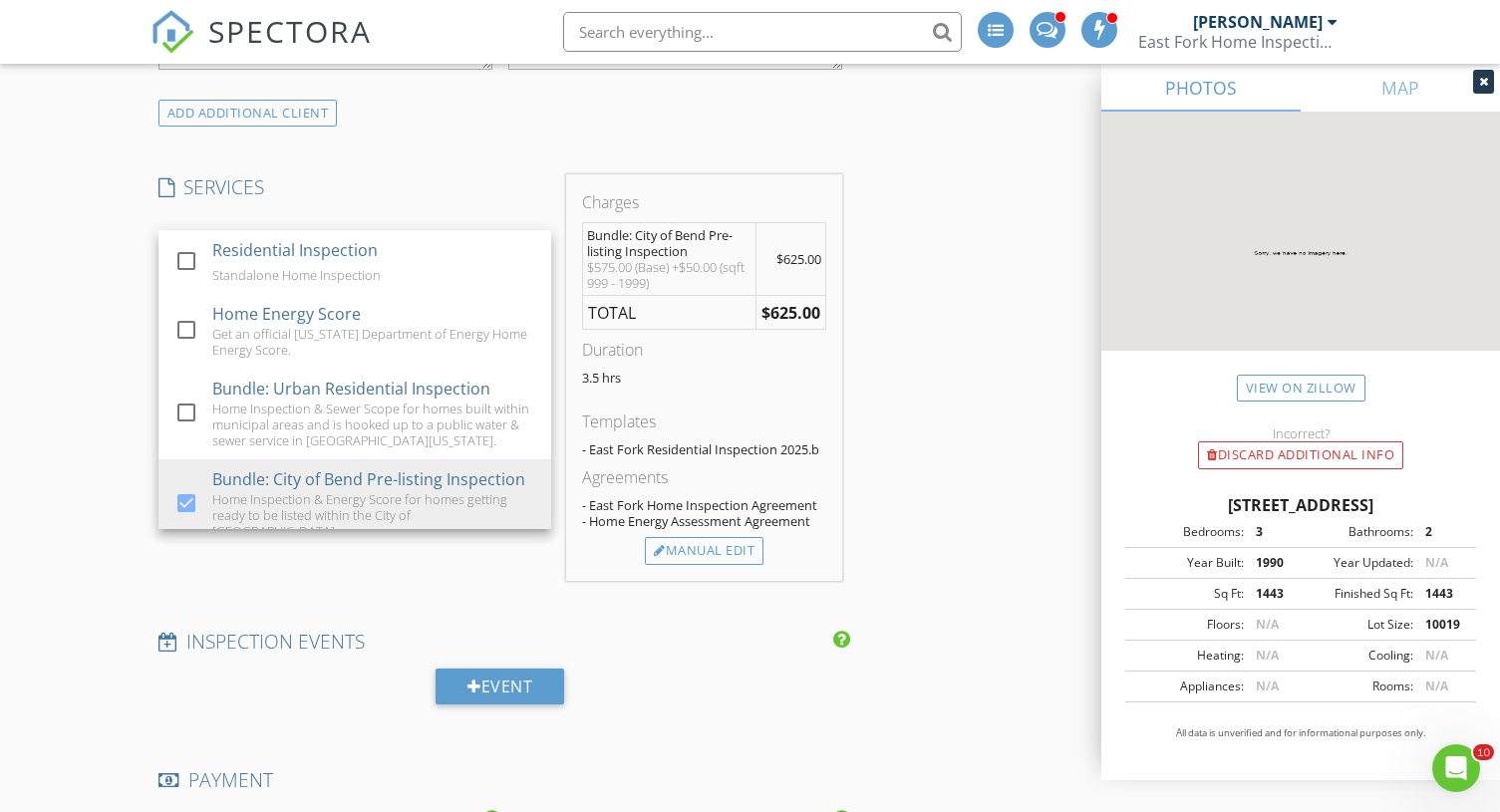 click on "New Inspection
INSPECTOR(S)
check_box   Ryan Bales   PRIMARY   Ryan Bales arrow_drop_down   check_box_outline_blank Ryan Bales specifically requested
Date/Time
07/16/2025 1:00 PM
Location
Address Search       Address 20715 Lyra Dr   Unit   City Bend   State OR   Zip 97703   County Deschutes     Square Feet 1443   Year Built 1990   Foundation Crawlspace arrow_drop_down     Ryan Bales     17.8 miles     (41 minutes)
client
check_box Enable Client CC email for this inspection   Client Search     check_box_outline_blank Client is a Company/Organization     First Name Debbie   Last Name Cross   Email   CC Email   Phone 503-740-8421         Tags         Notes   Private Notes
ADD ADDITIONAL client
SERVICES
check_box_outline_blank   Residential Inspection           check_box" at bounding box center (750, 595) 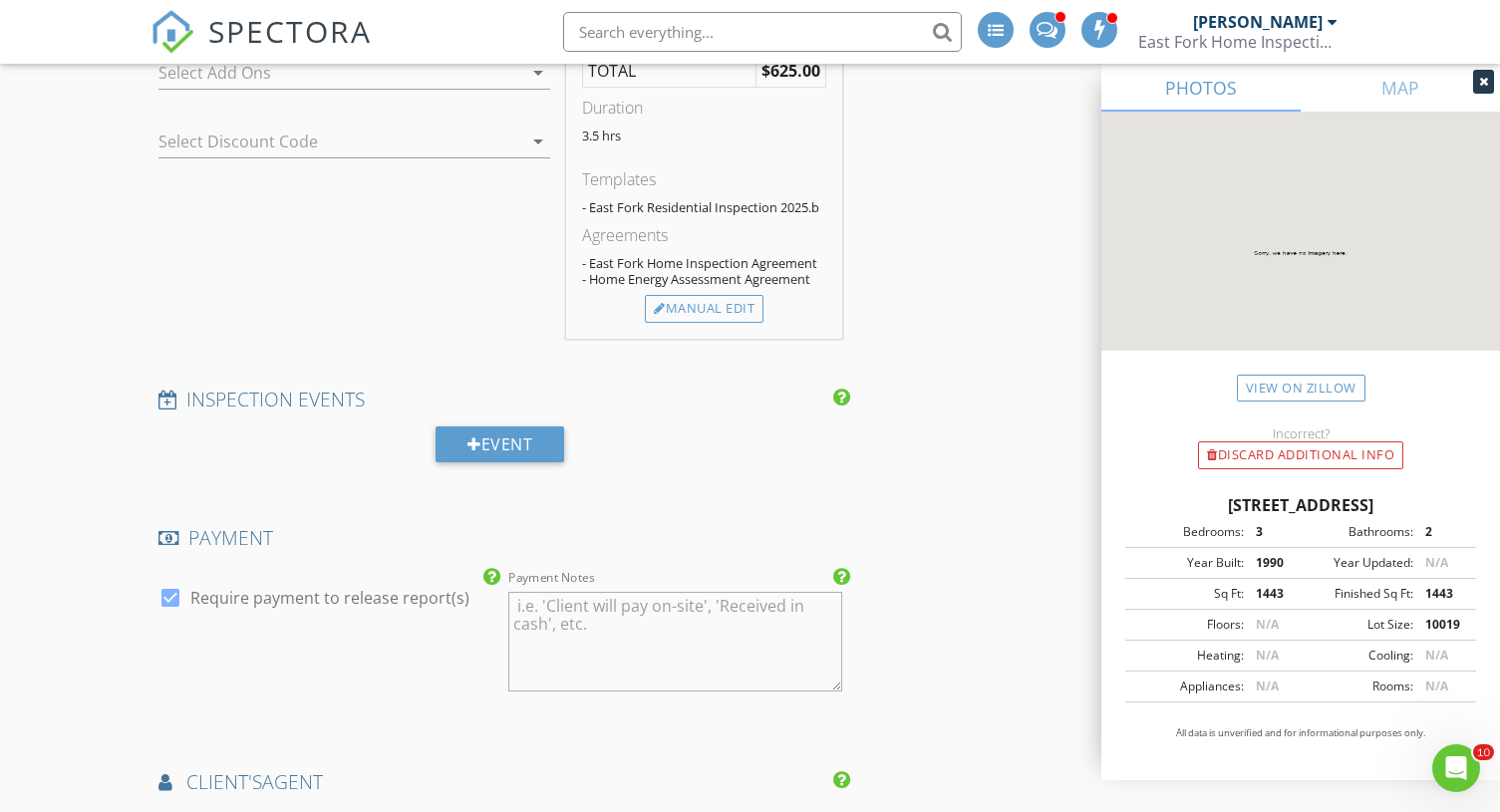 scroll, scrollTop: 1567, scrollLeft: 0, axis: vertical 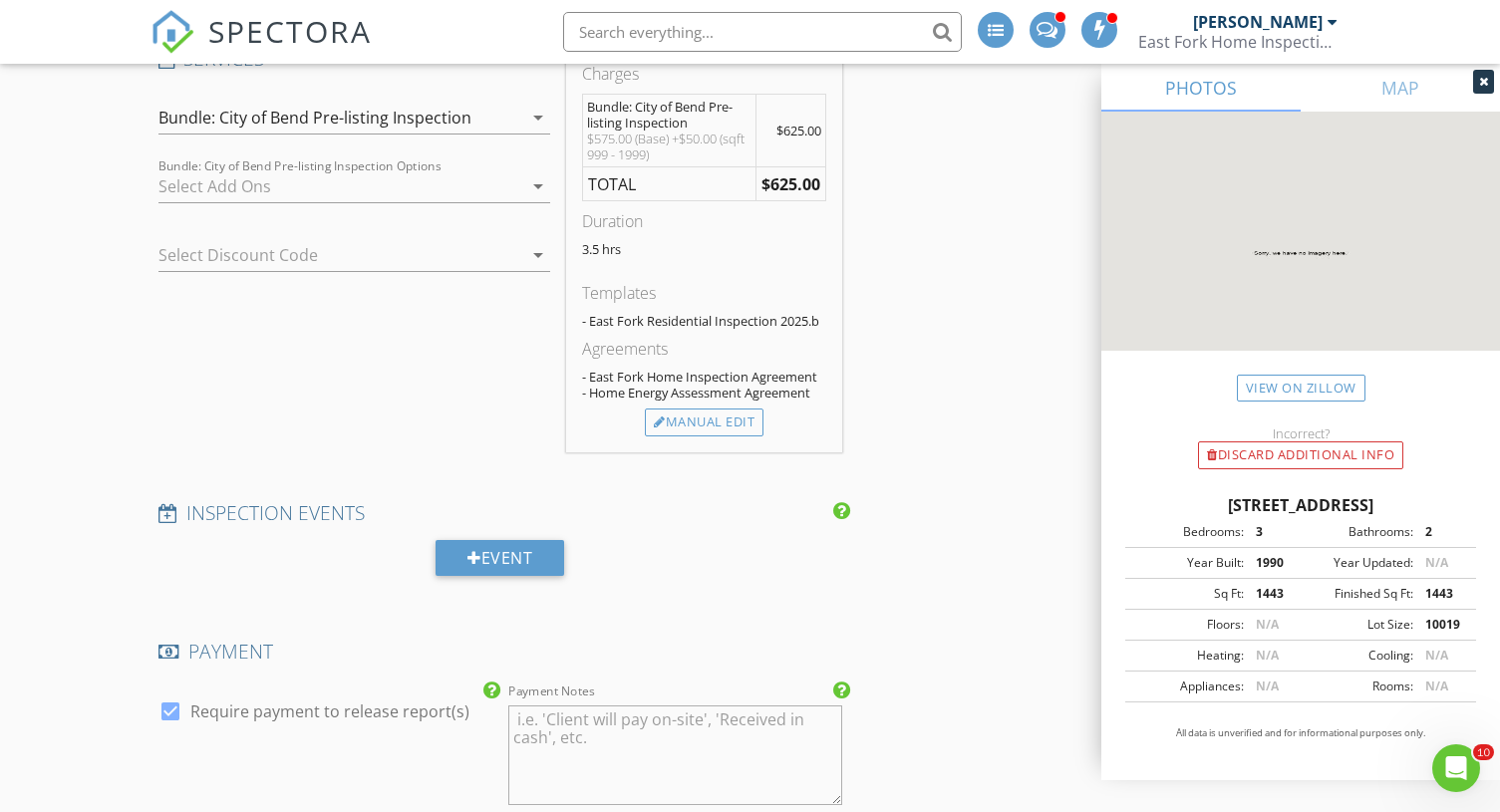 click on "Bundle: City of Bend Pre-listing Inspection" at bounding box center (315, 118) 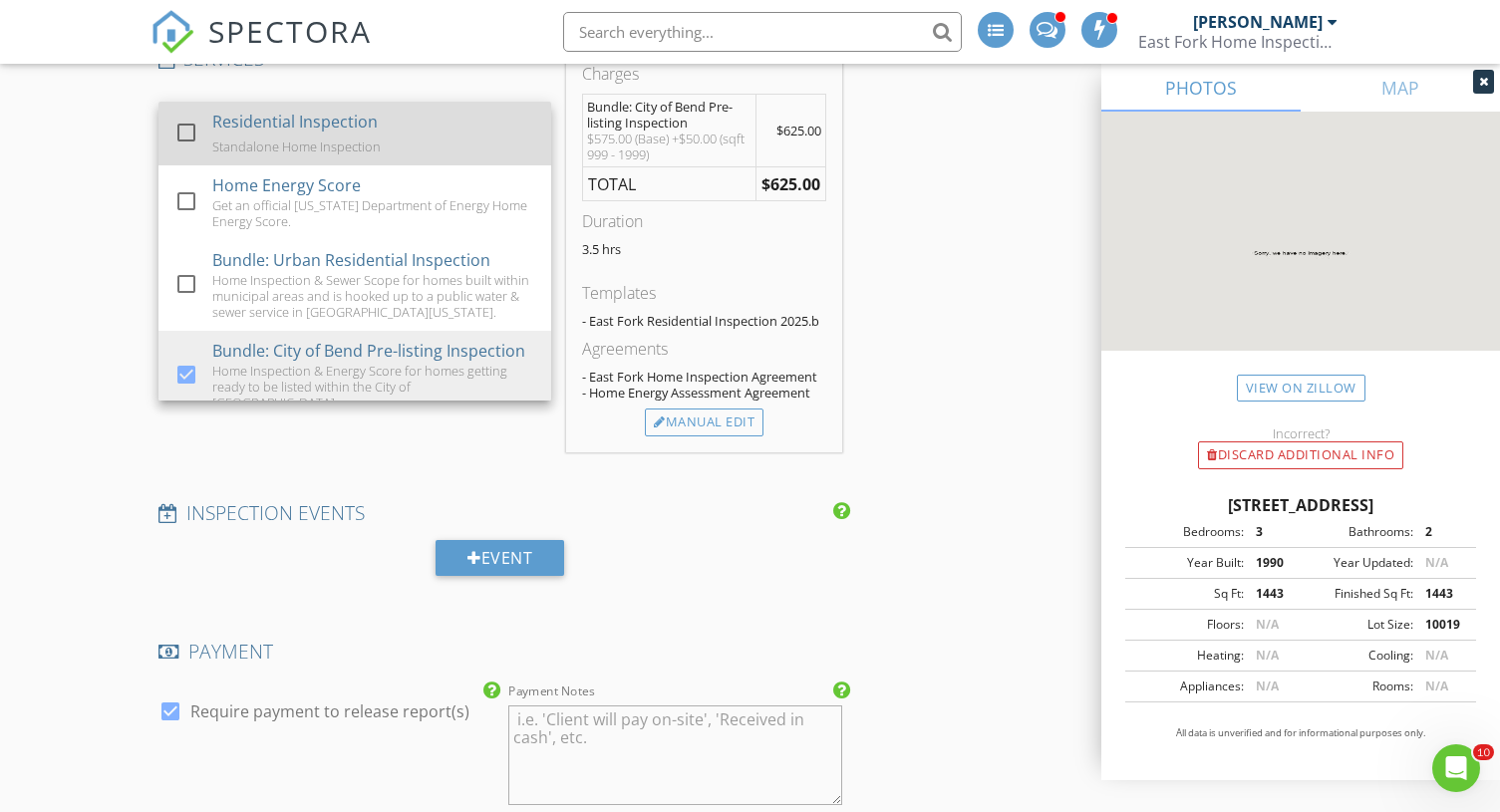 click at bounding box center [186, 133] 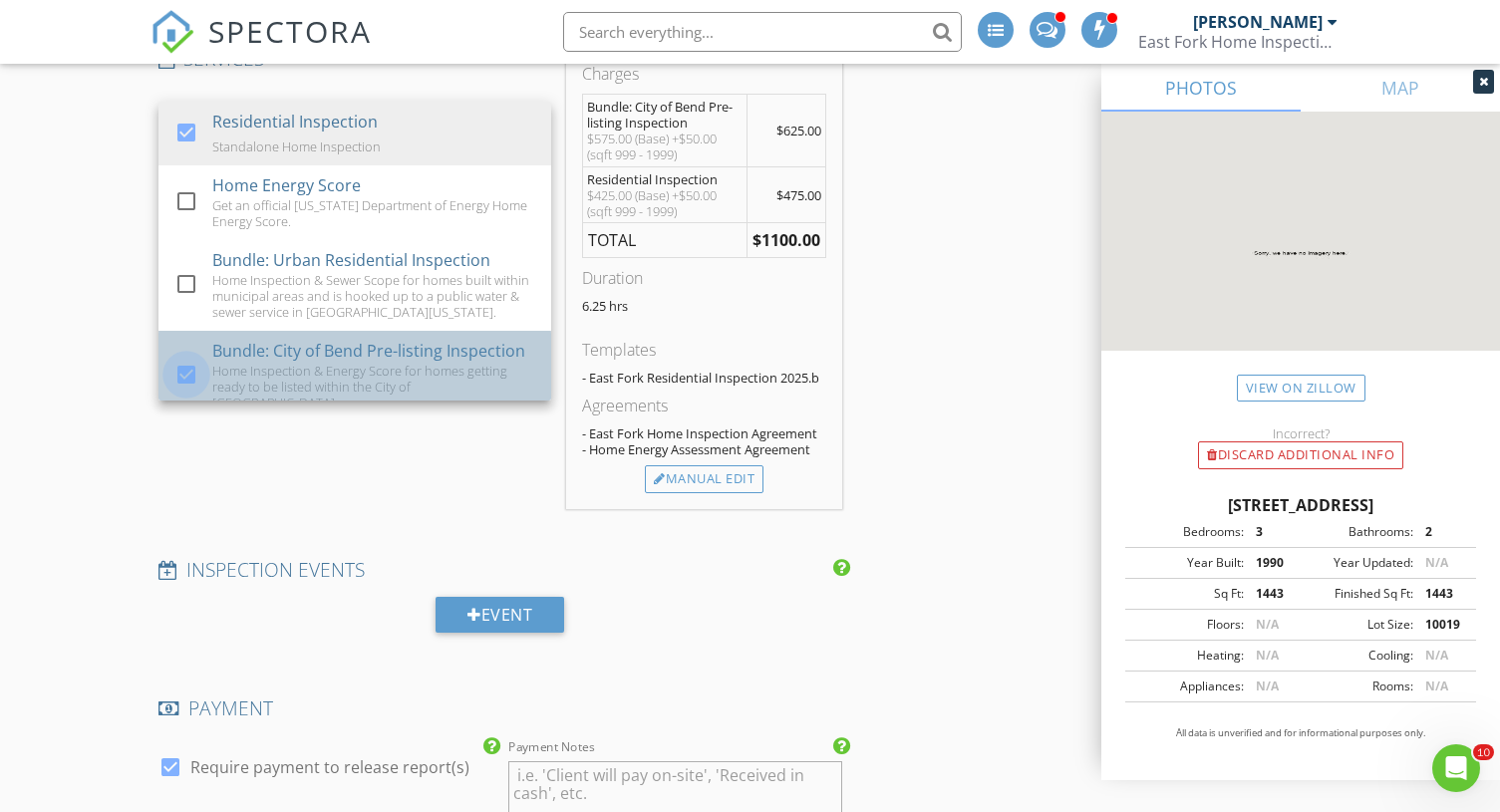 click at bounding box center [186, 375] 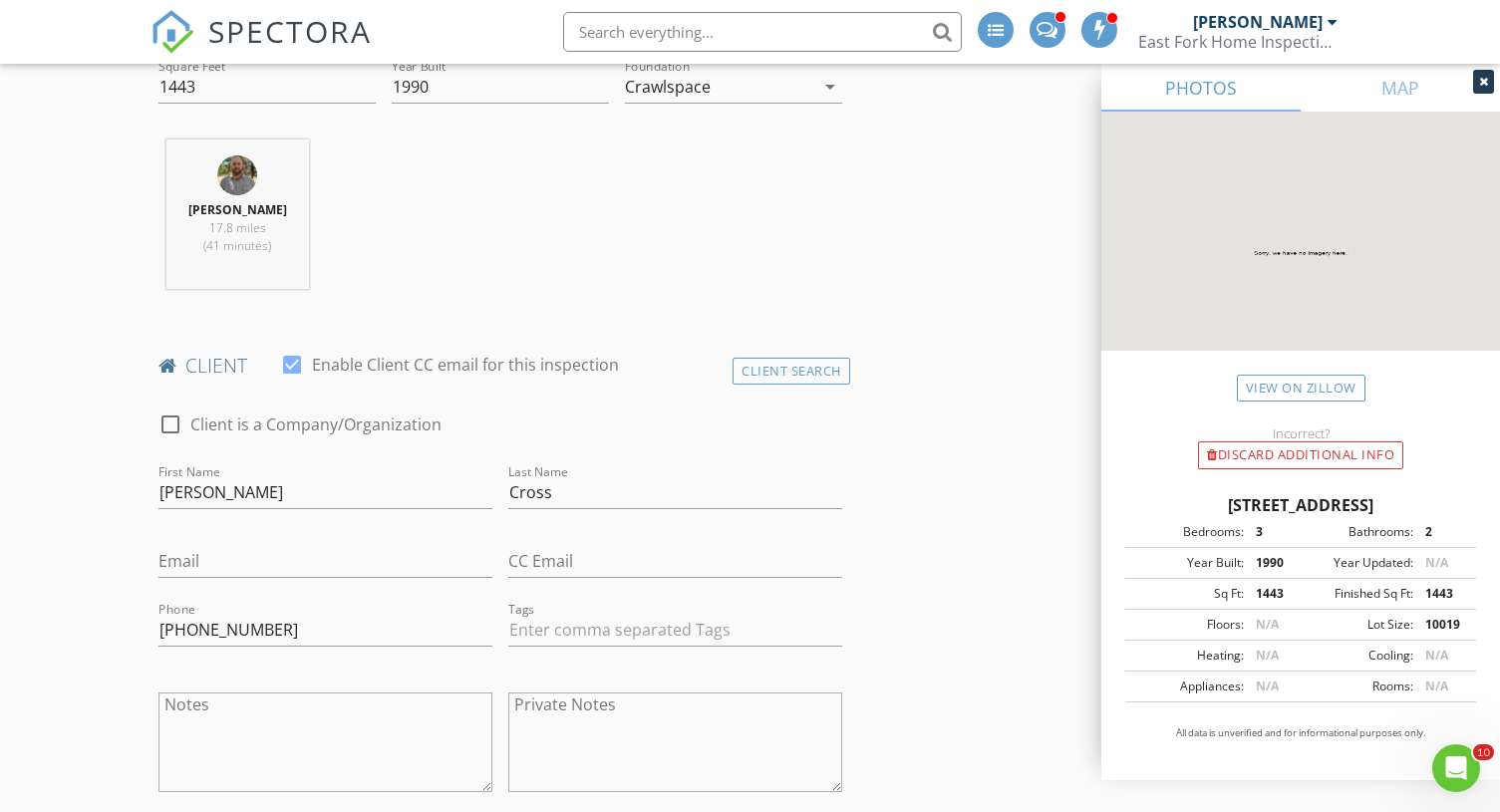 scroll, scrollTop: 801, scrollLeft: 0, axis: vertical 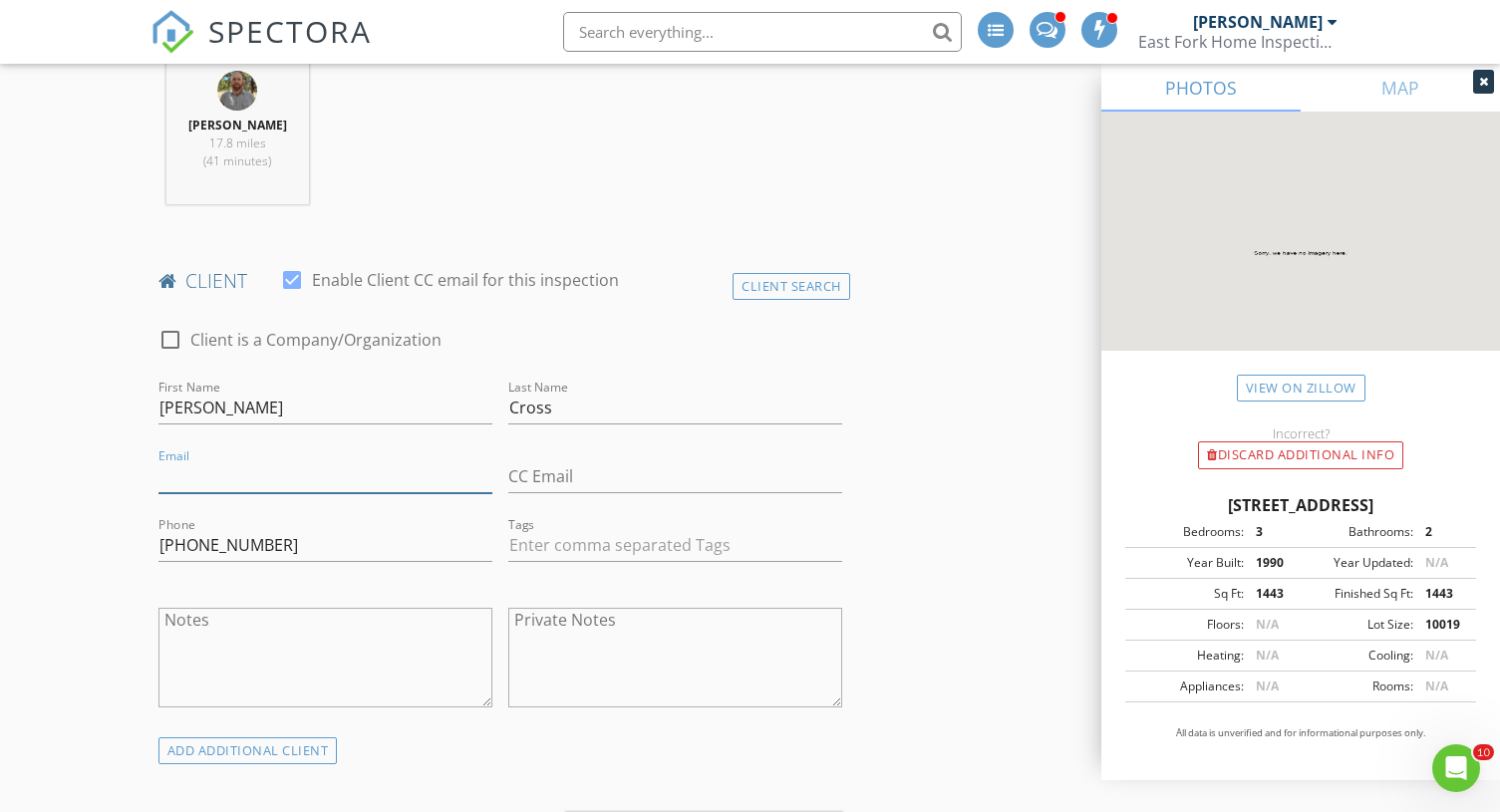 click on "Email" at bounding box center [325, 476] 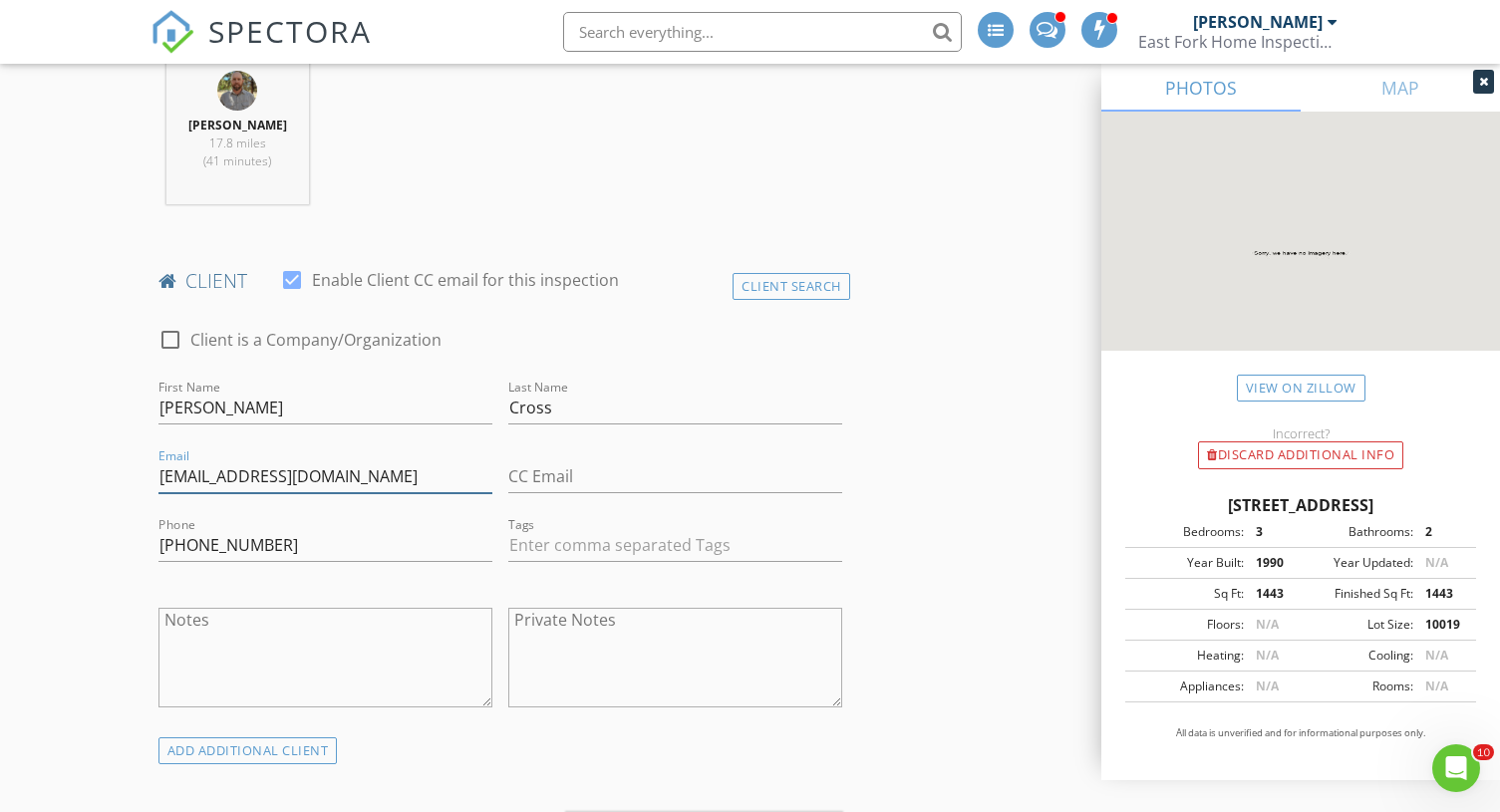 type on "cossdebra@gmail.com" 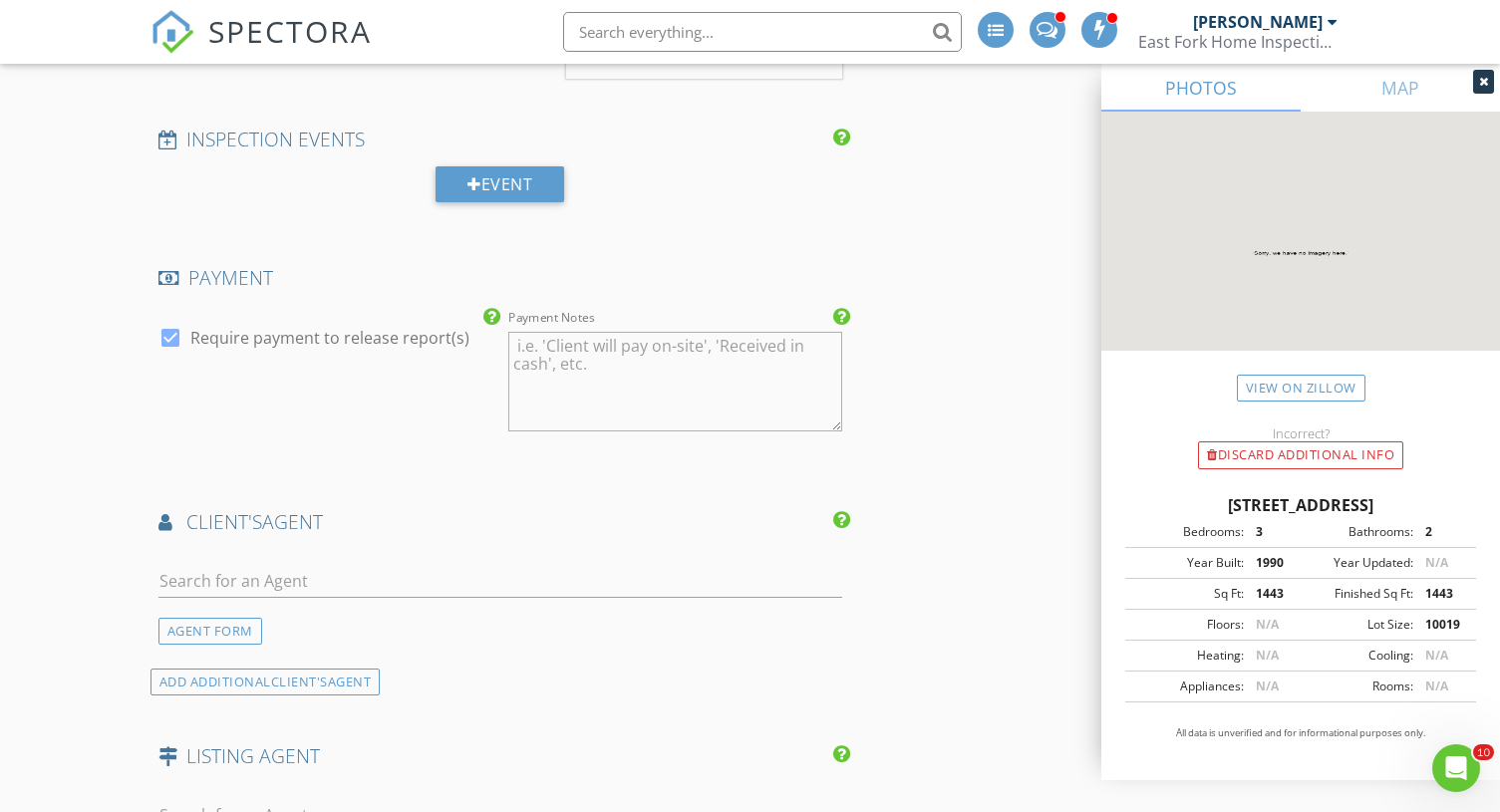 scroll, scrollTop: 2119, scrollLeft: 0, axis: vertical 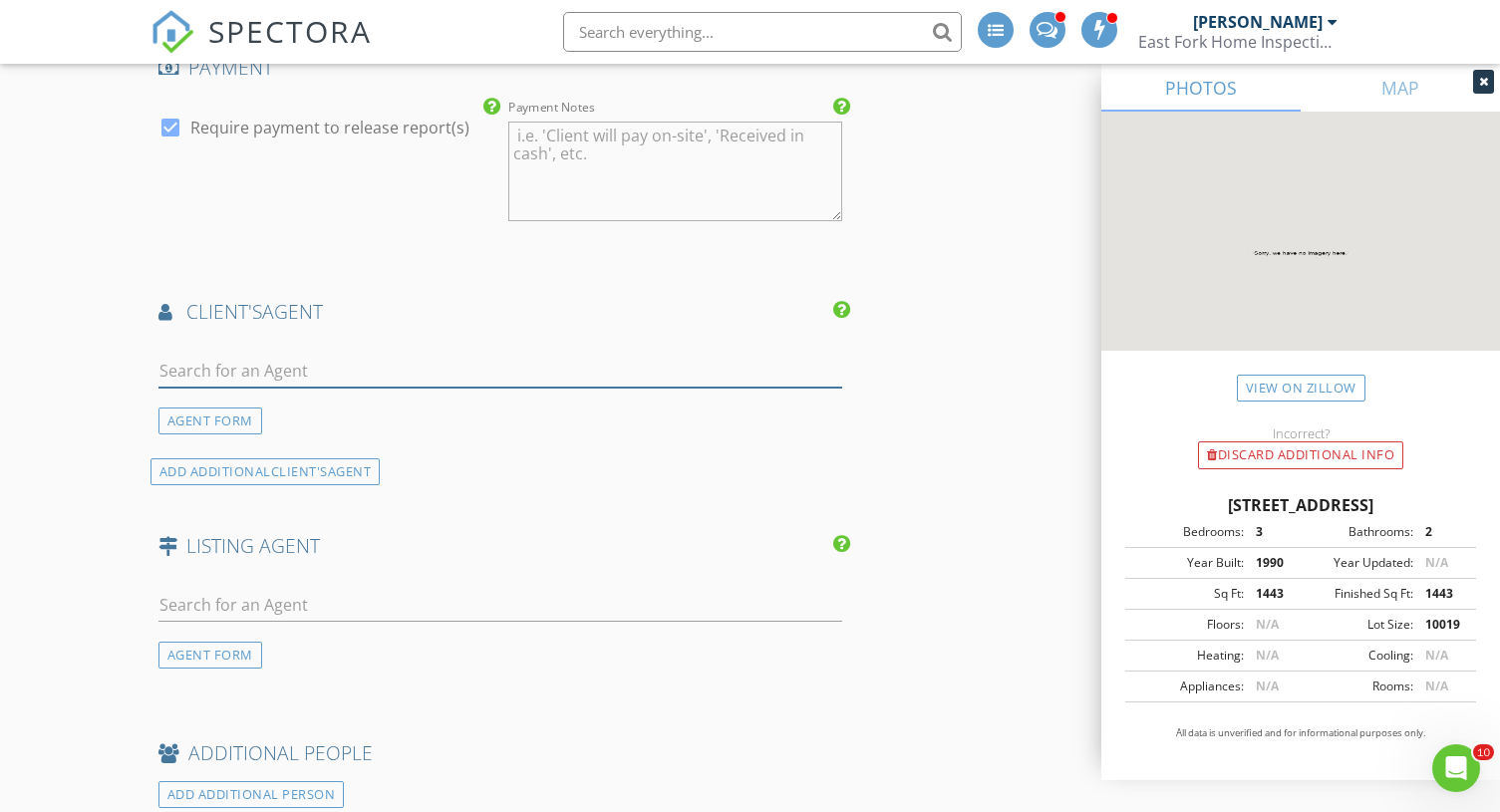click at bounding box center (500, 371) 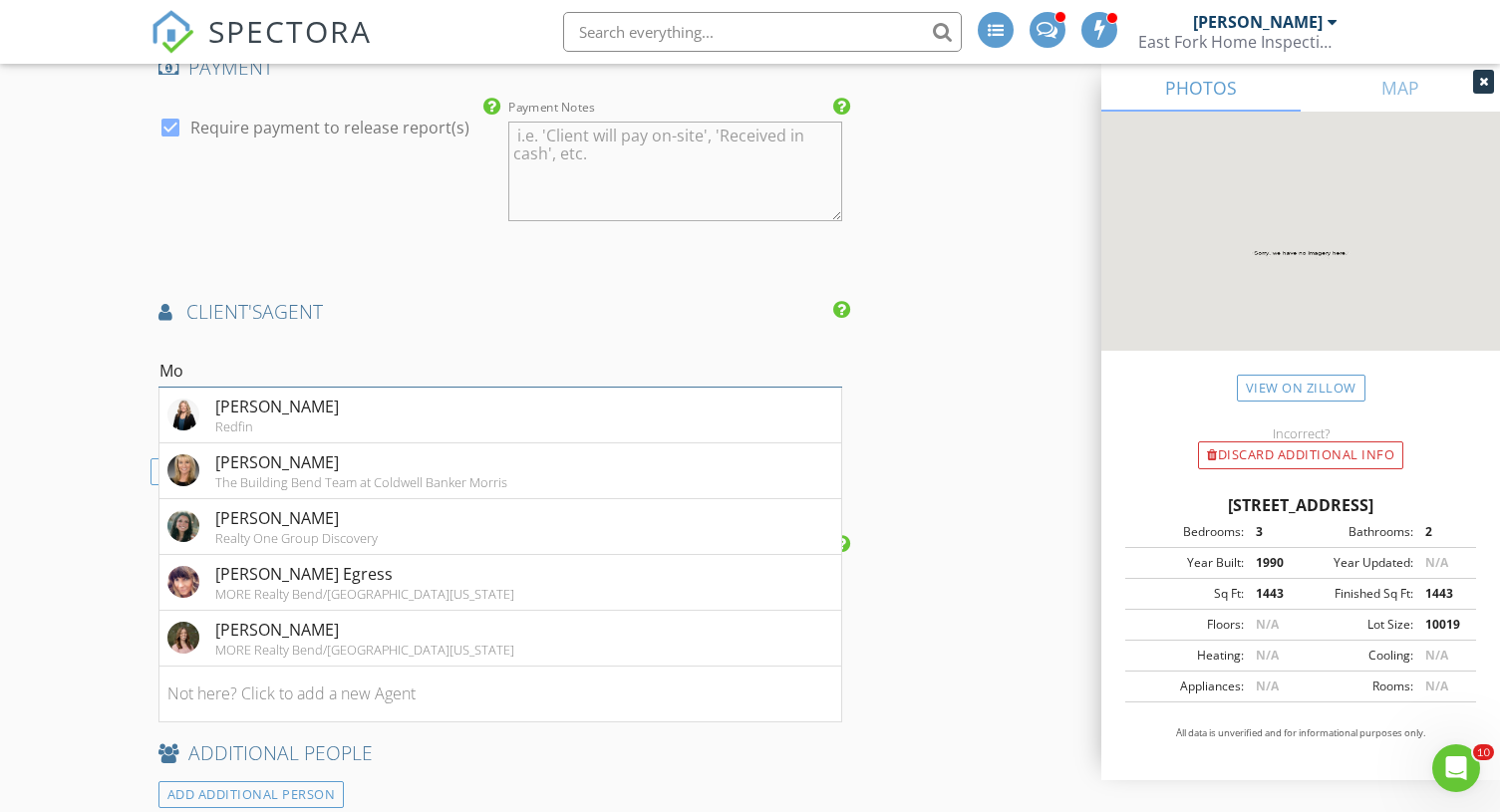 type on "M" 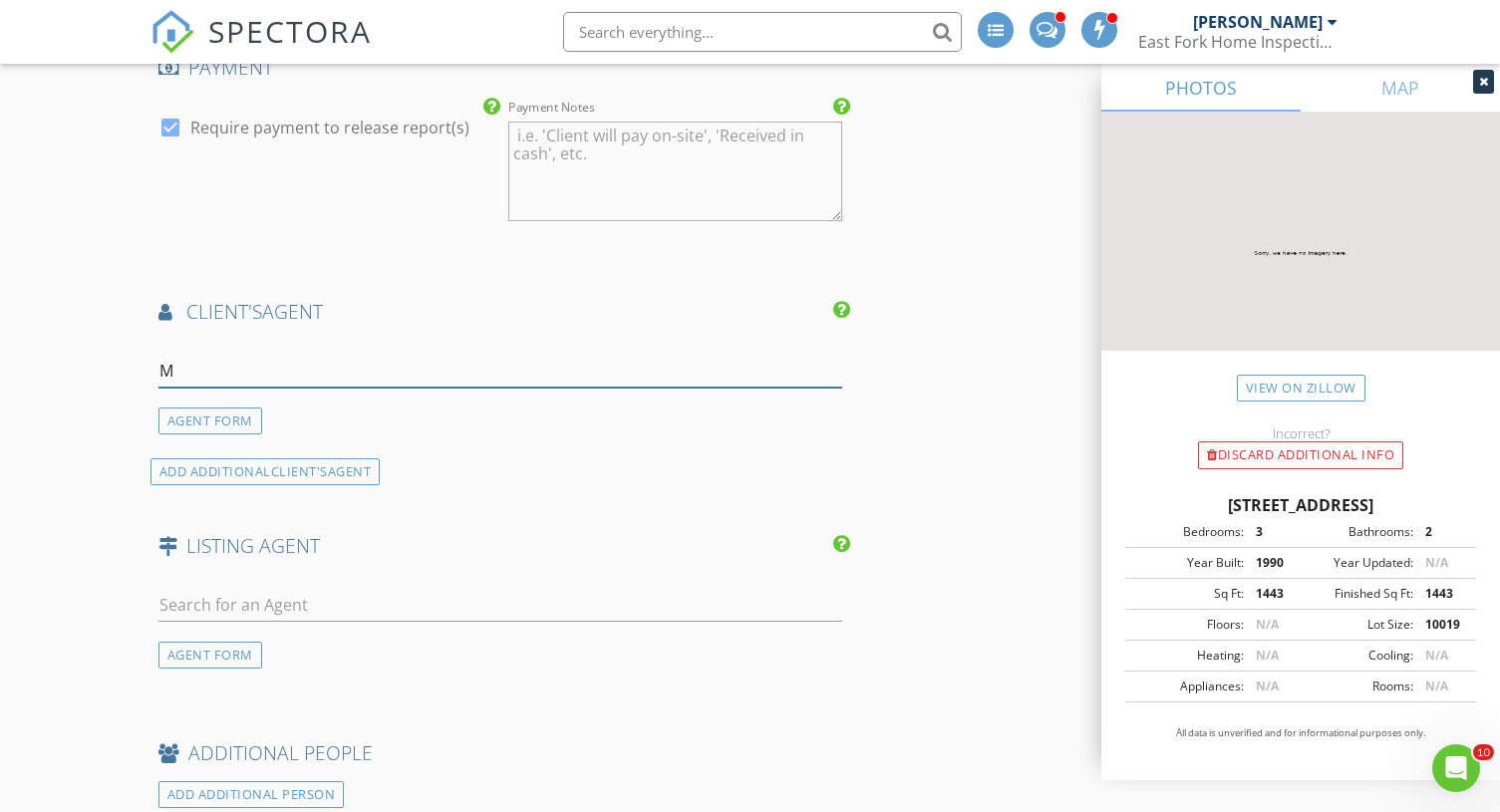 type 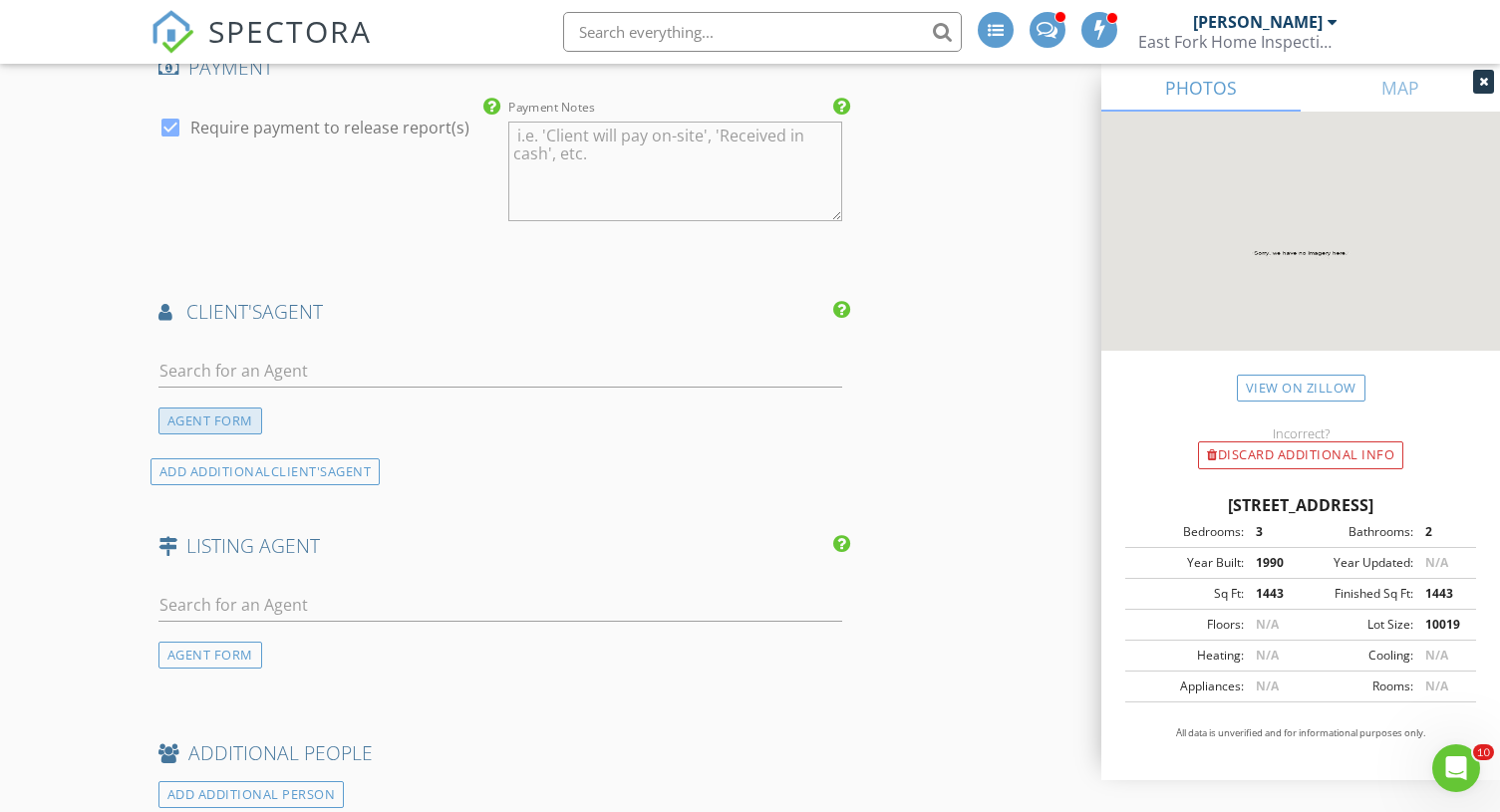 click on "AGENT FORM" at bounding box center [210, 420] 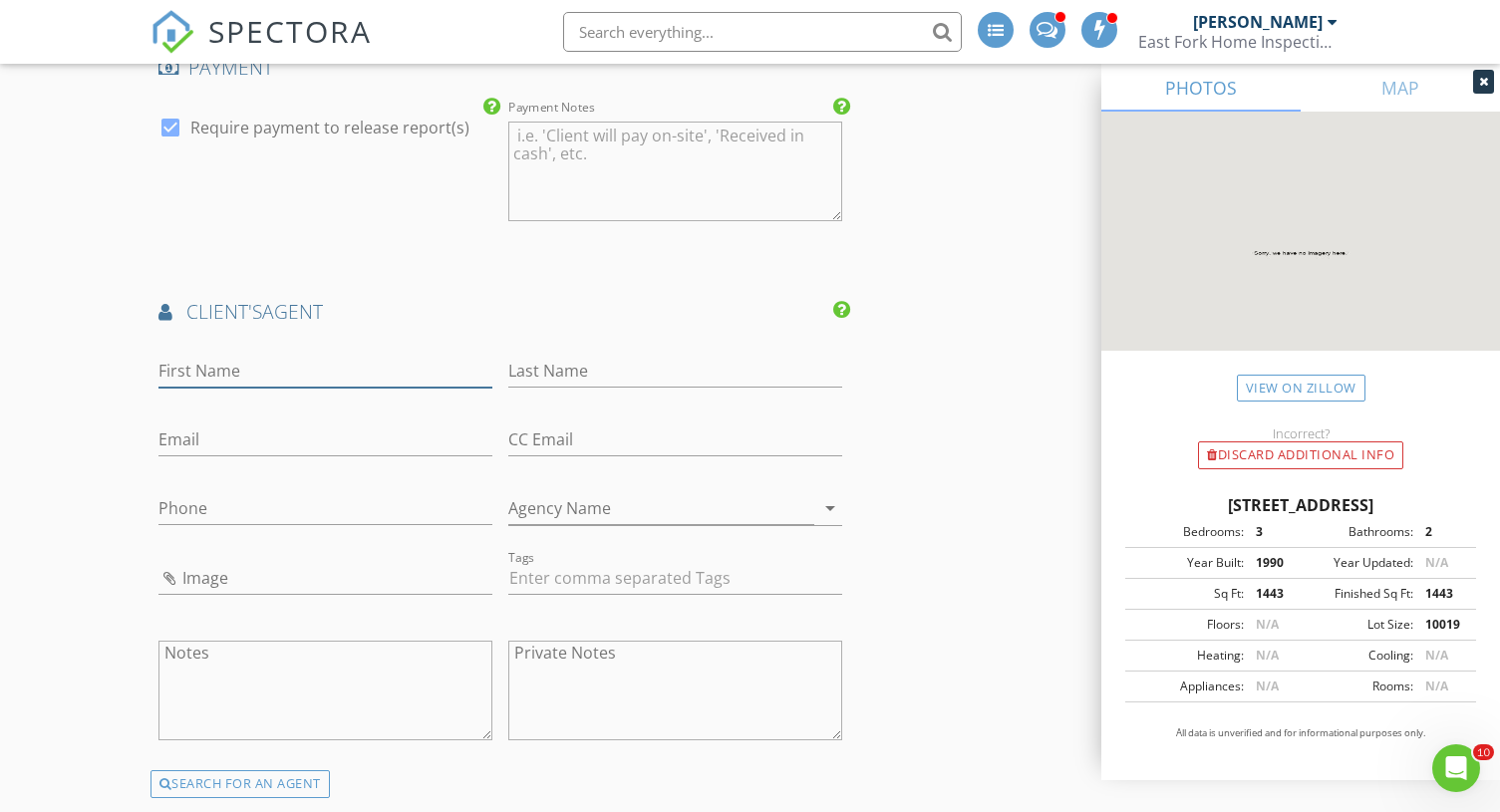 click on "First Name" at bounding box center [325, 371] 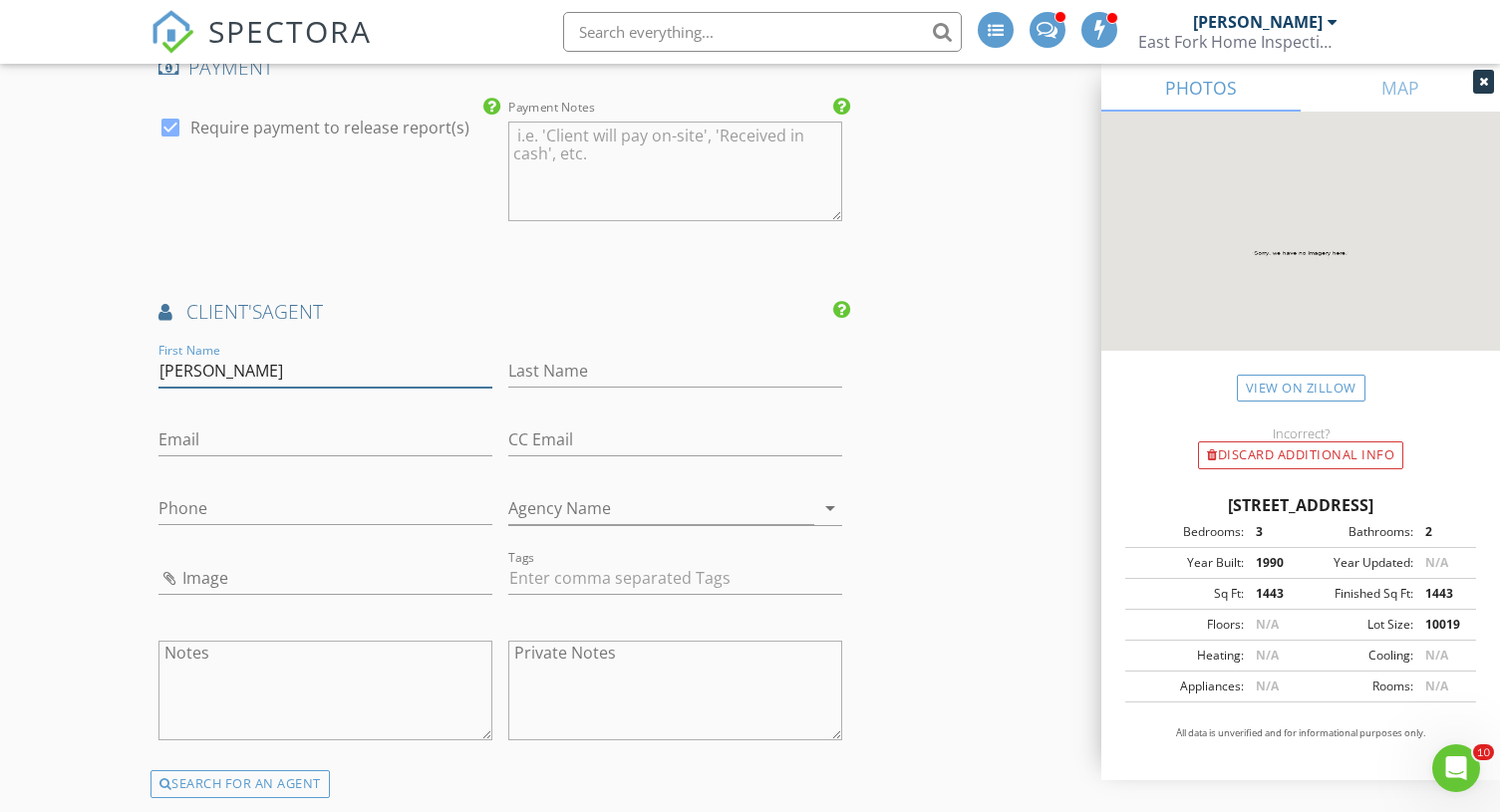 type on "Morgan" 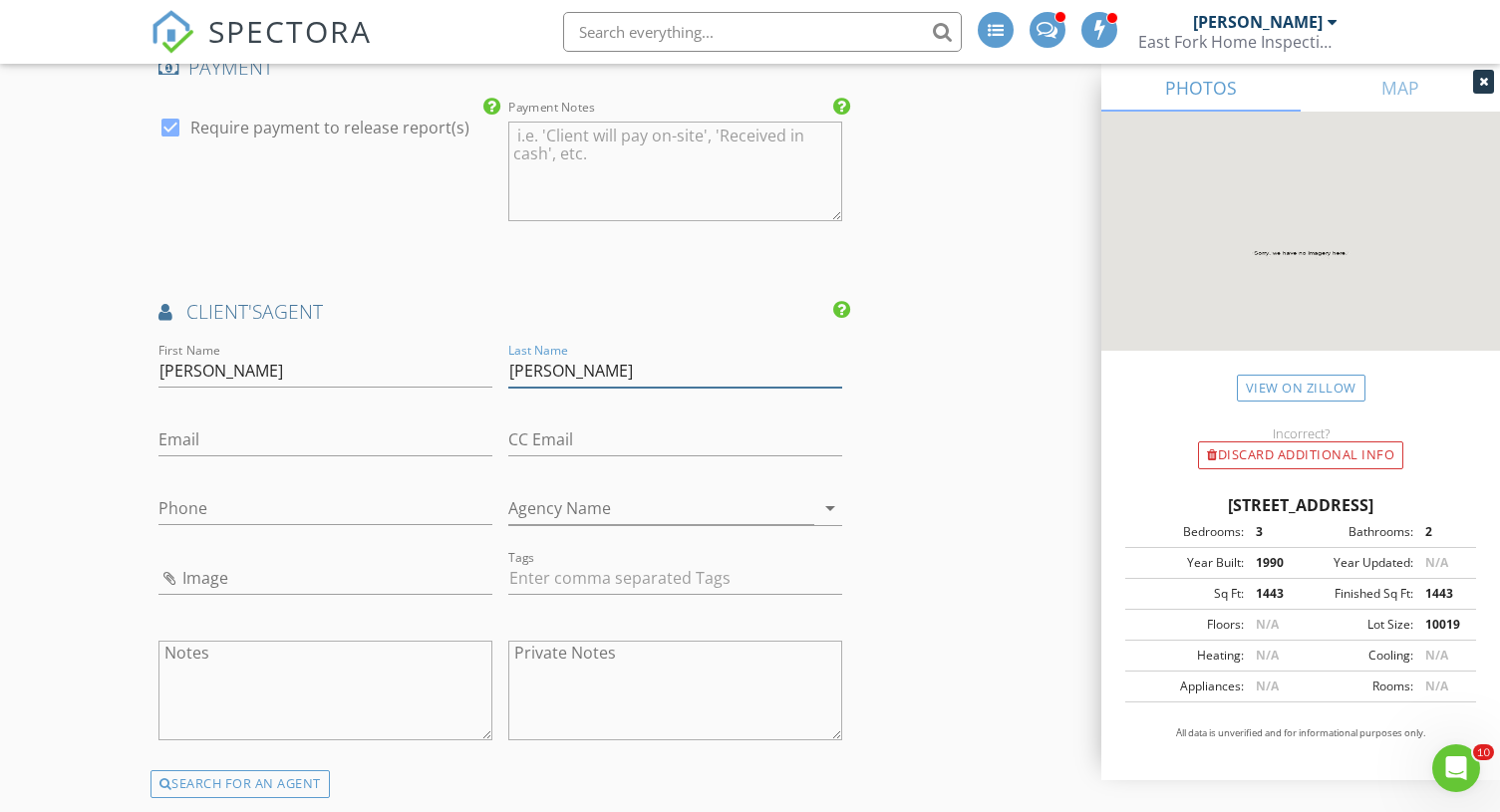 type on "Rohde" 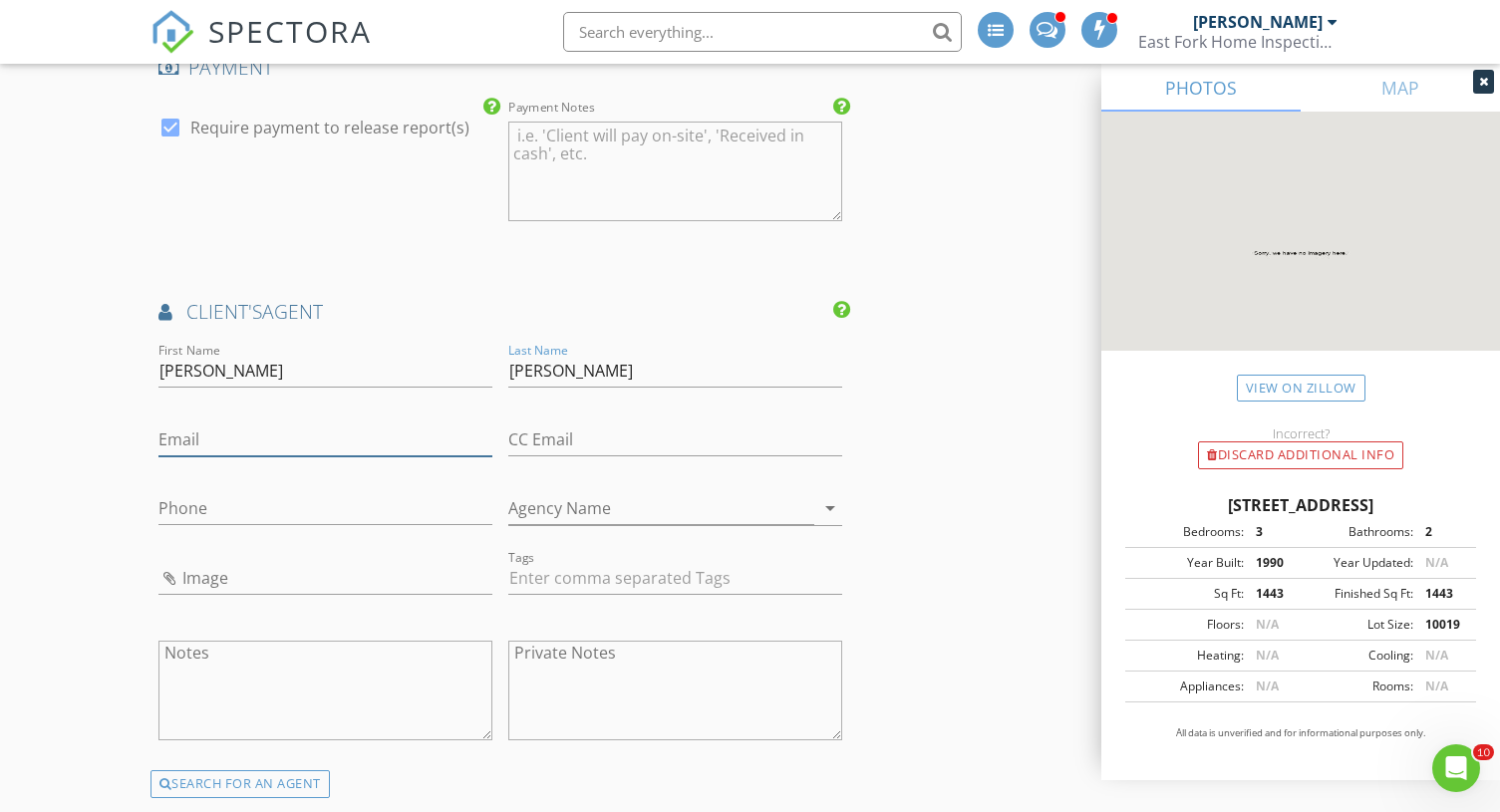 click on "Email" at bounding box center [325, 439] 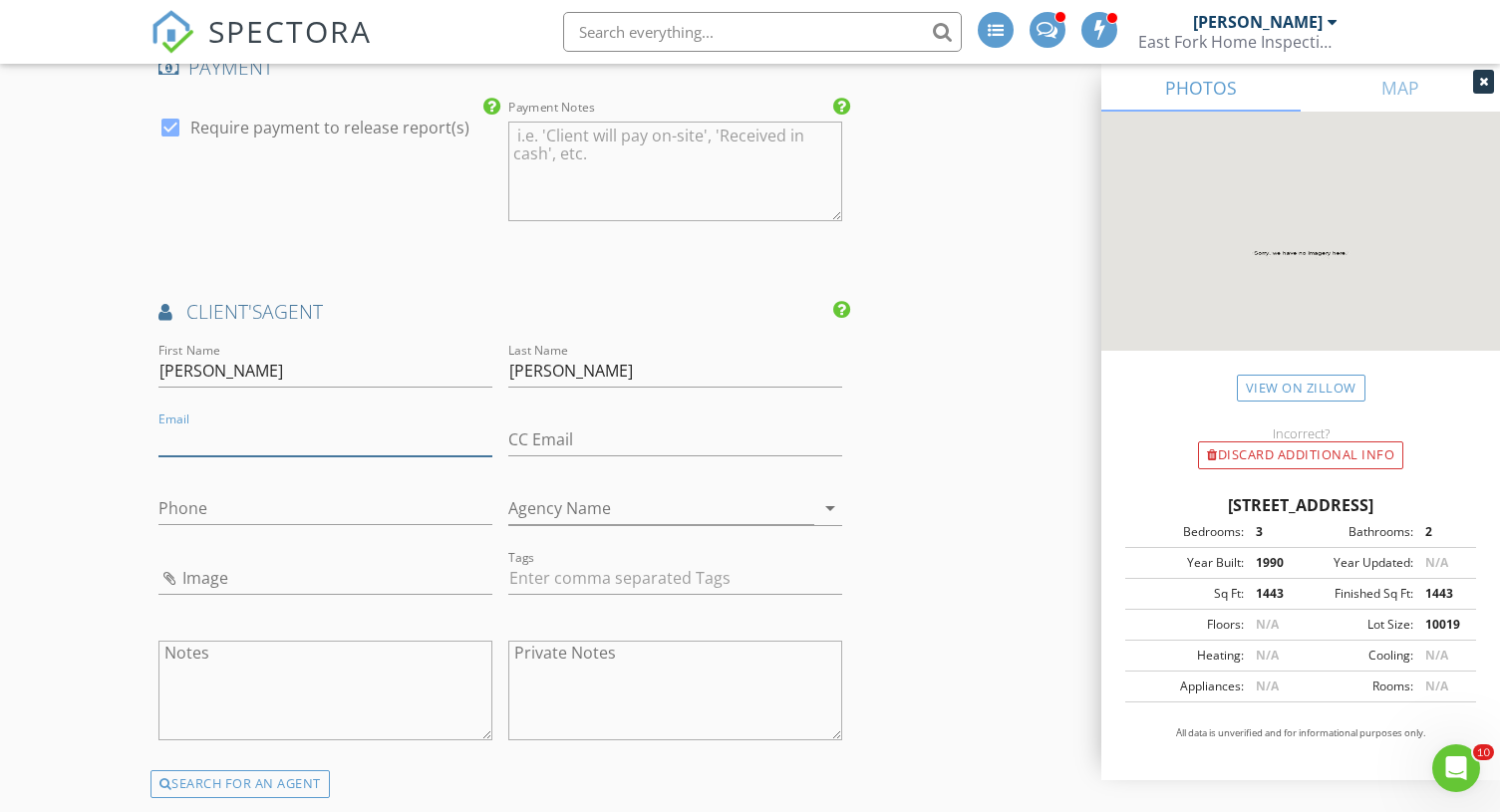 paste on "MorgansellsOregon@gmail.com" 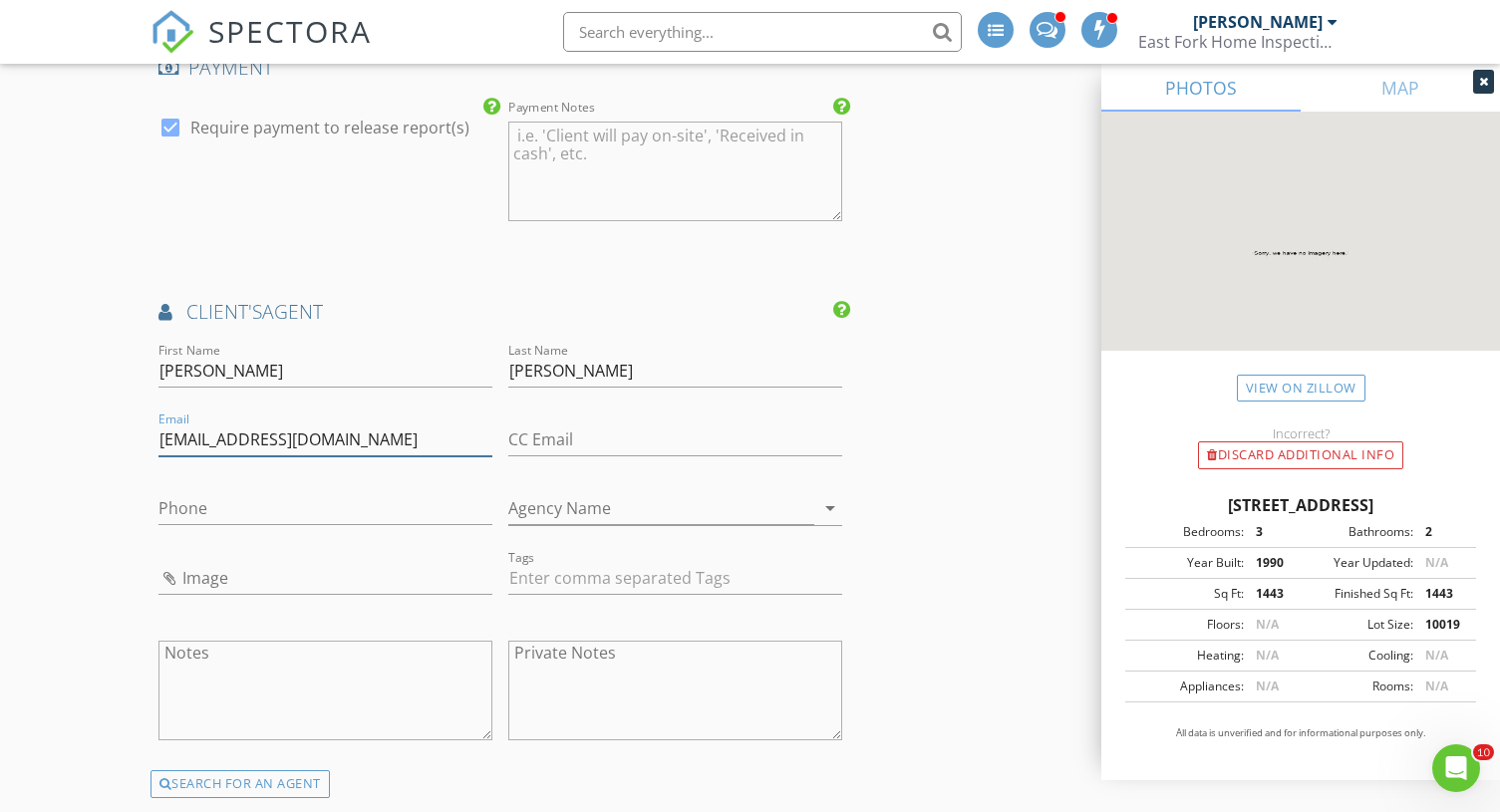 type on "MorgansellsOregon@gmail.com" 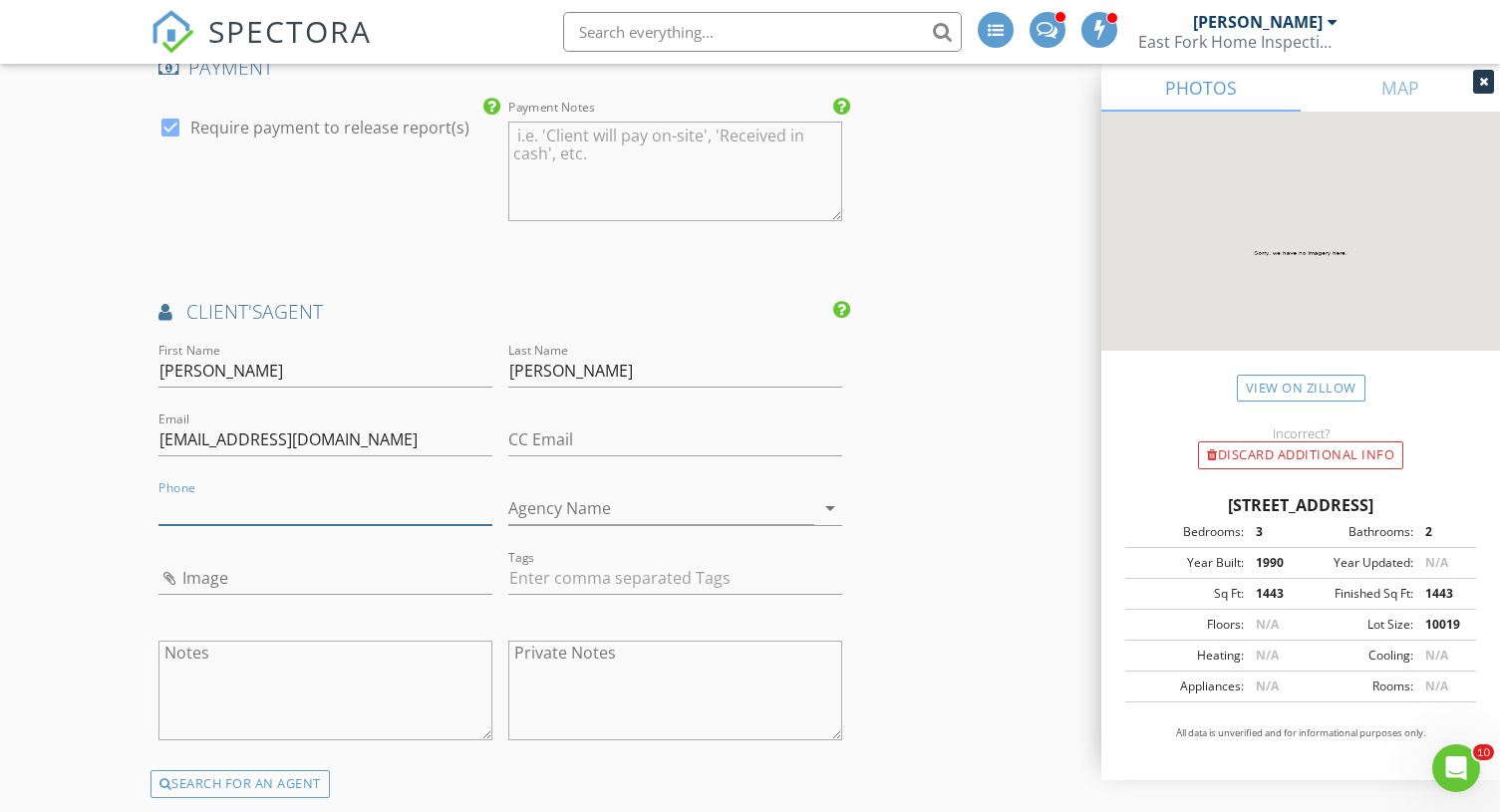 paste on "818-970-6432" 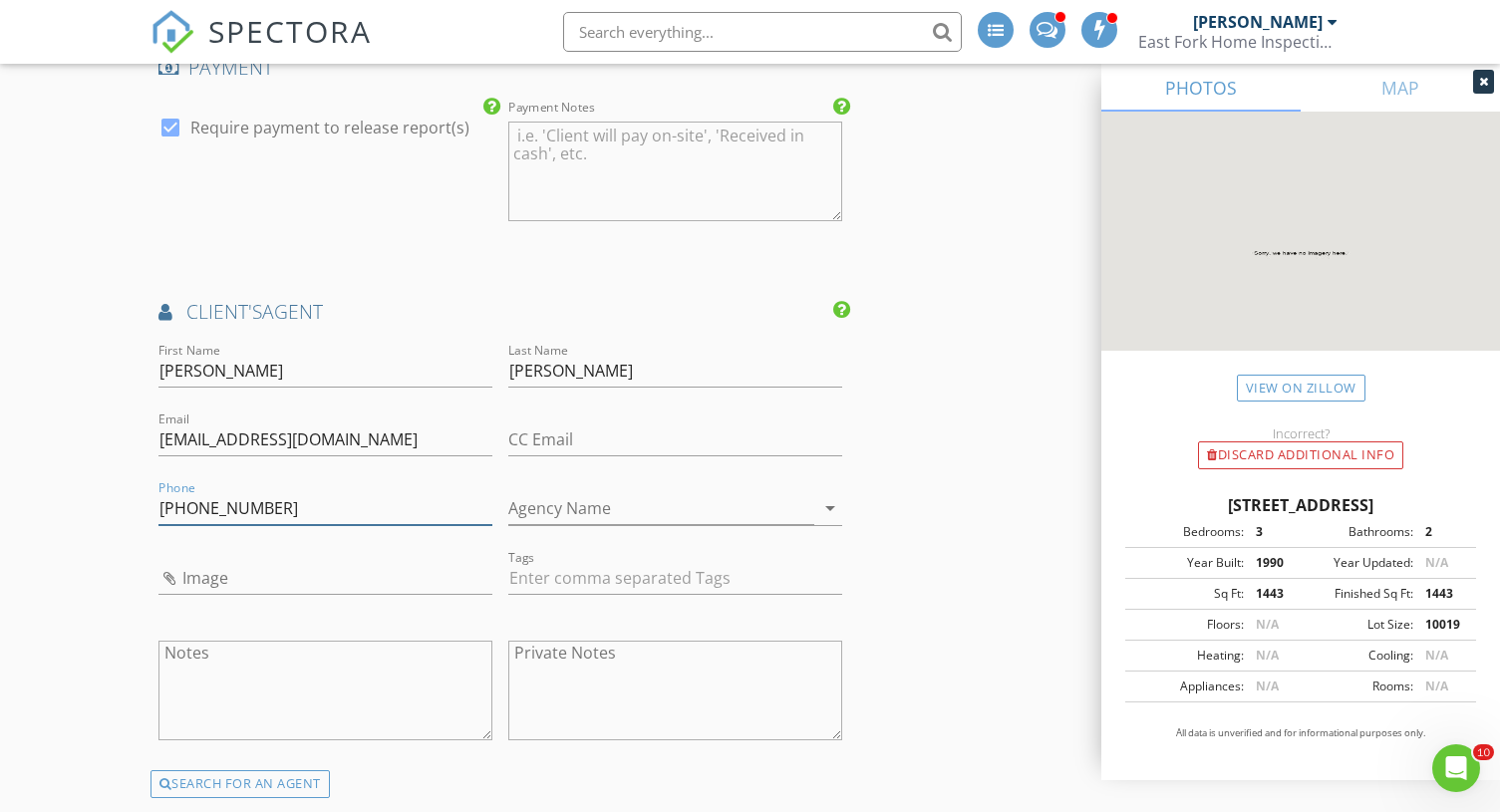 type on "818-970-6432" 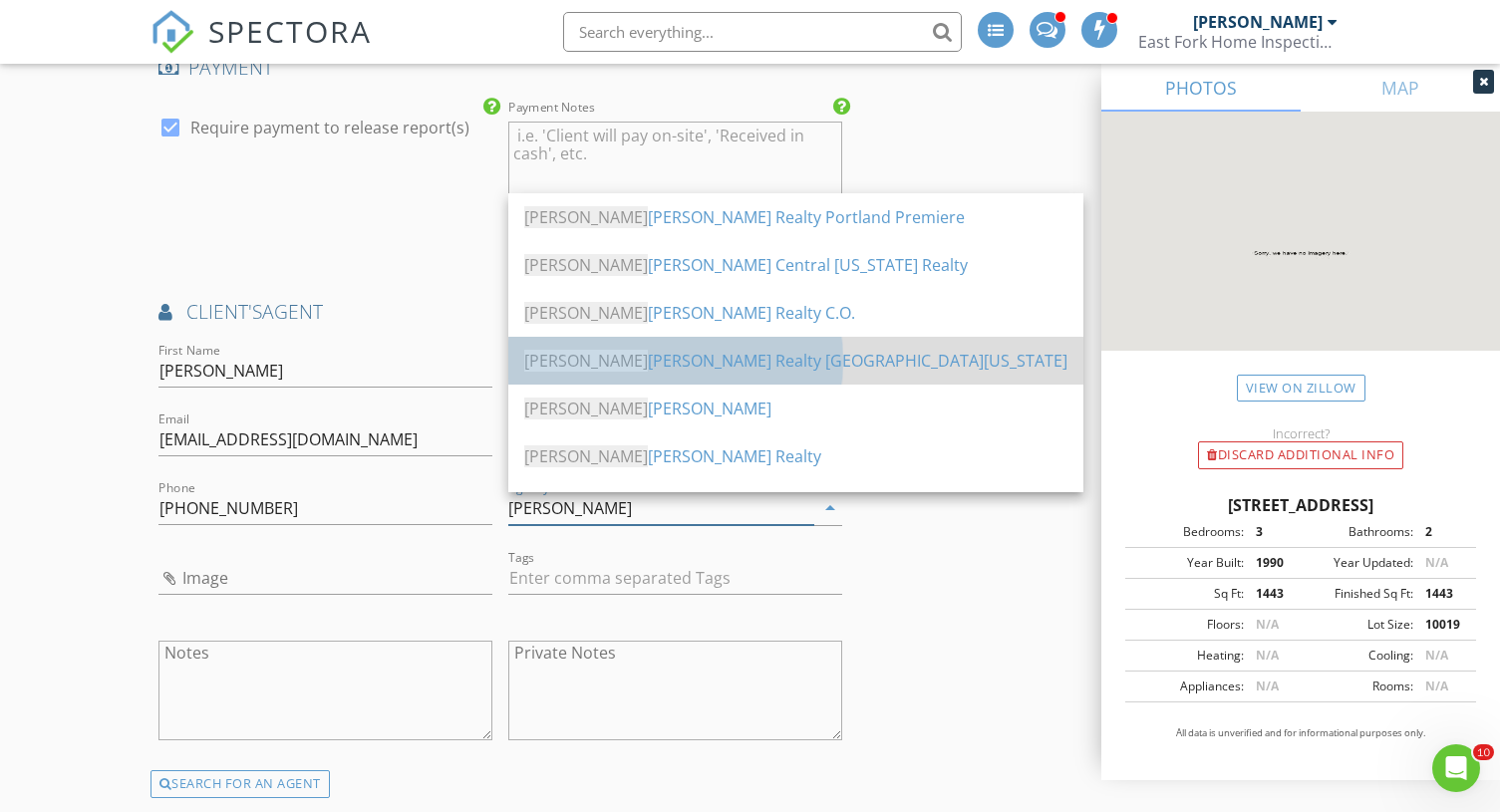 click on "Keller  Williams Realty Central Oregon" at bounding box center (795, 361) 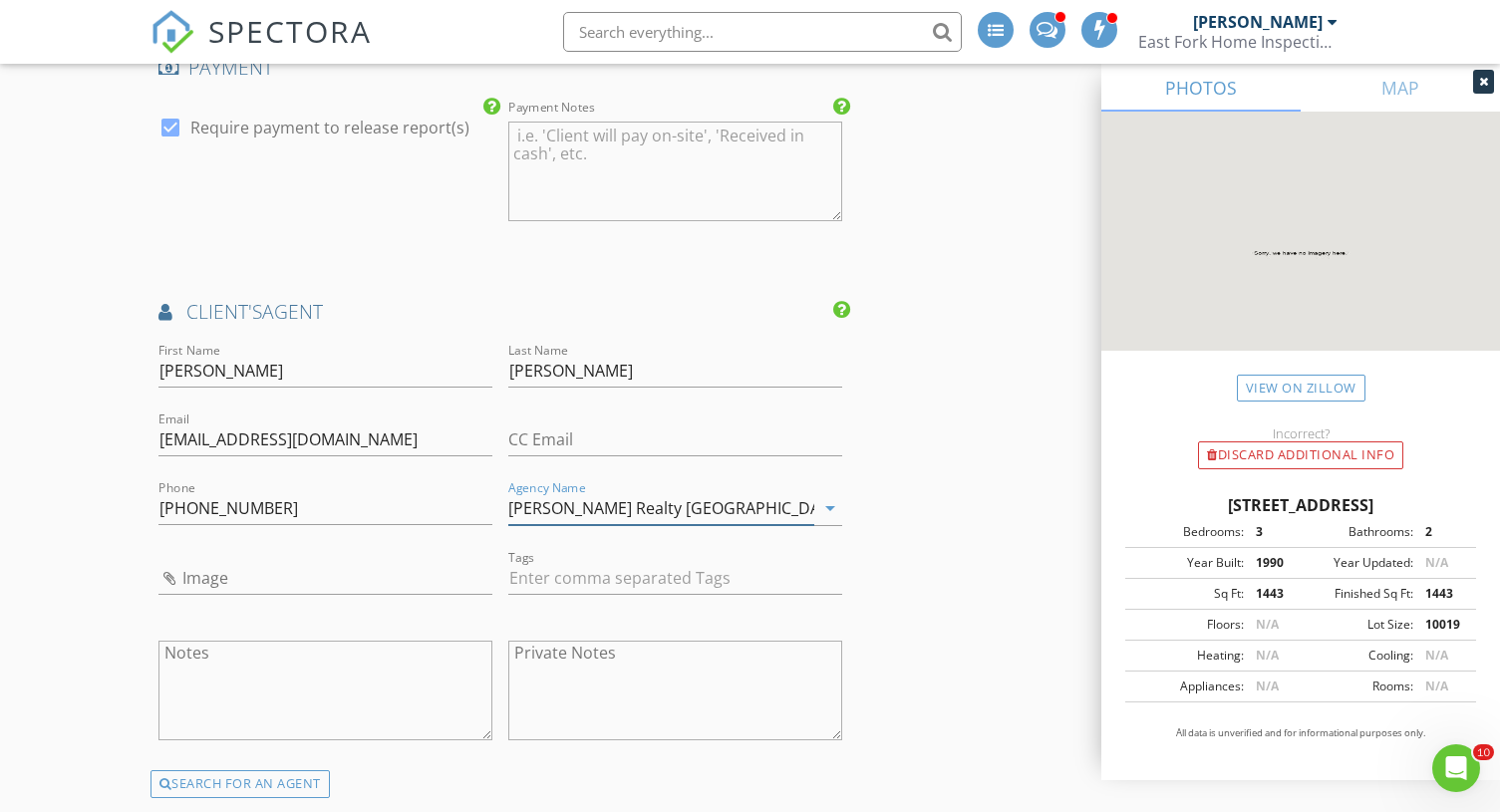 type on "Keller Williams Realty Central Oregon" 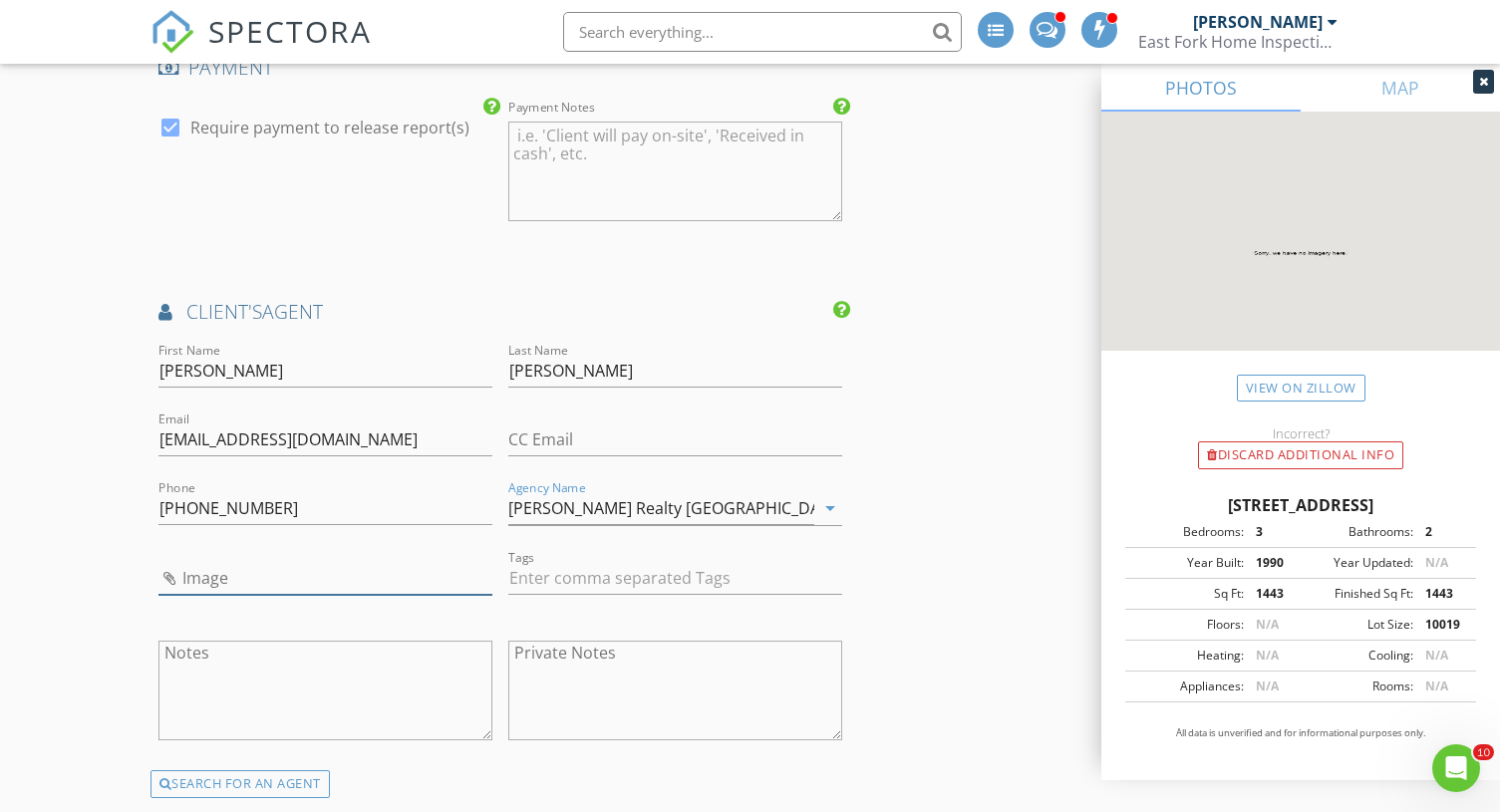 click at bounding box center [325, 578] 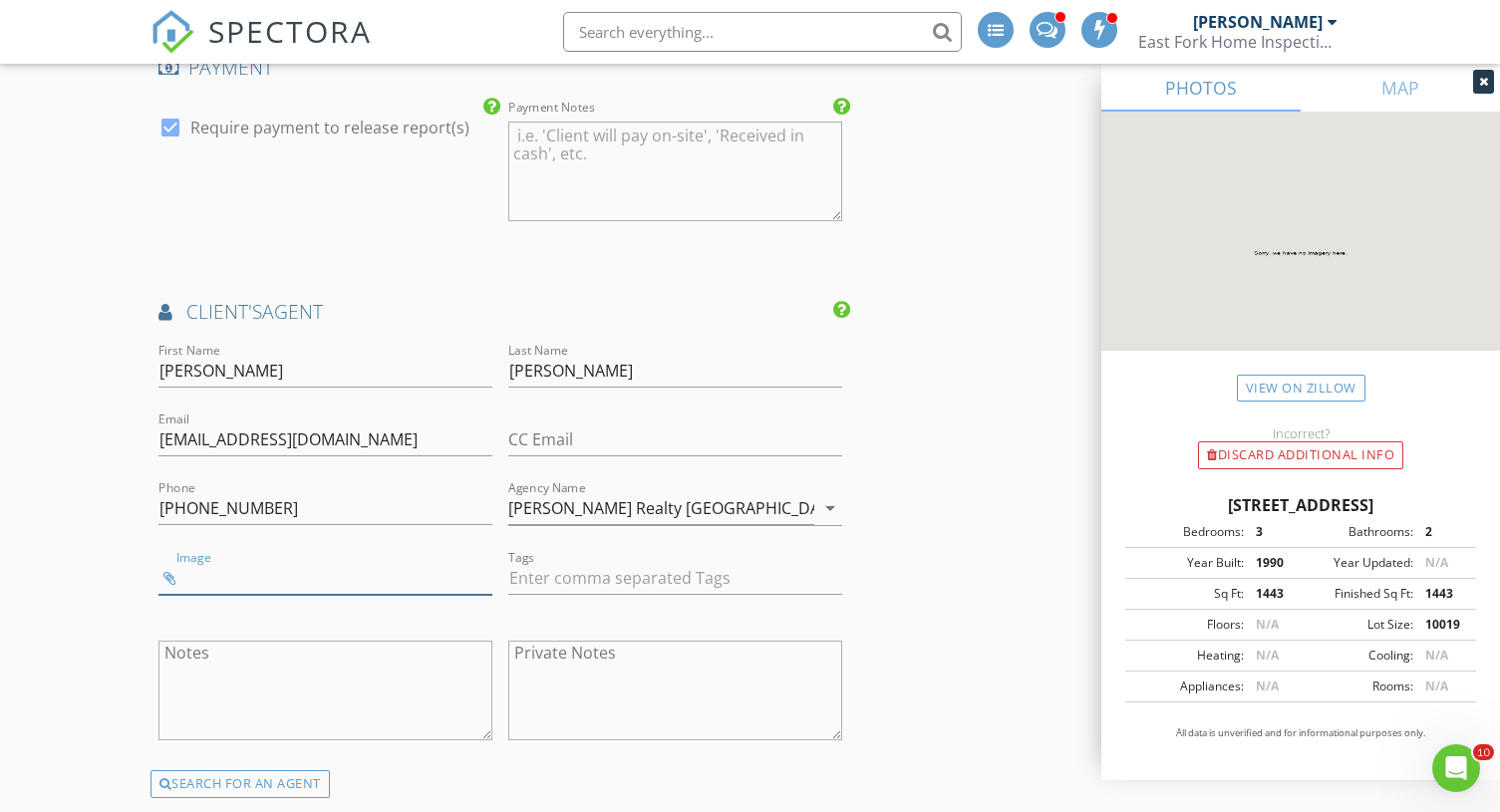 type on "morgan.png" 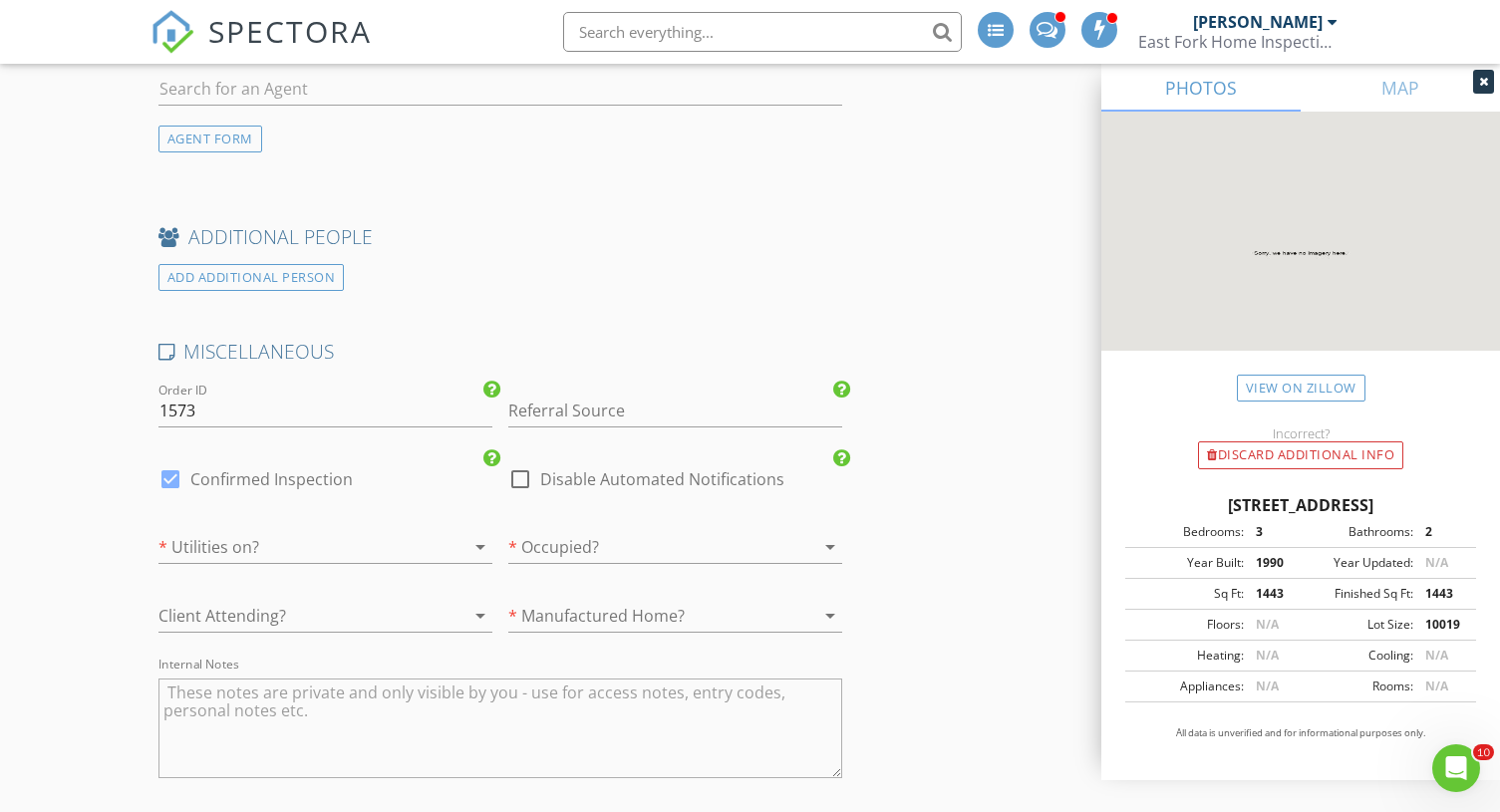 scroll, scrollTop: 3000, scrollLeft: 0, axis: vertical 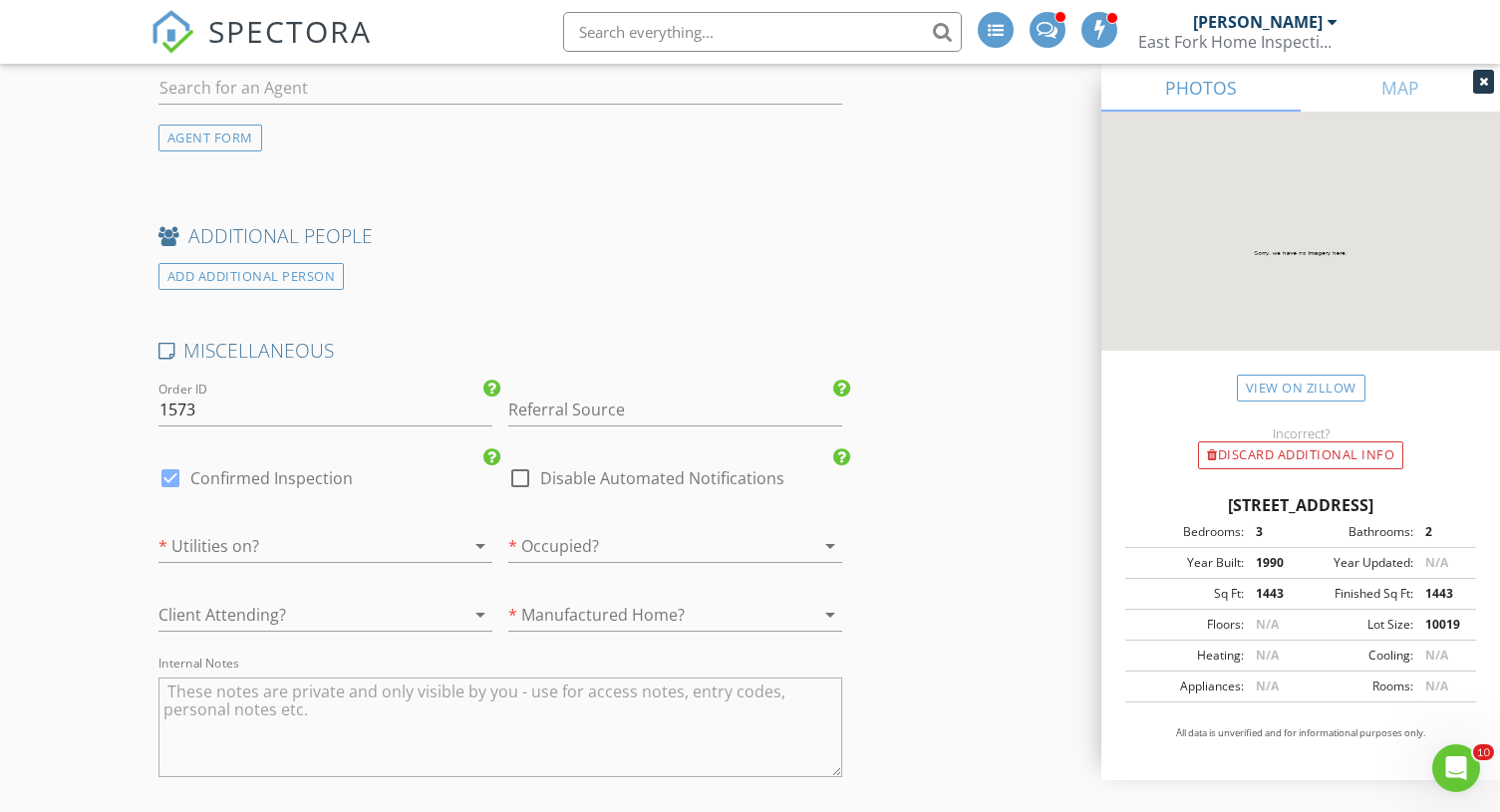 click at bounding box center (297, 546) 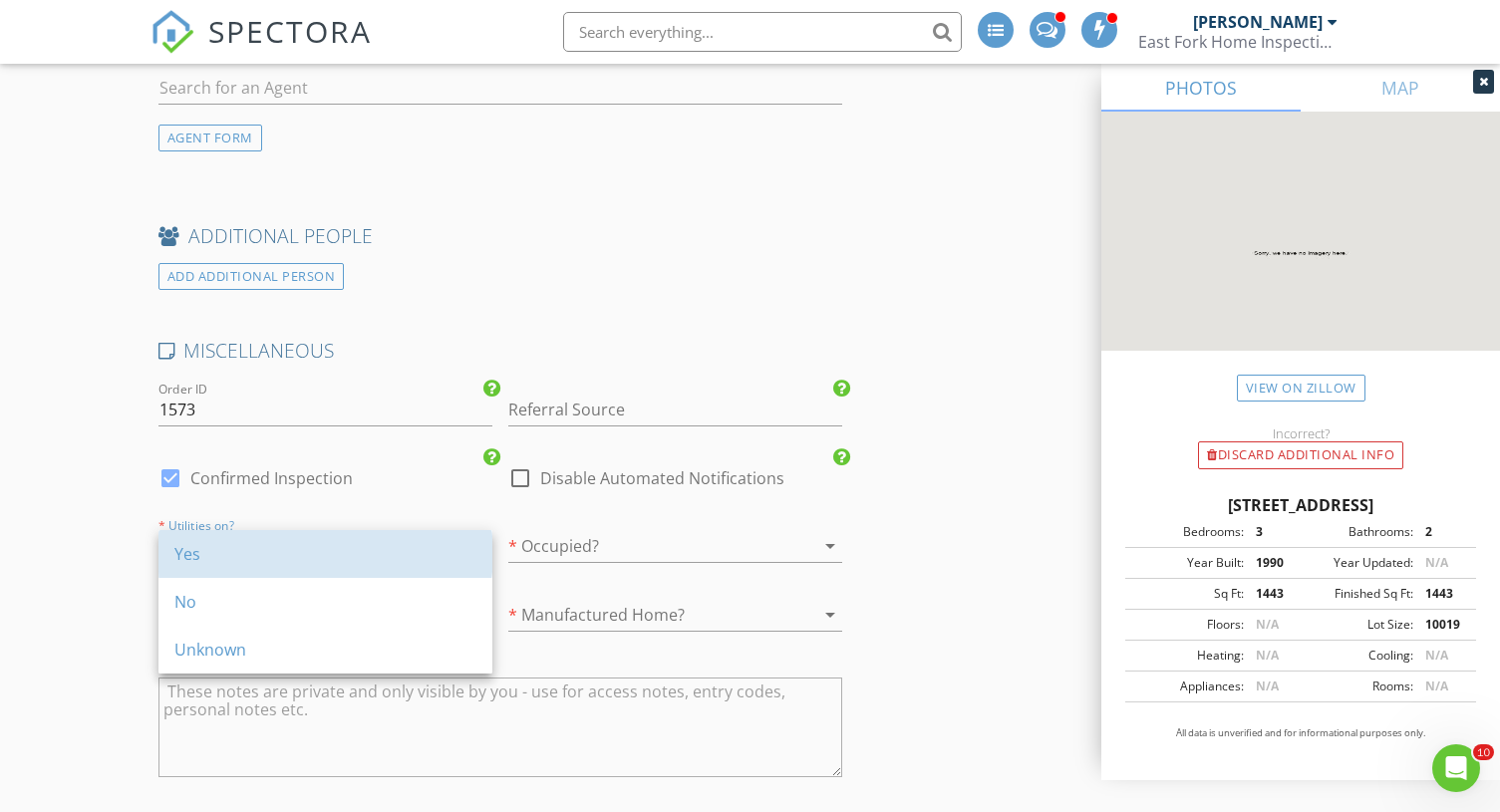 click on "Yes" at bounding box center [325, 554] 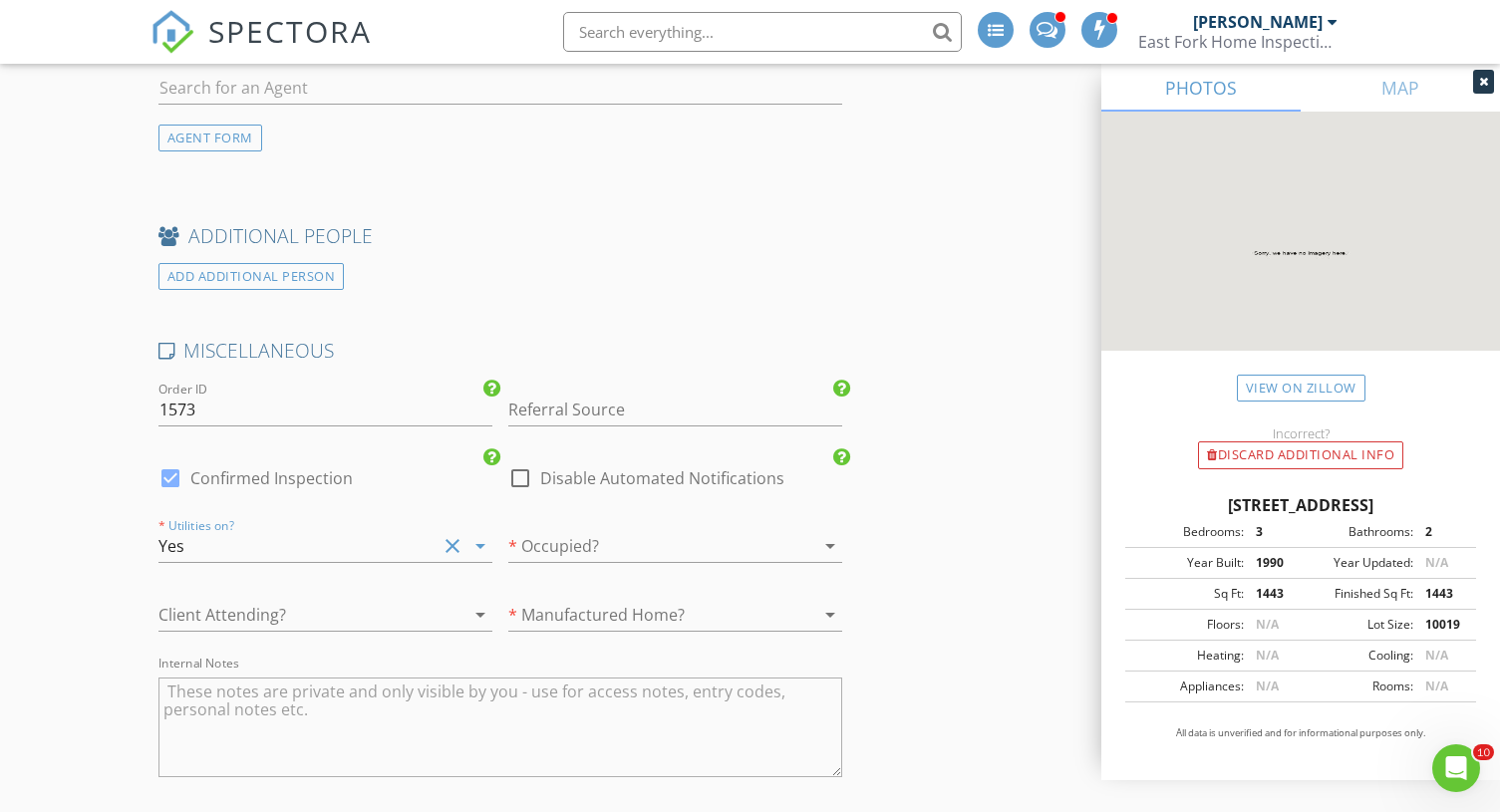 click at bounding box center (647, 546) 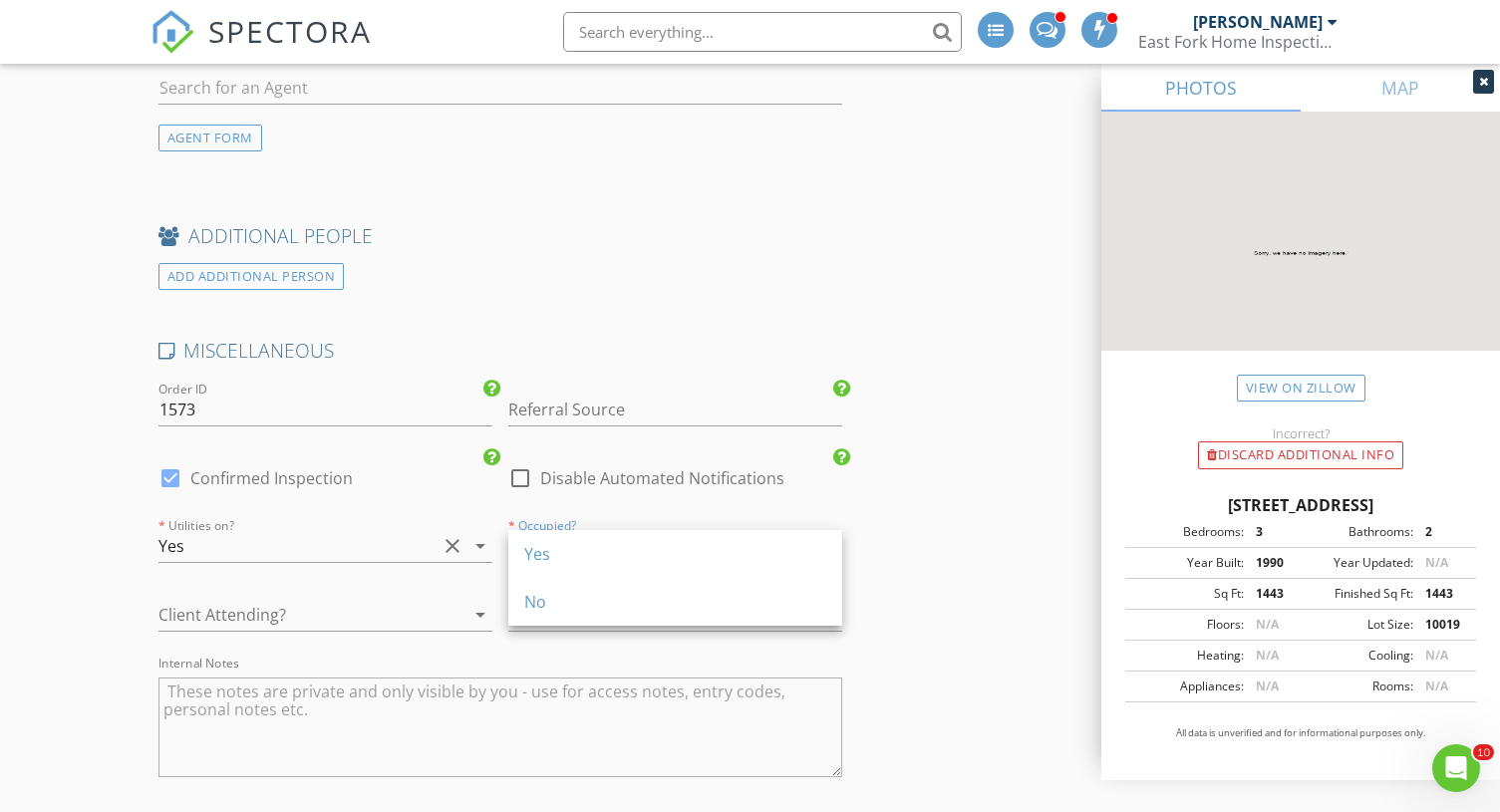 click on "Yes" at bounding box center (675, 554) 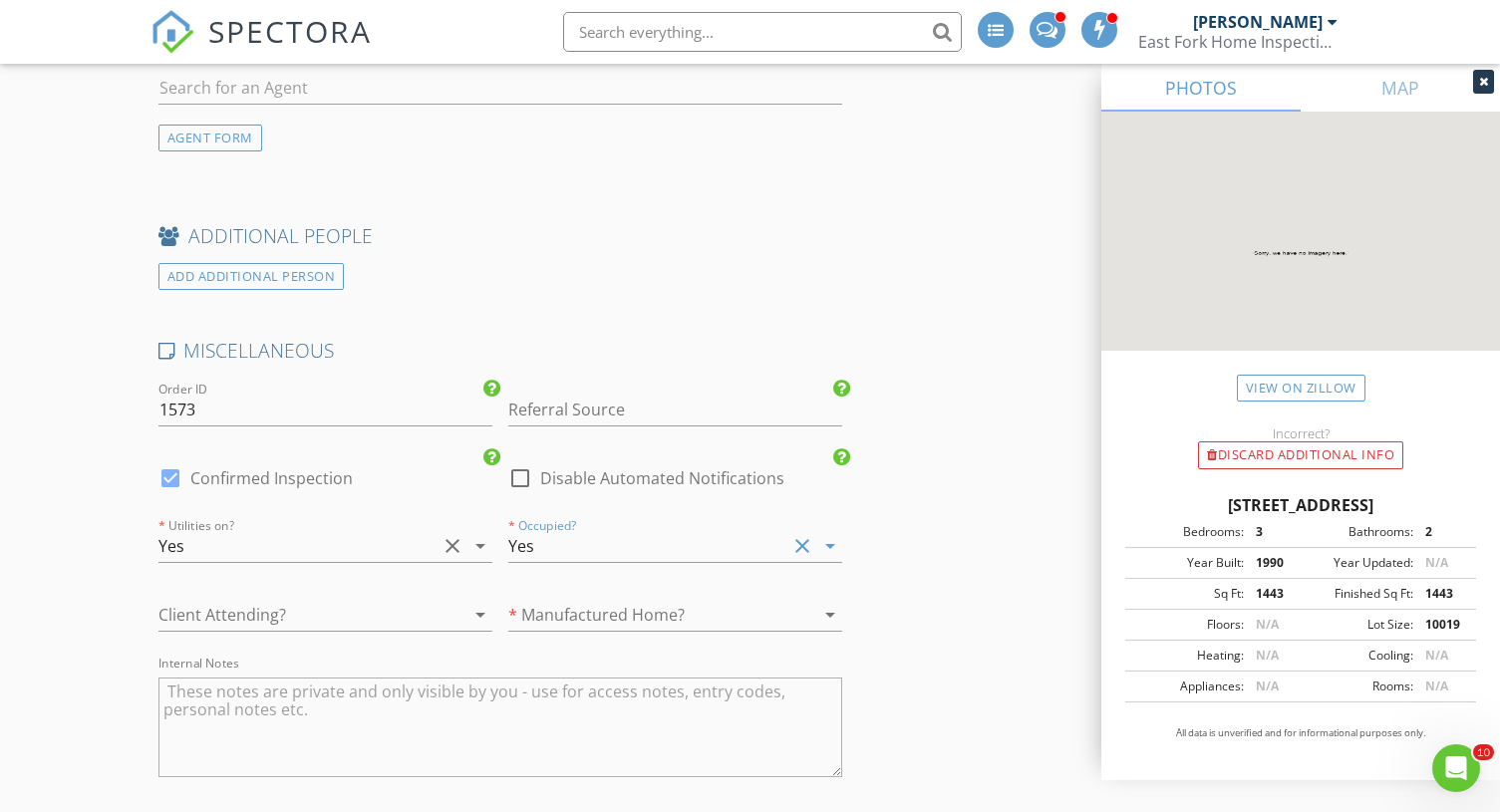 click at bounding box center [647, 615] 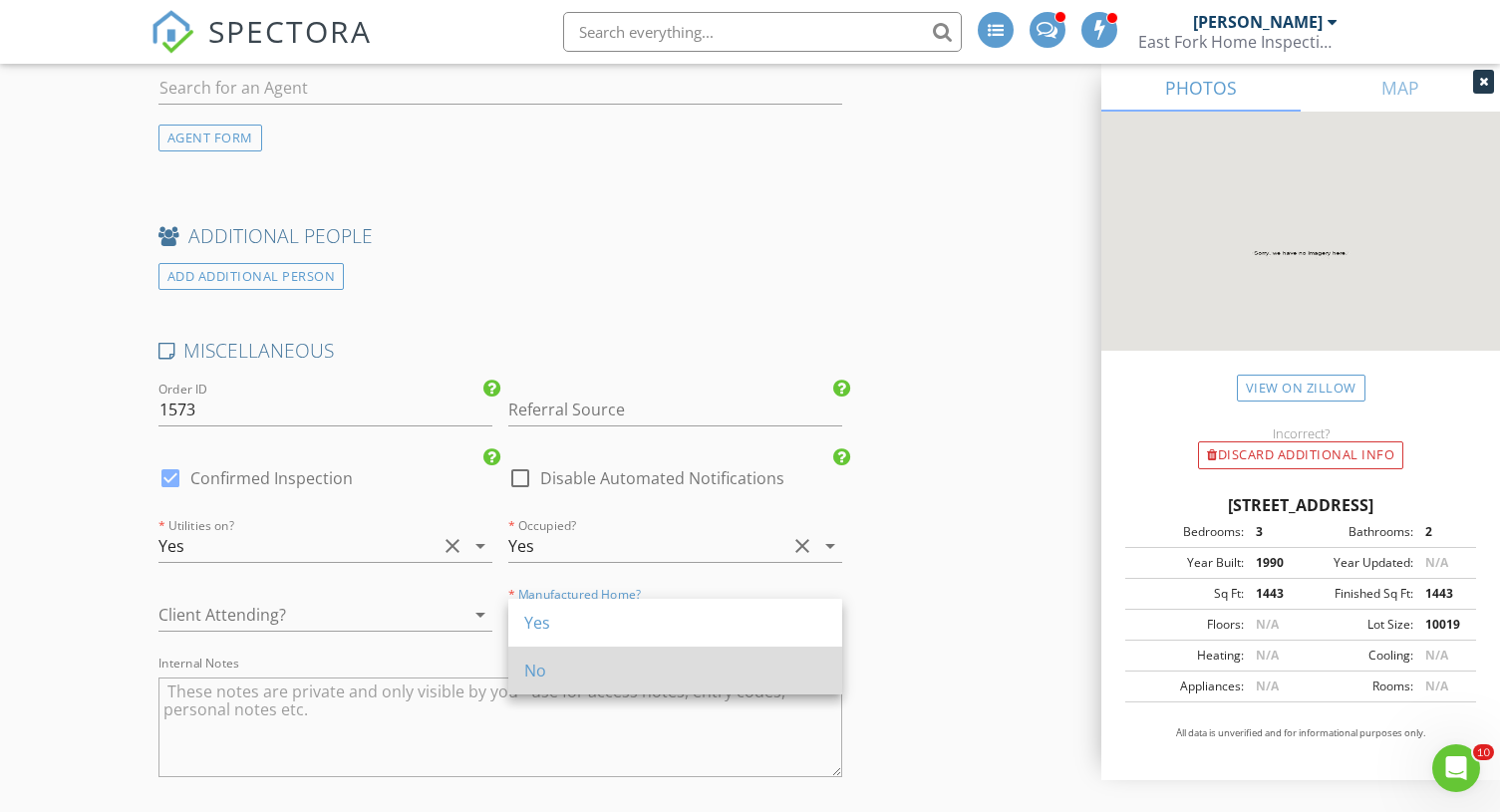 click on "No" at bounding box center (675, 671) 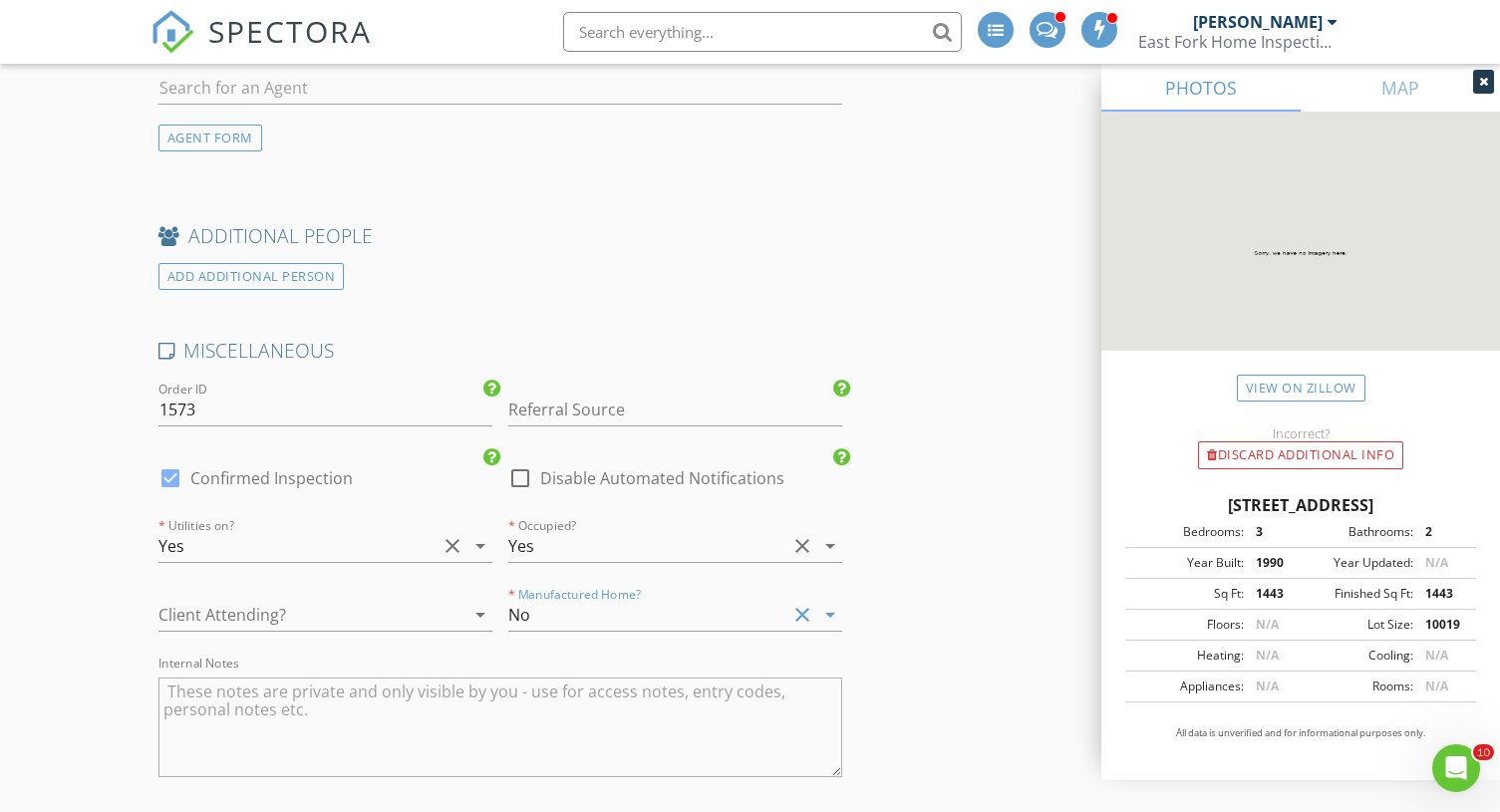 click at bounding box center (297, 615) 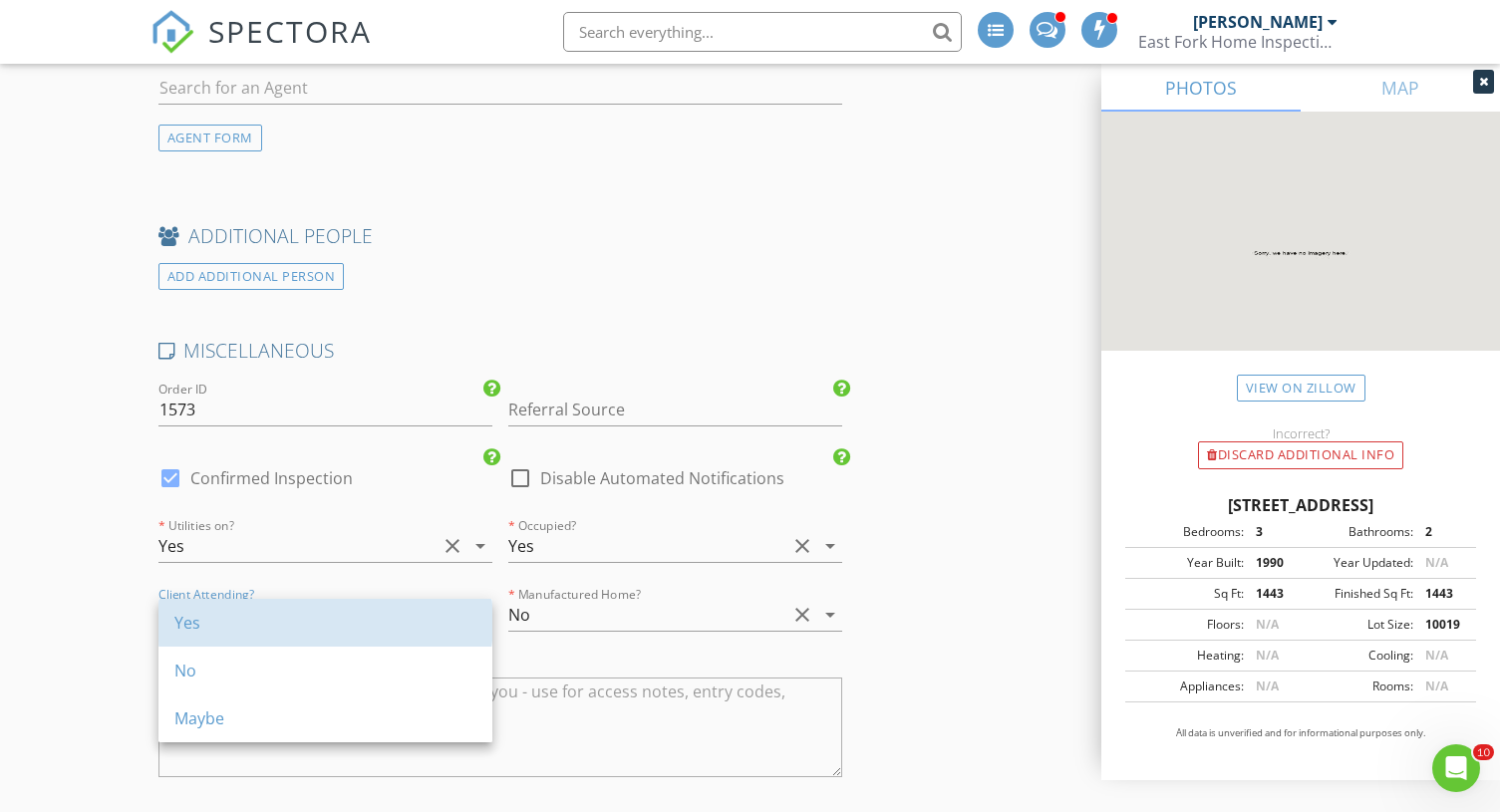 click on "Yes" at bounding box center (325, 623) 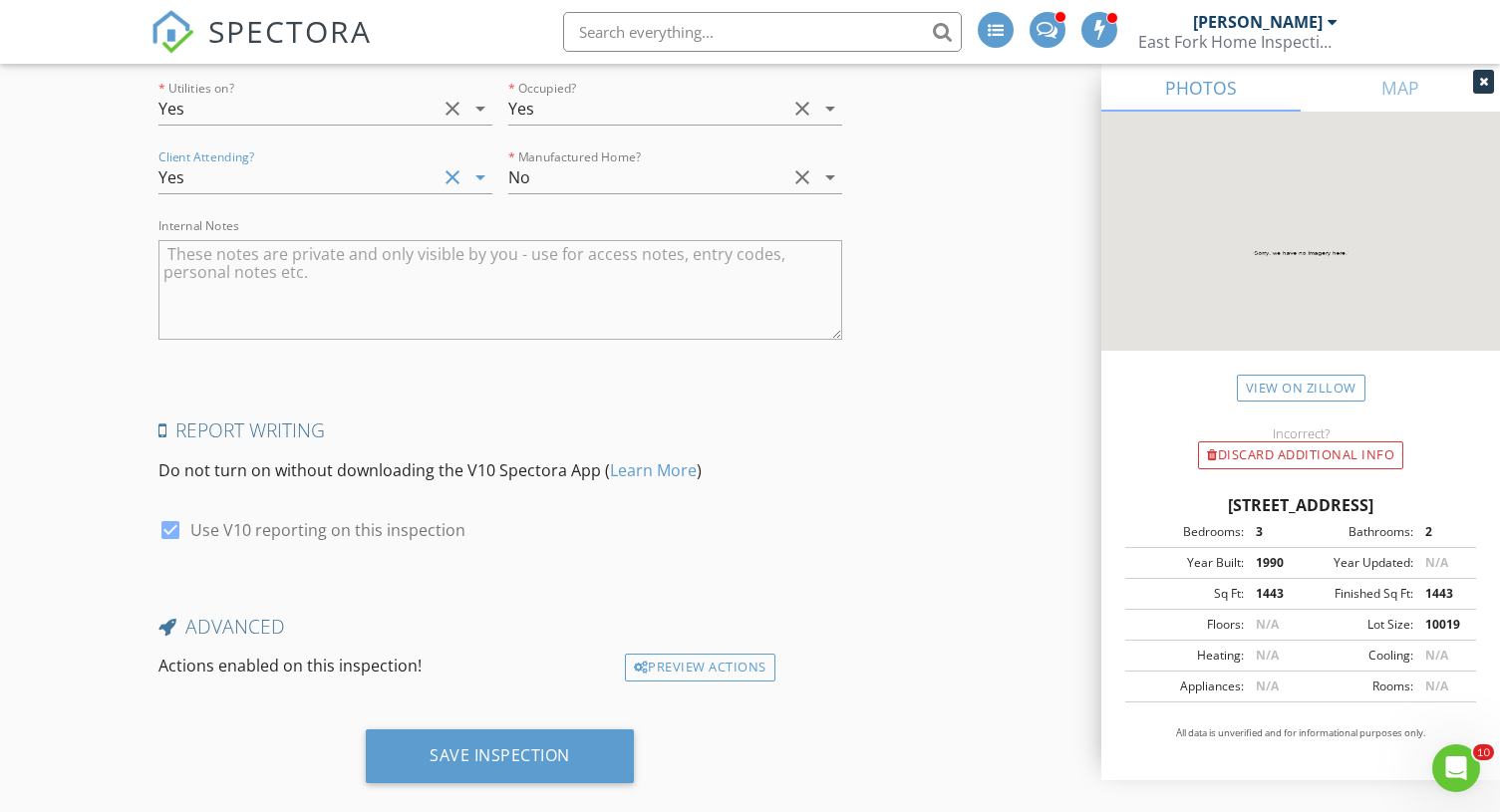 scroll, scrollTop: 3469, scrollLeft: 0, axis: vertical 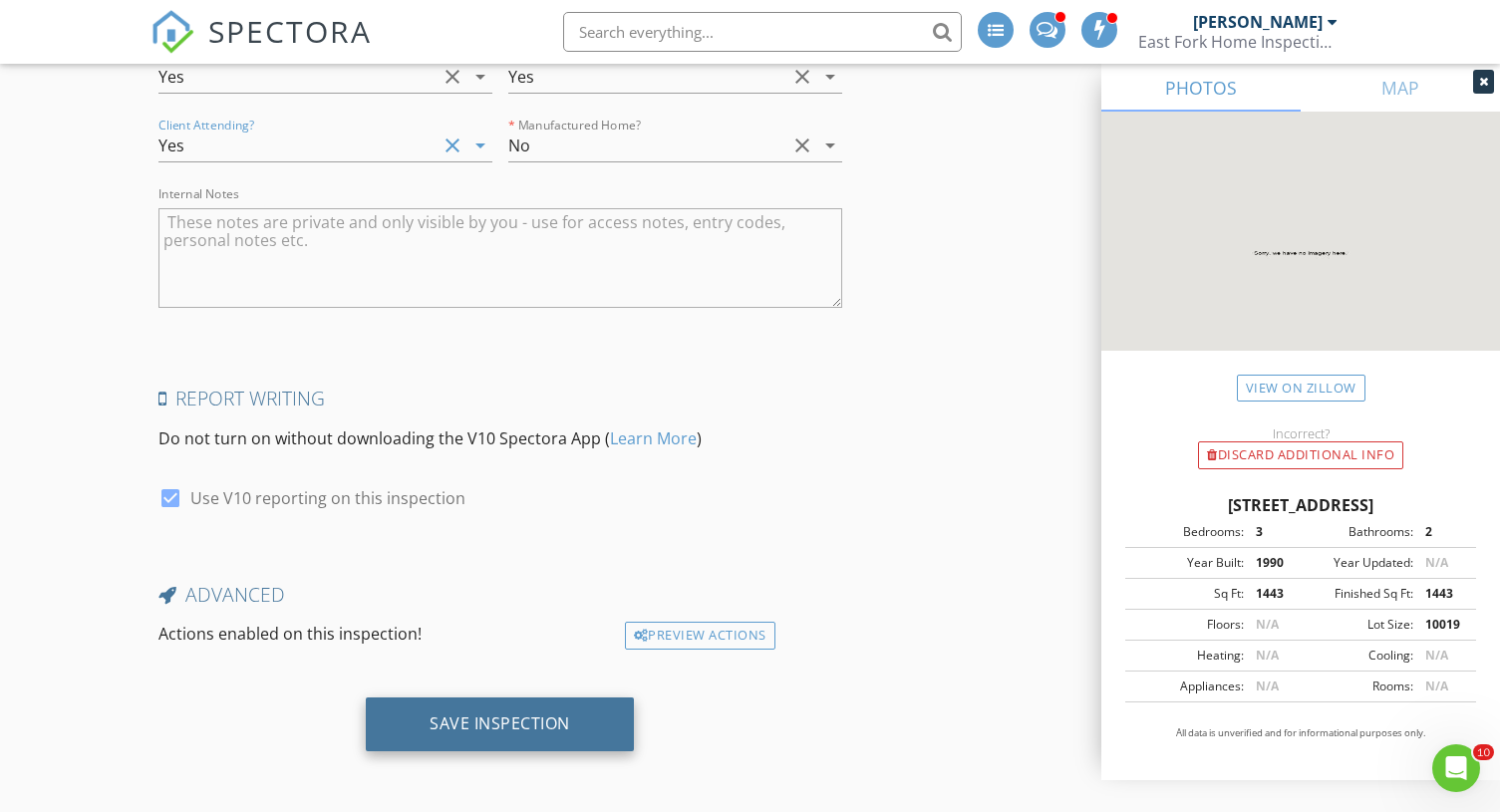 click on "Save Inspection" at bounding box center (499, 723) 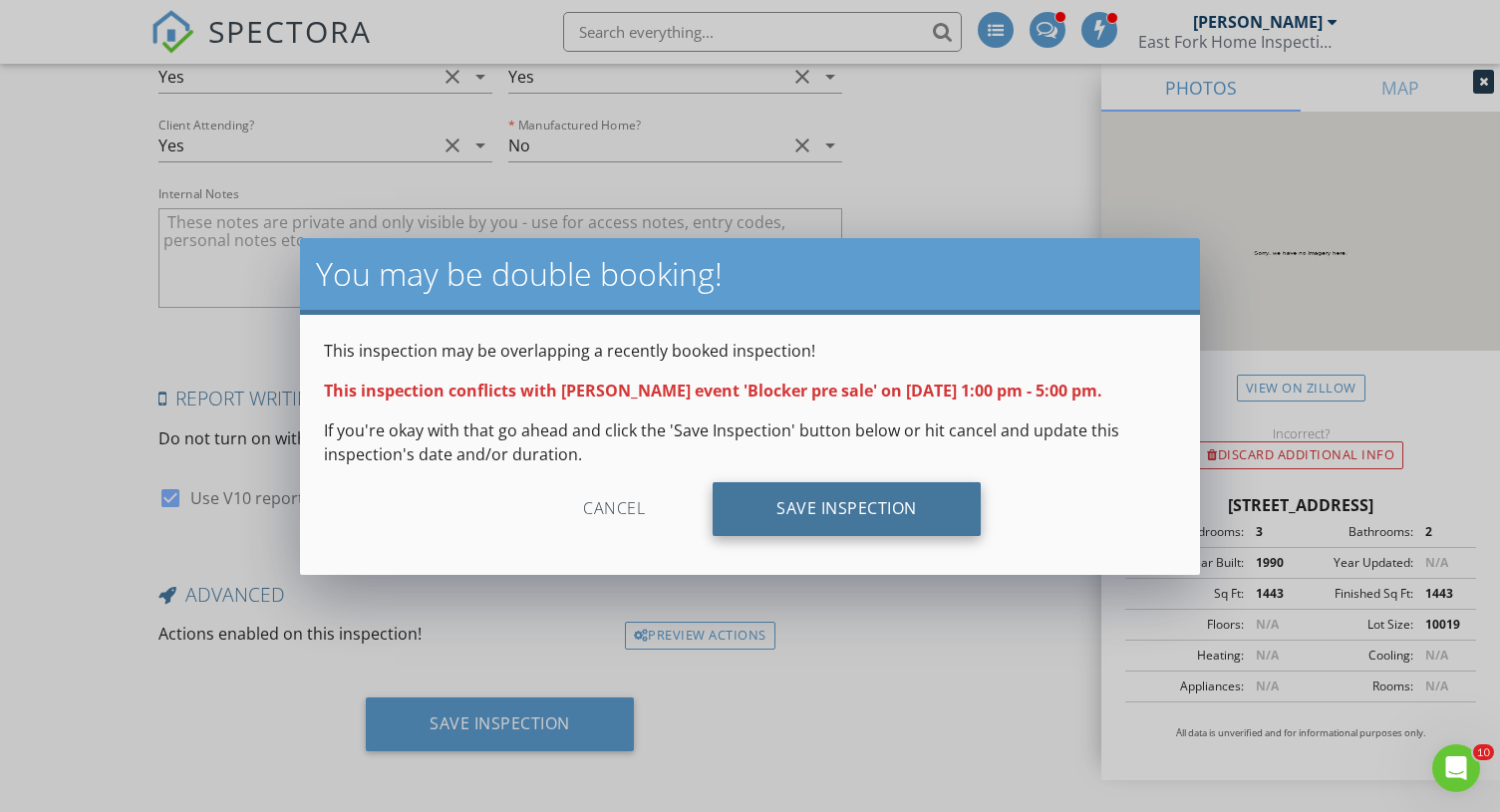 click on "Save Inspection" at bounding box center (846, 509) 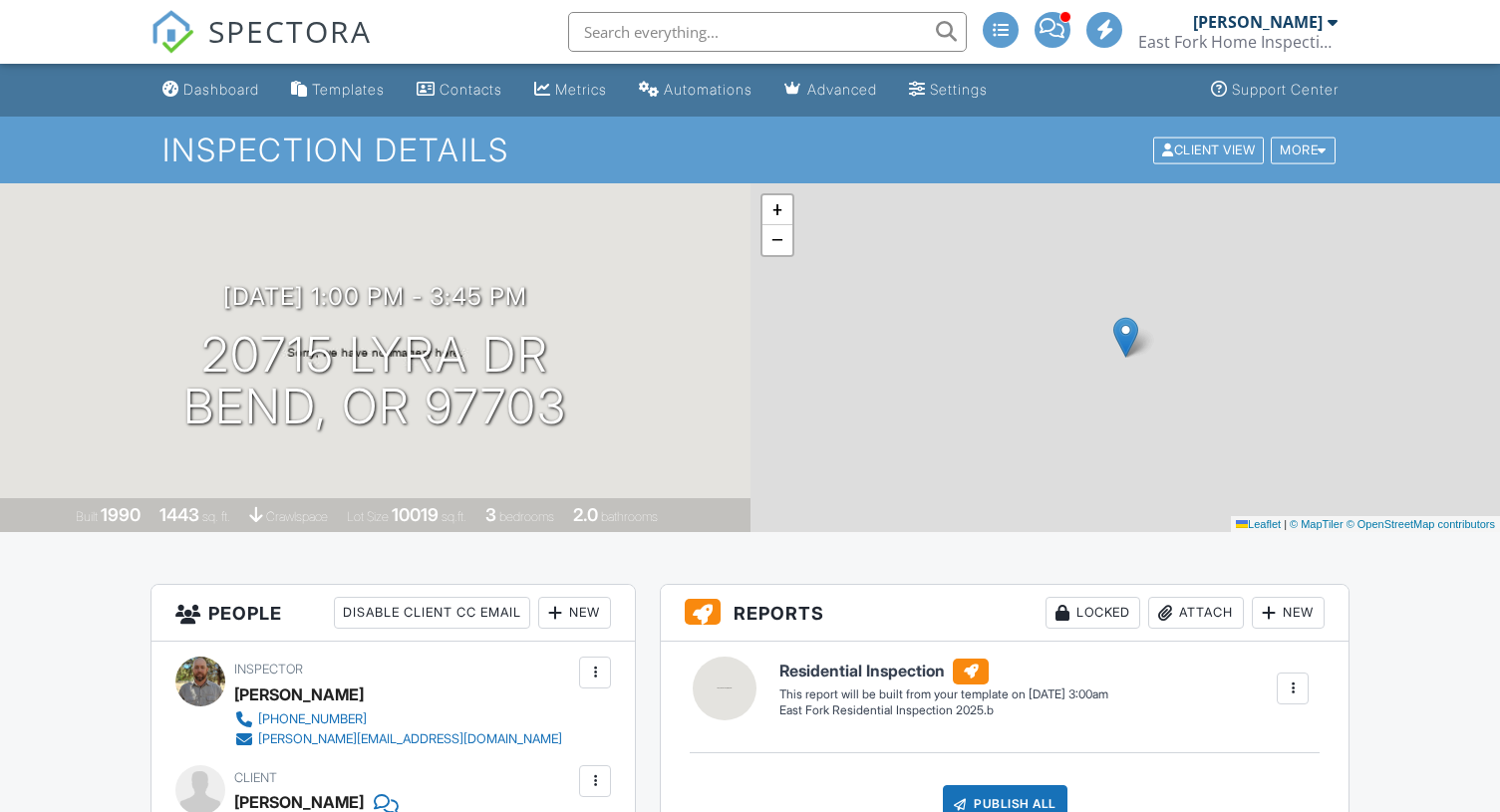 scroll, scrollTop: 0, scrollLeft: 0, axis: both 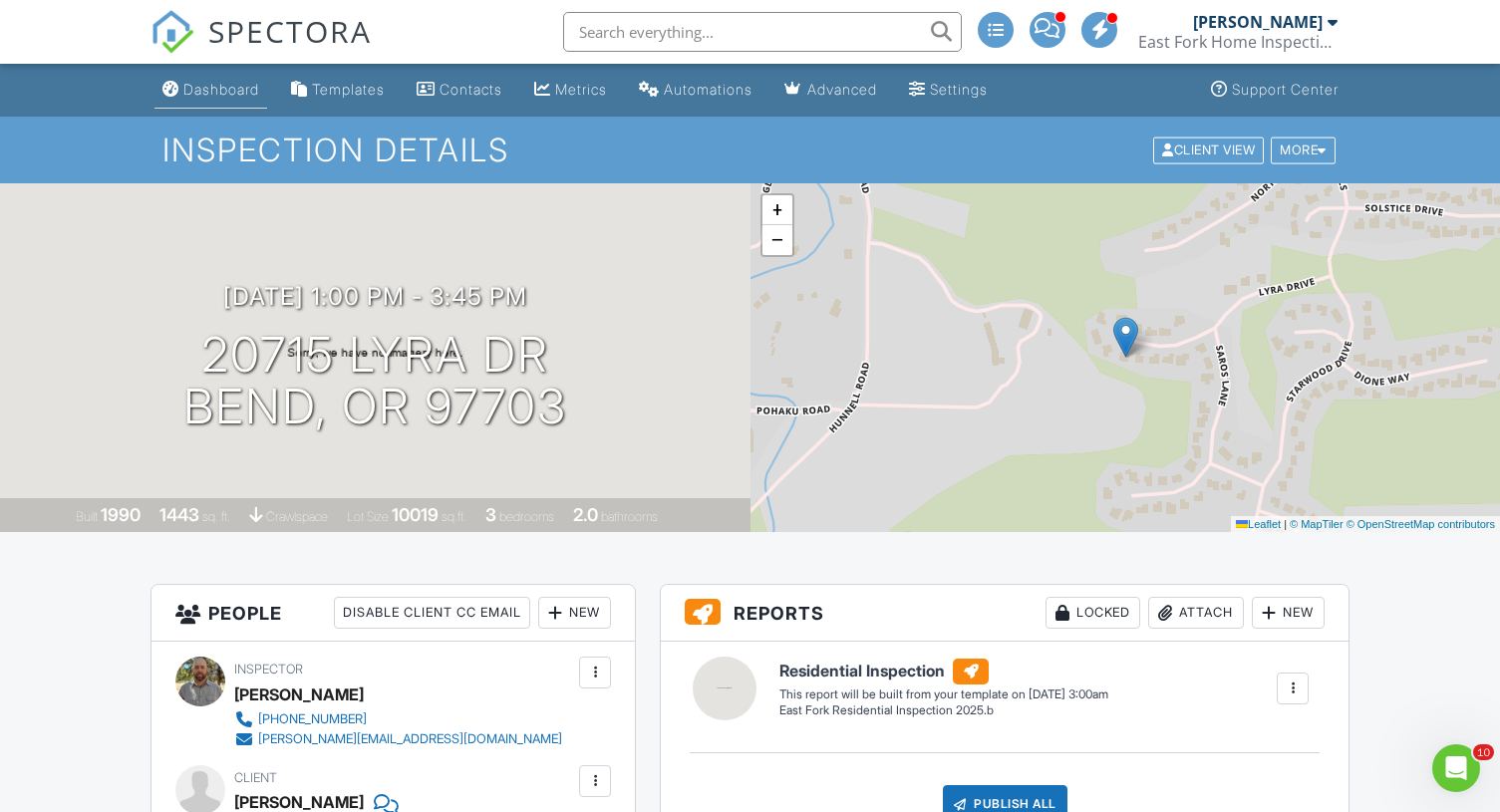 click on "Dashboard" at bounding box center [221, 89] 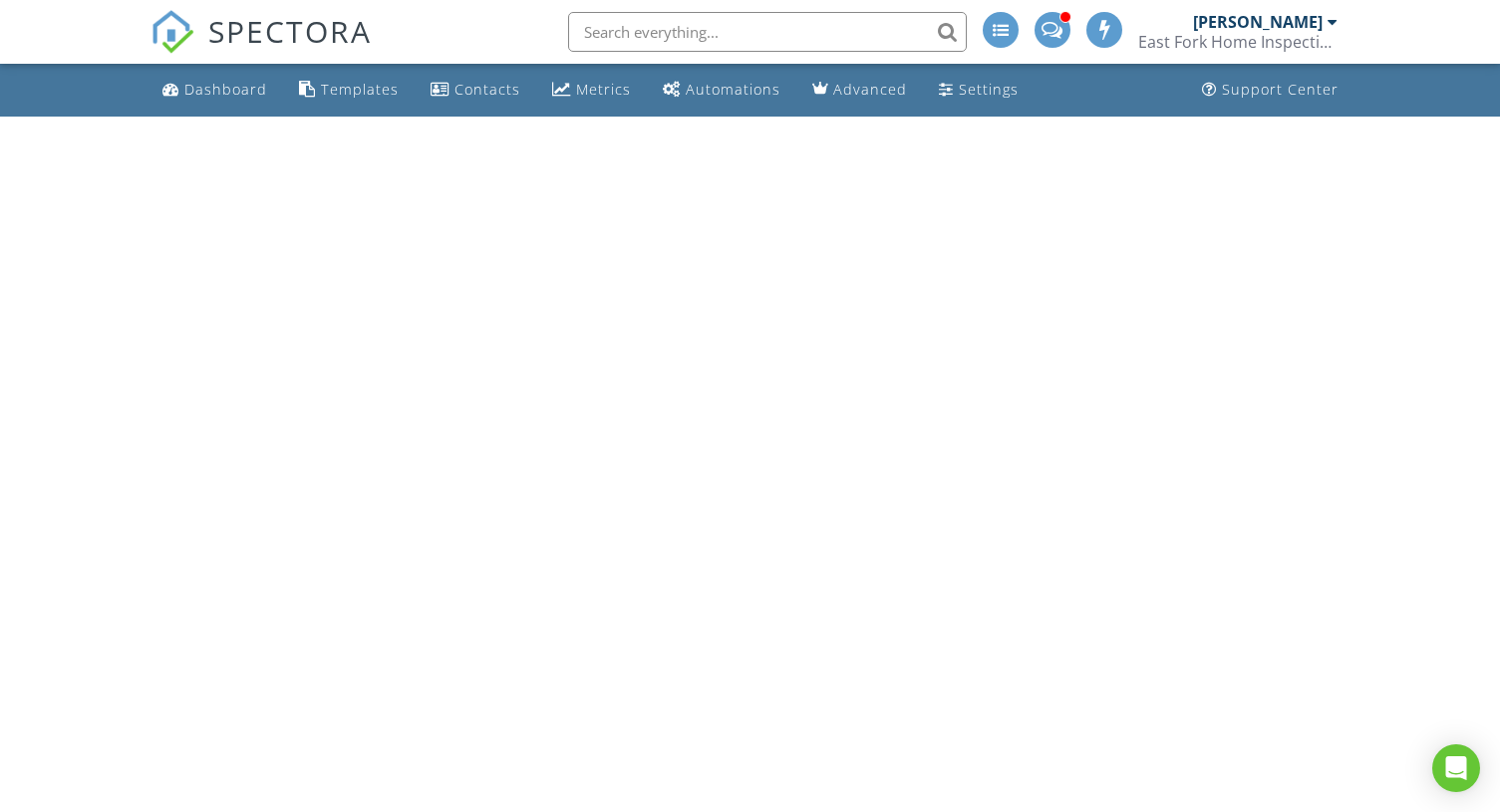 scroll, scrollTop: 0, scrollLeft: 0, axis: both 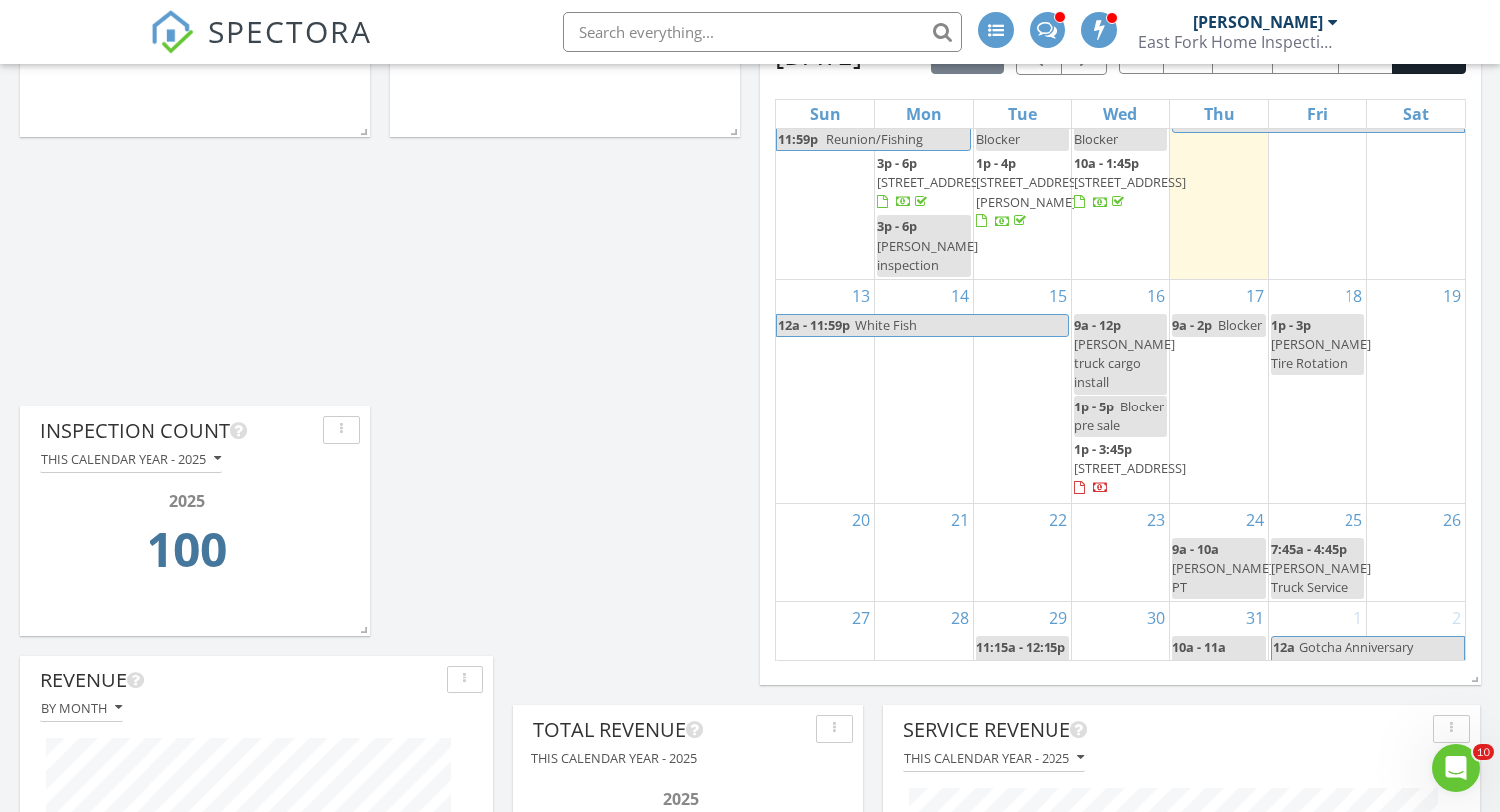 click on "Blocker pre sale" at bounding box center (1119, 415) 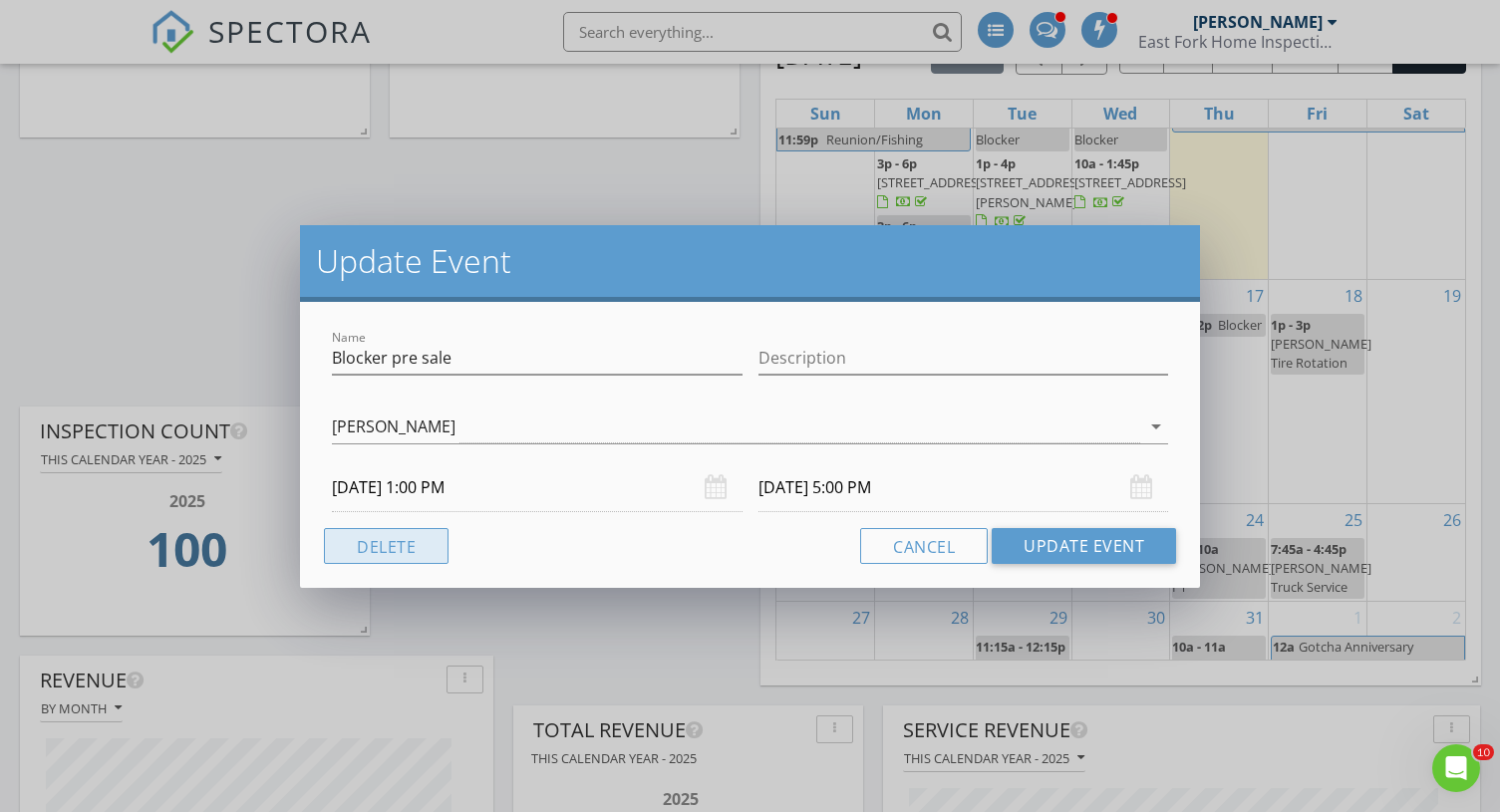 click on "Delete" at bounding box center [386, 546] 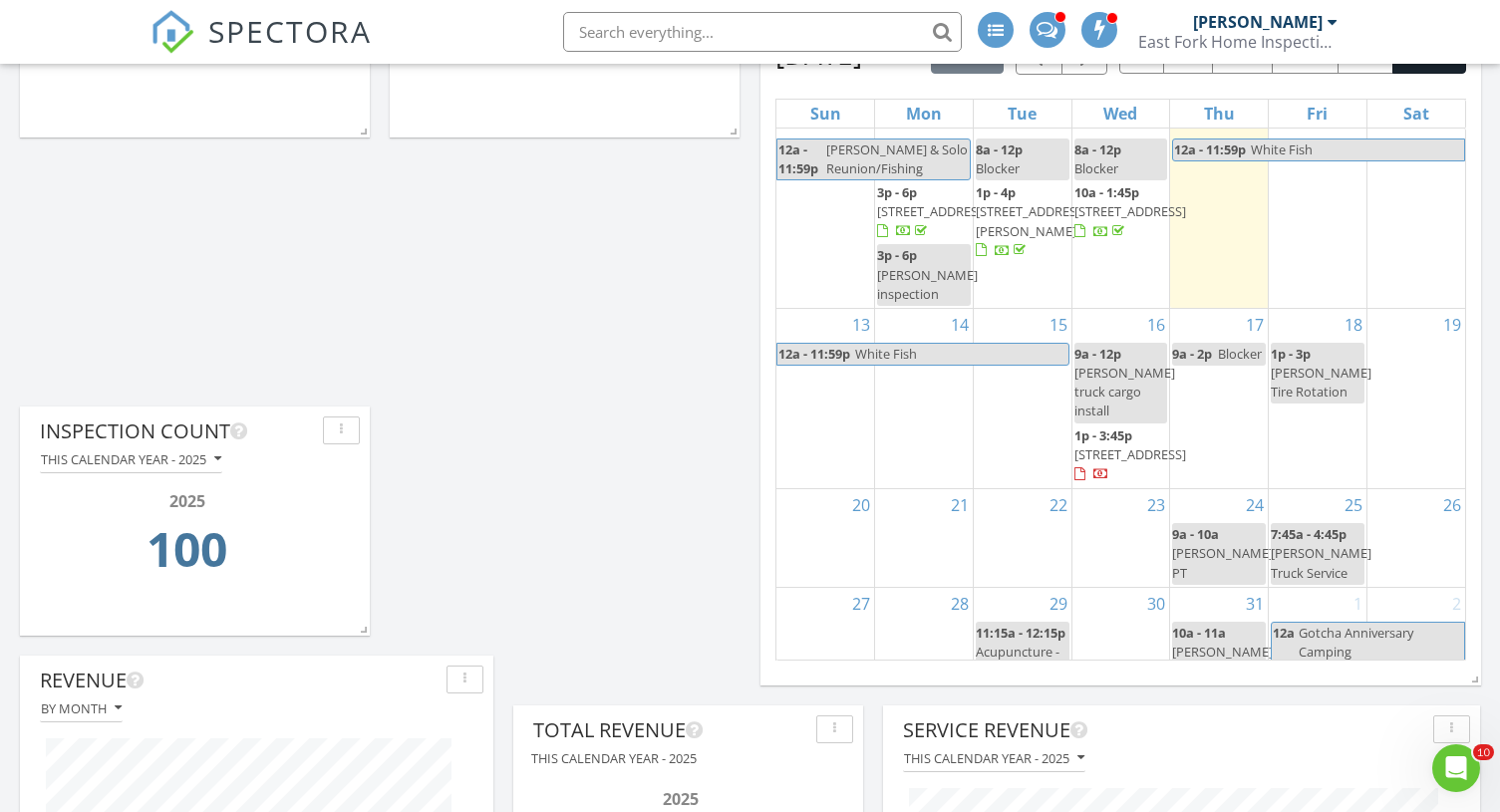 scroll, scrollTop: 248, scrollLeft: 0, axis: vertical 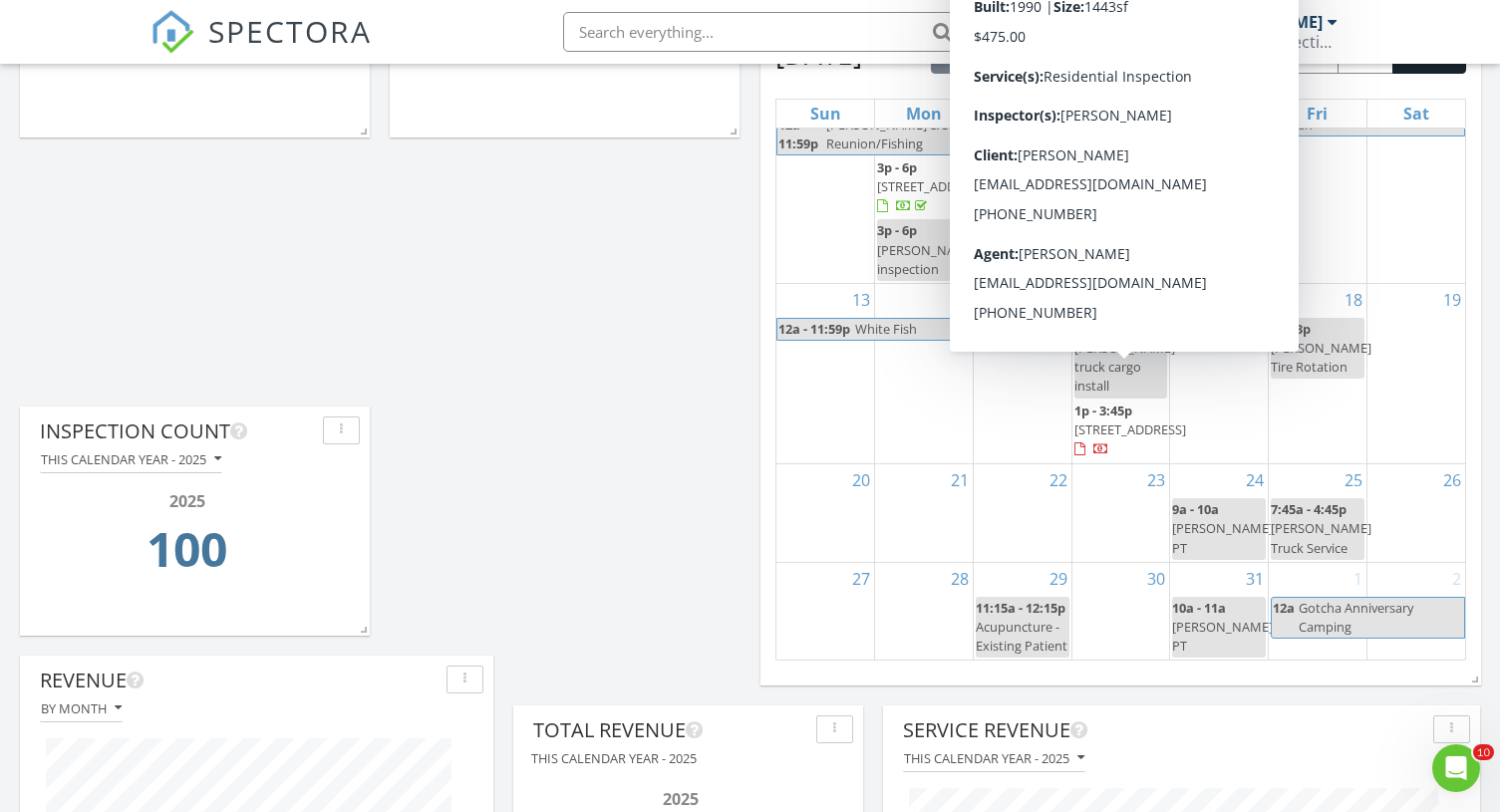click on "17
9a - 2p
Blocker" at bounding box center (1219, 374) 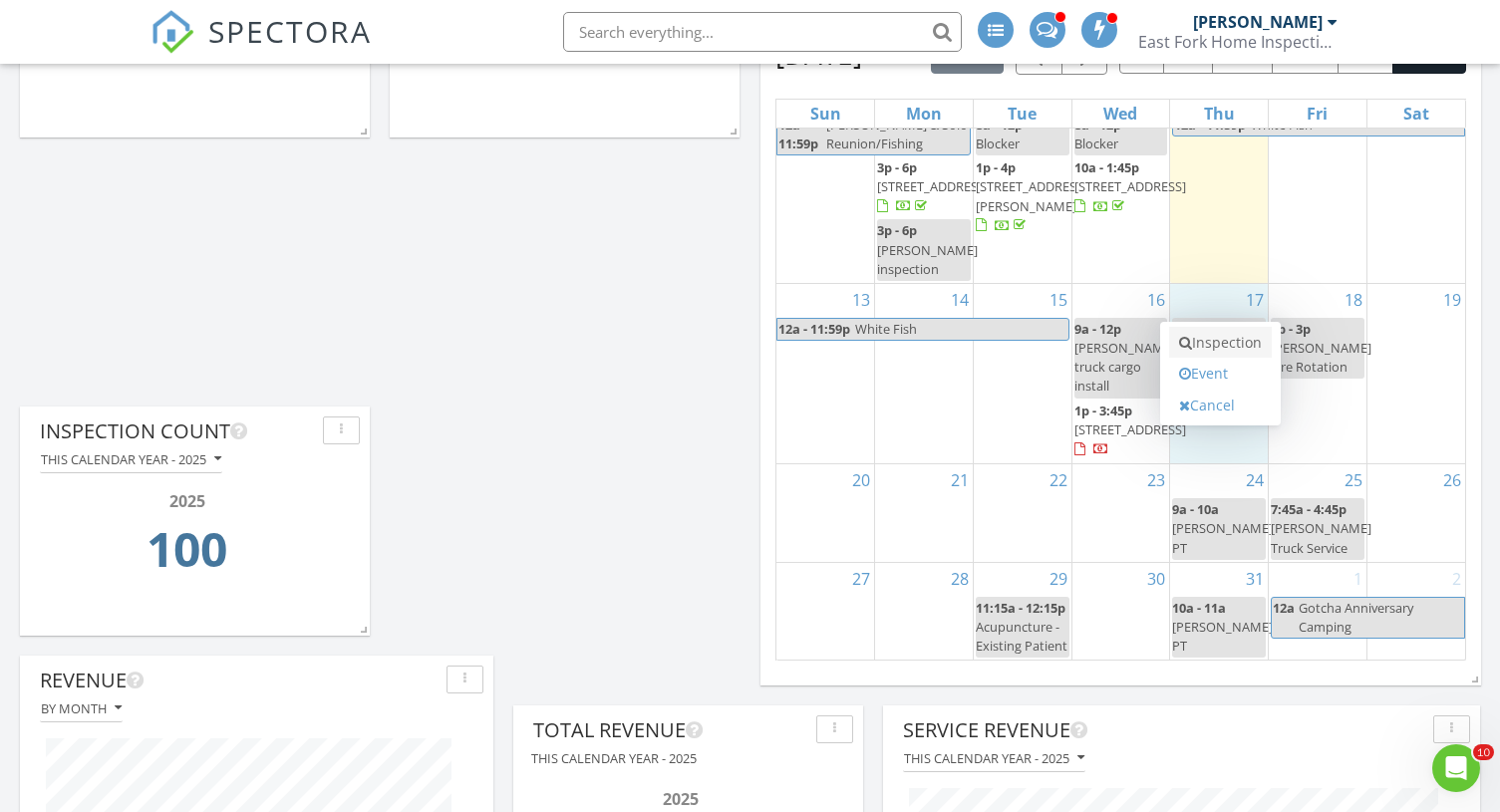 click on "Inspection" at bounding box center (1220, 343) 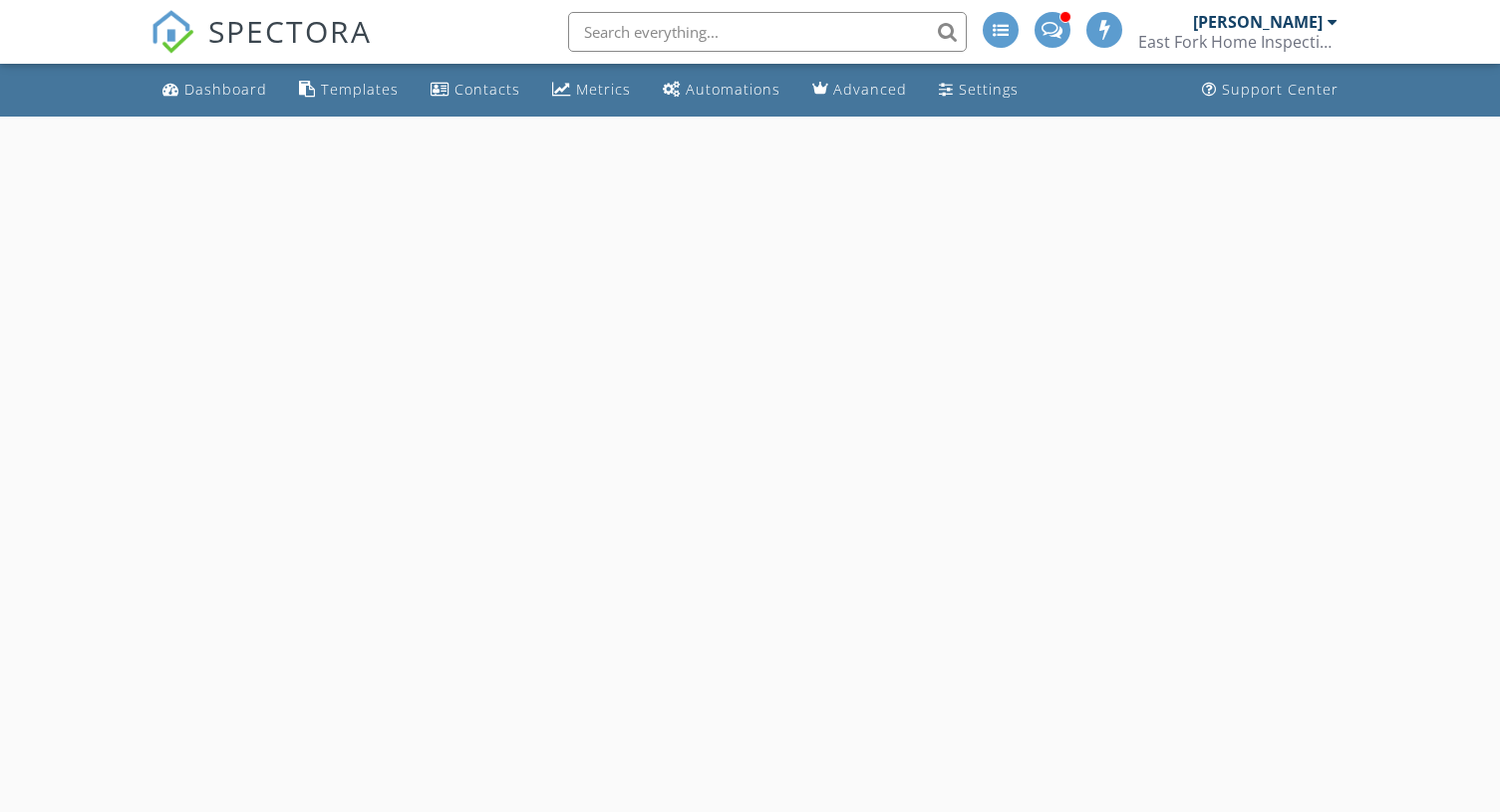 scroll, scrollTop: 0, scrollLeft: 0, axis: both 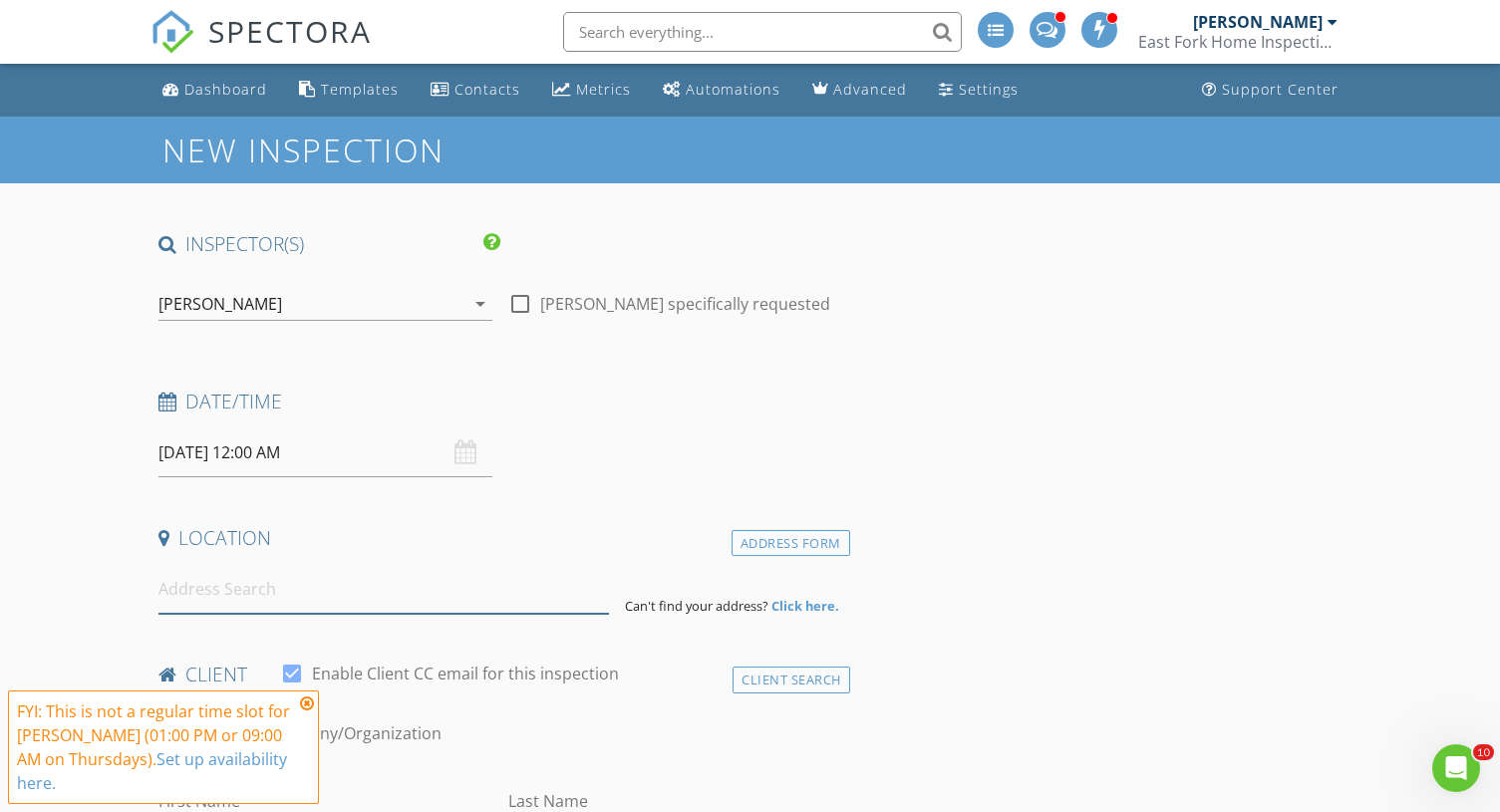 click at bounding box center (384, 589) 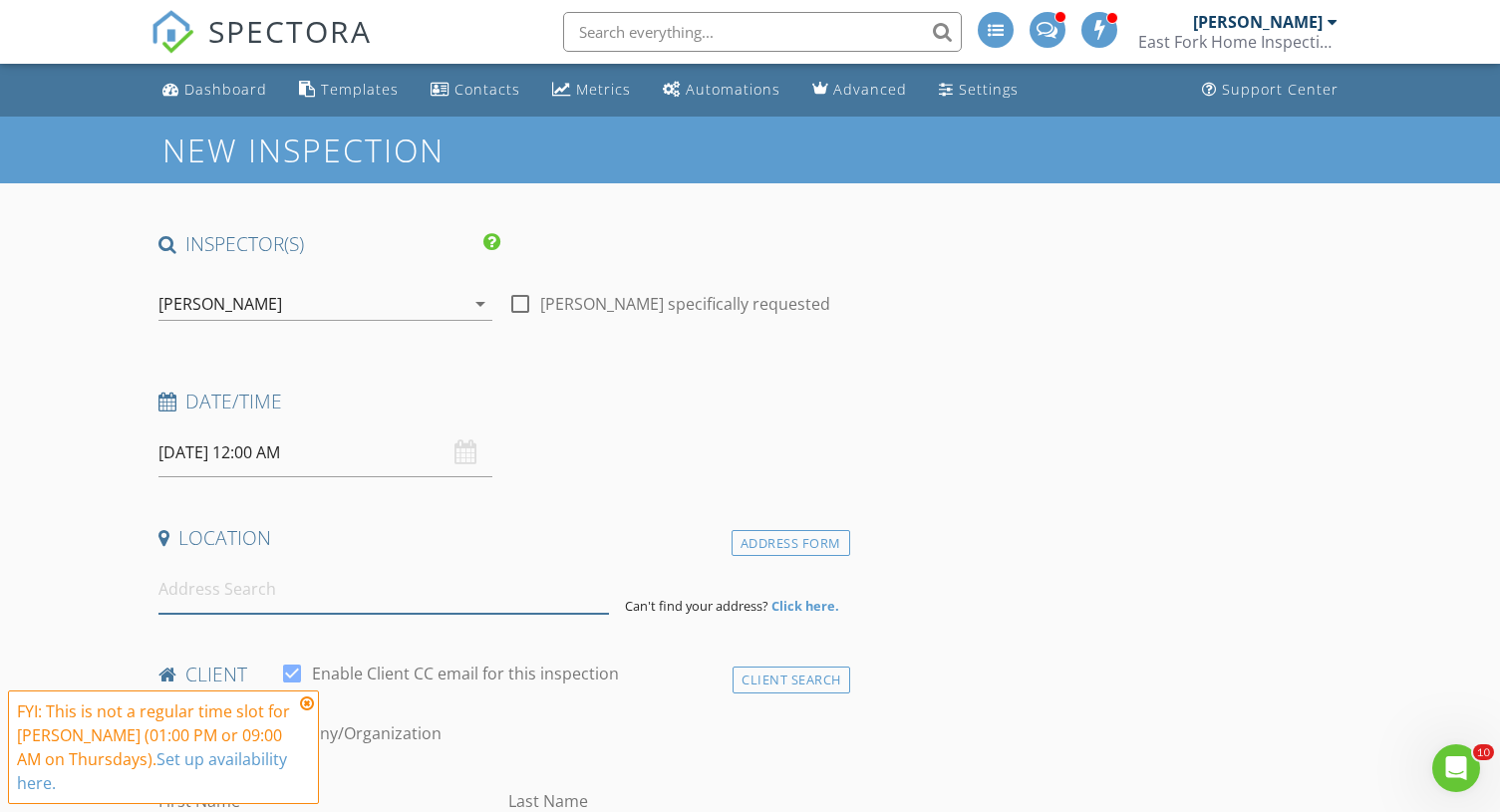 paste on "[STREET_ADDRESS][US_STATE]" 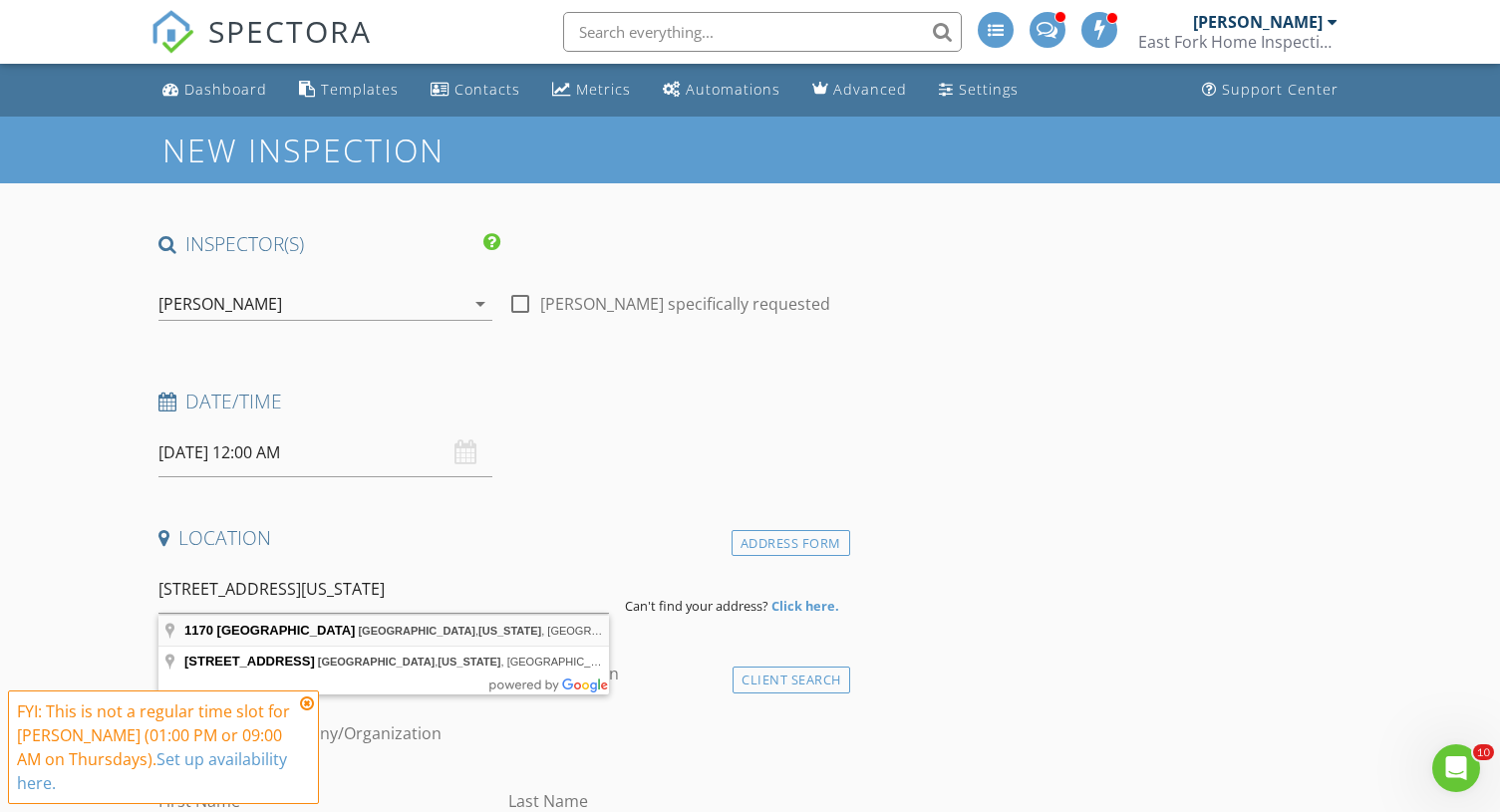 type on "1170 Southwest Dover Lane, Madras, Oregon, USA" 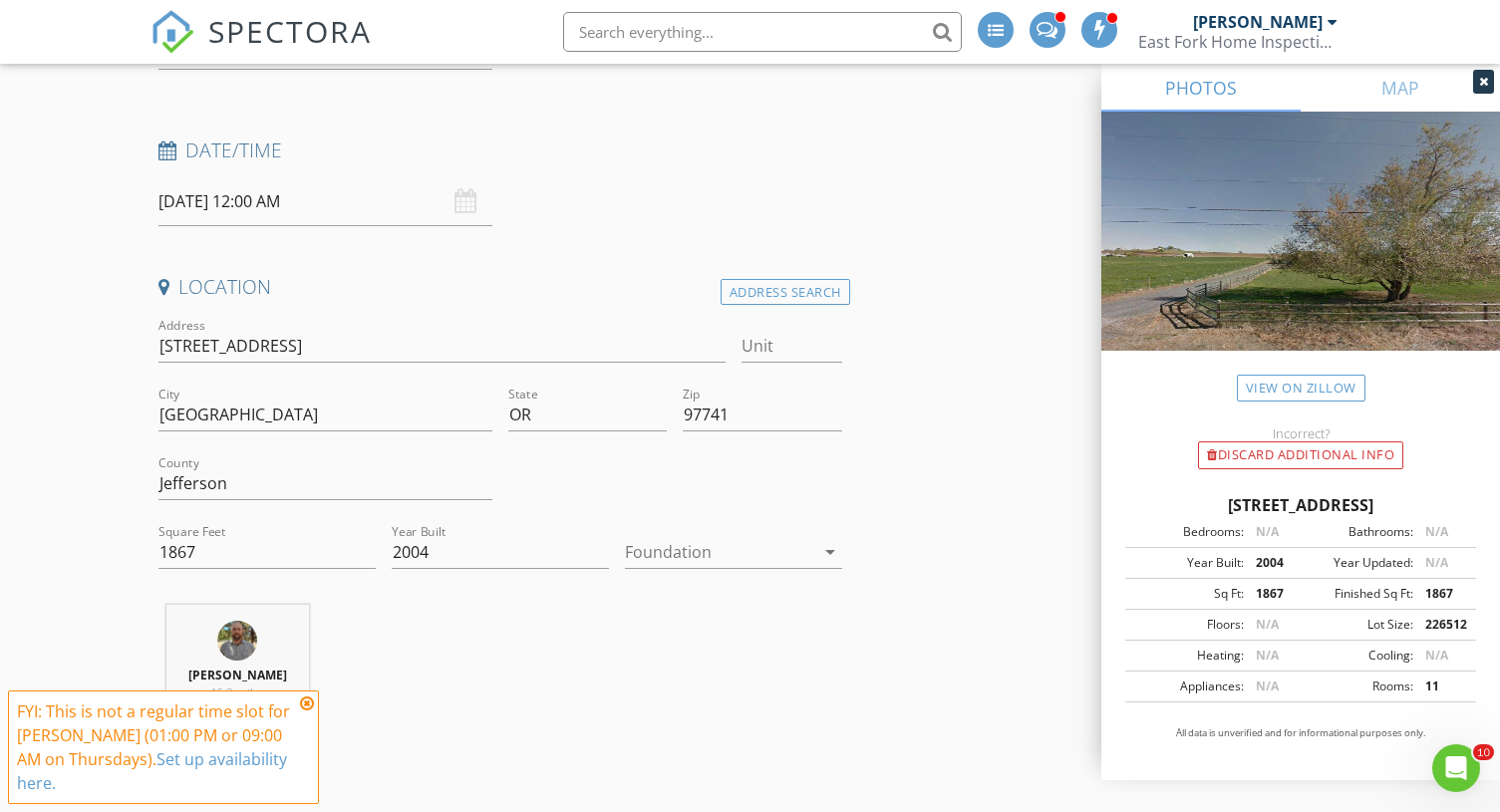 scroll, scrollTop: 274, scrollLeft: 0, axis: vertical 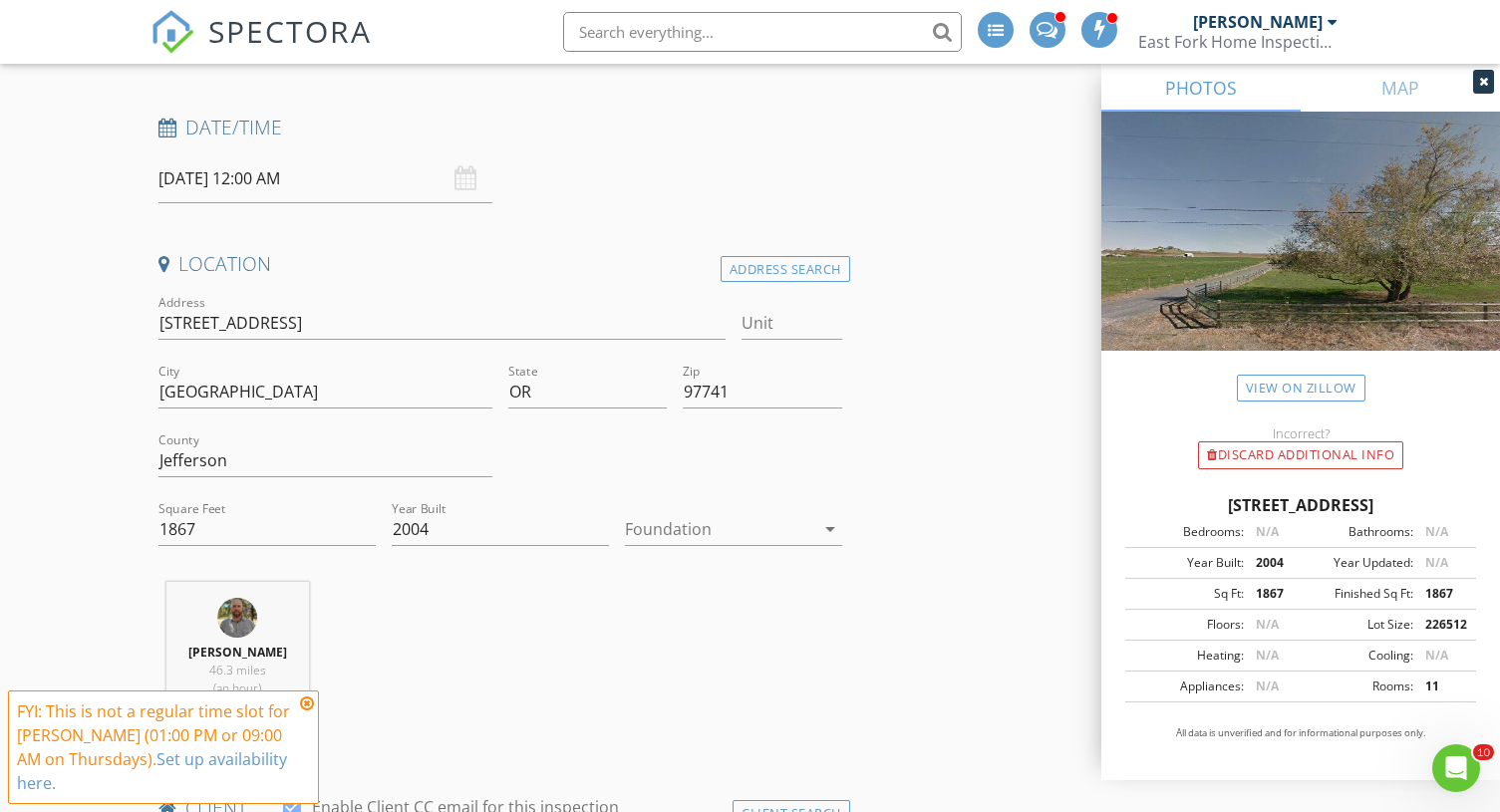 click at bounding box center (720, 529) 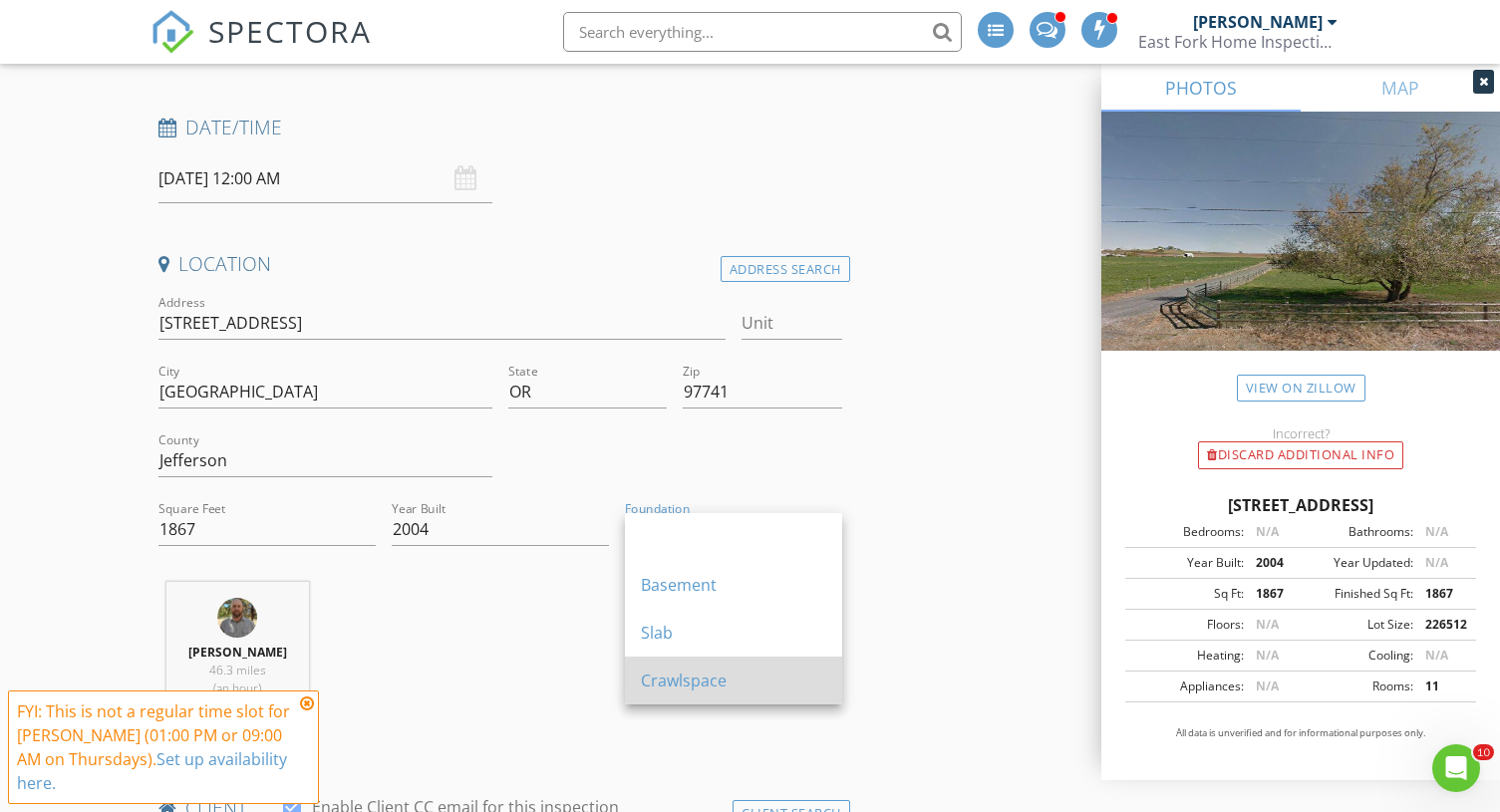 click on "Crawlspace" at bounding box center (734, 680) 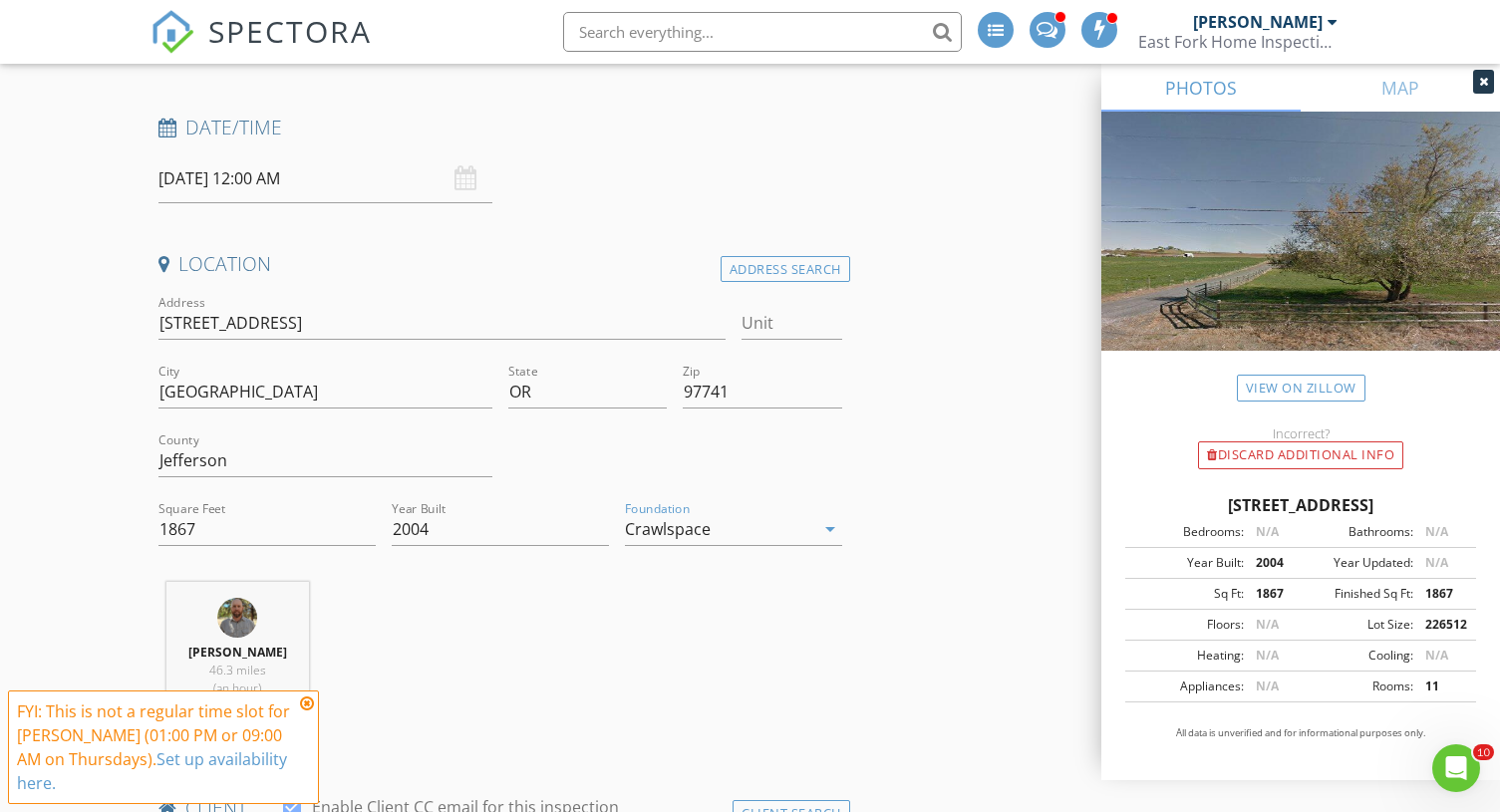 click at bounding box center (307, 703) 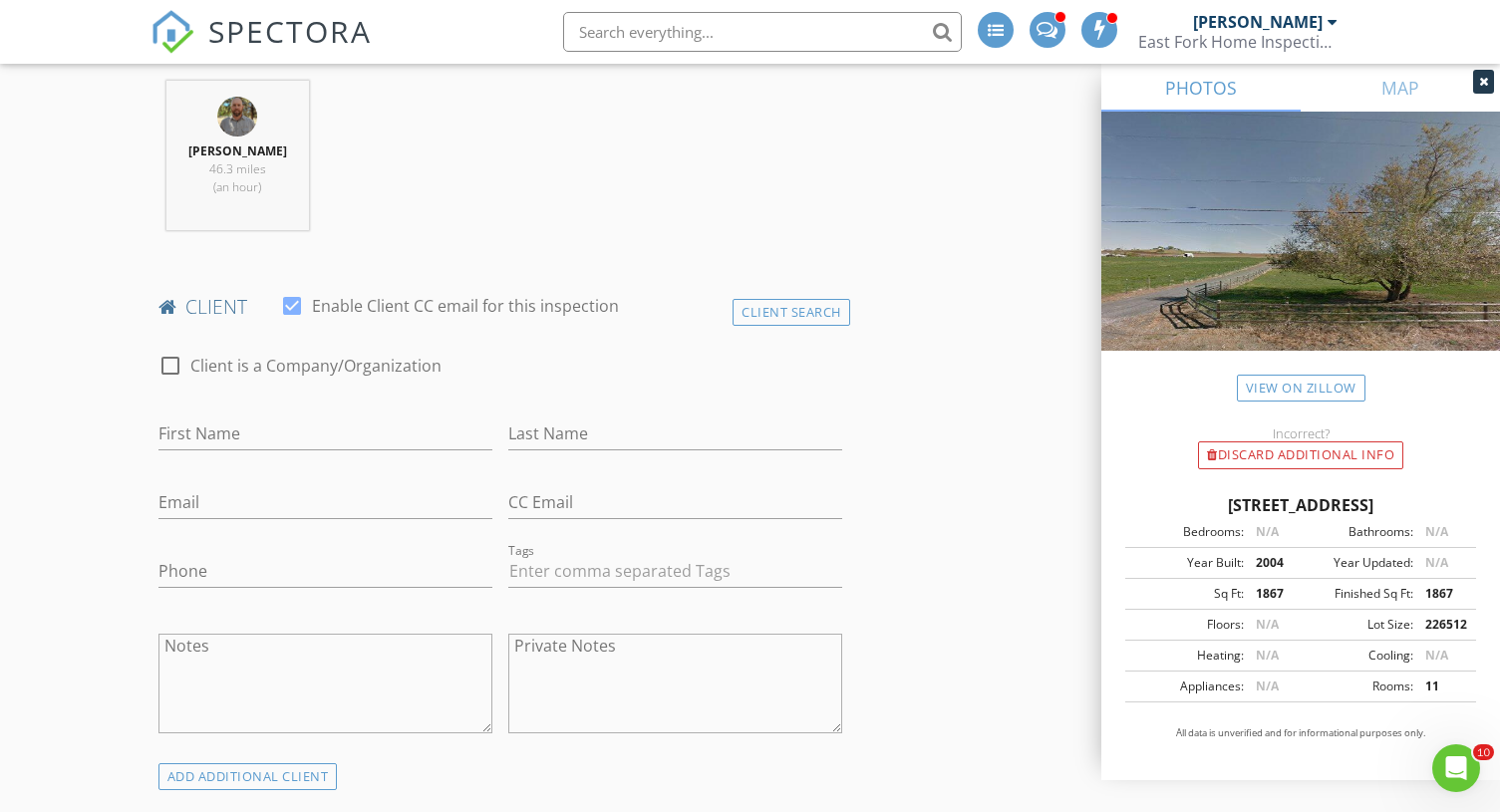 scroll, scrollTop: 811, scrollLeft: 0, axis: vertical 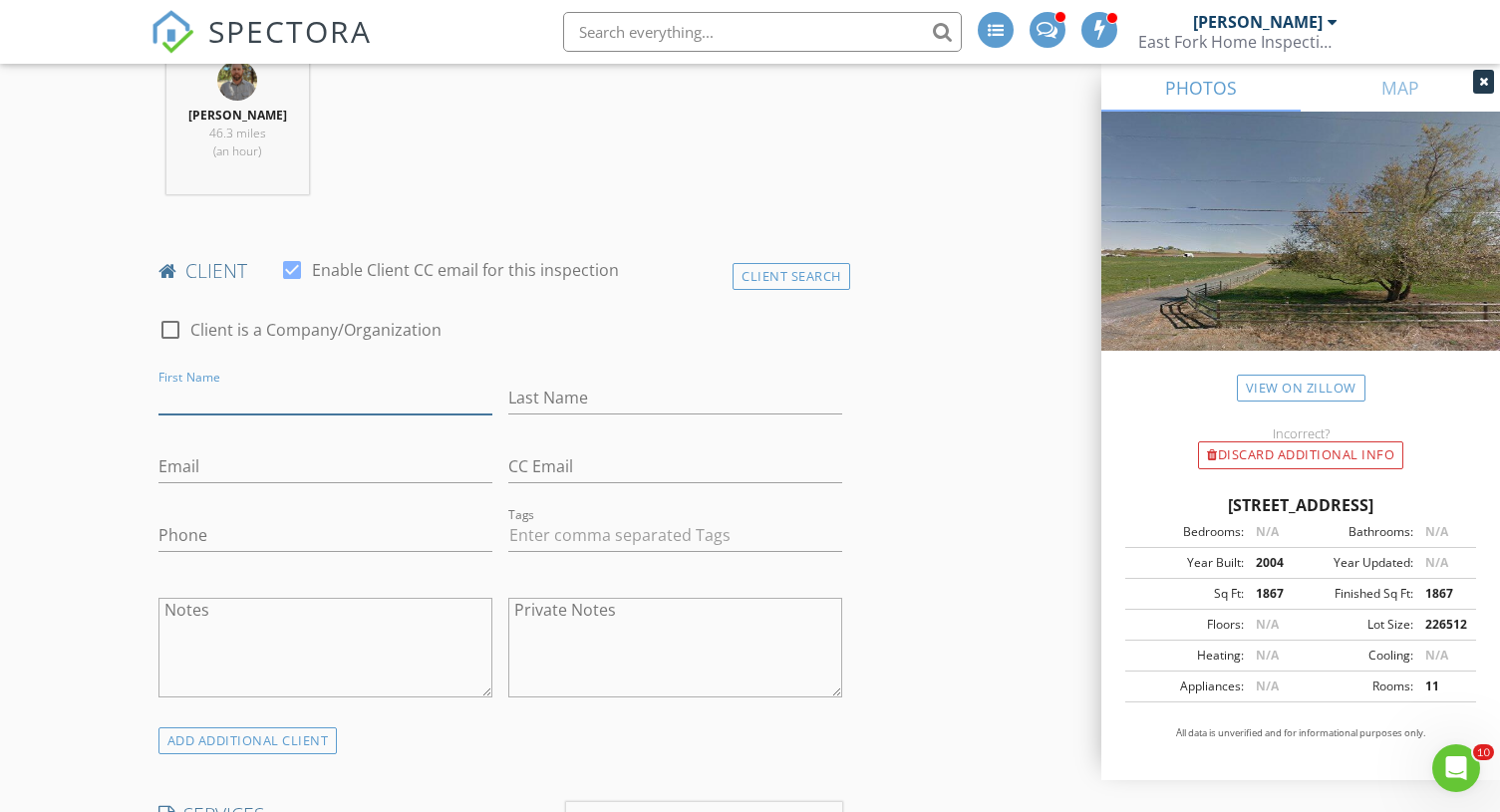 click on "First Name" at bounding box center (325, 398) 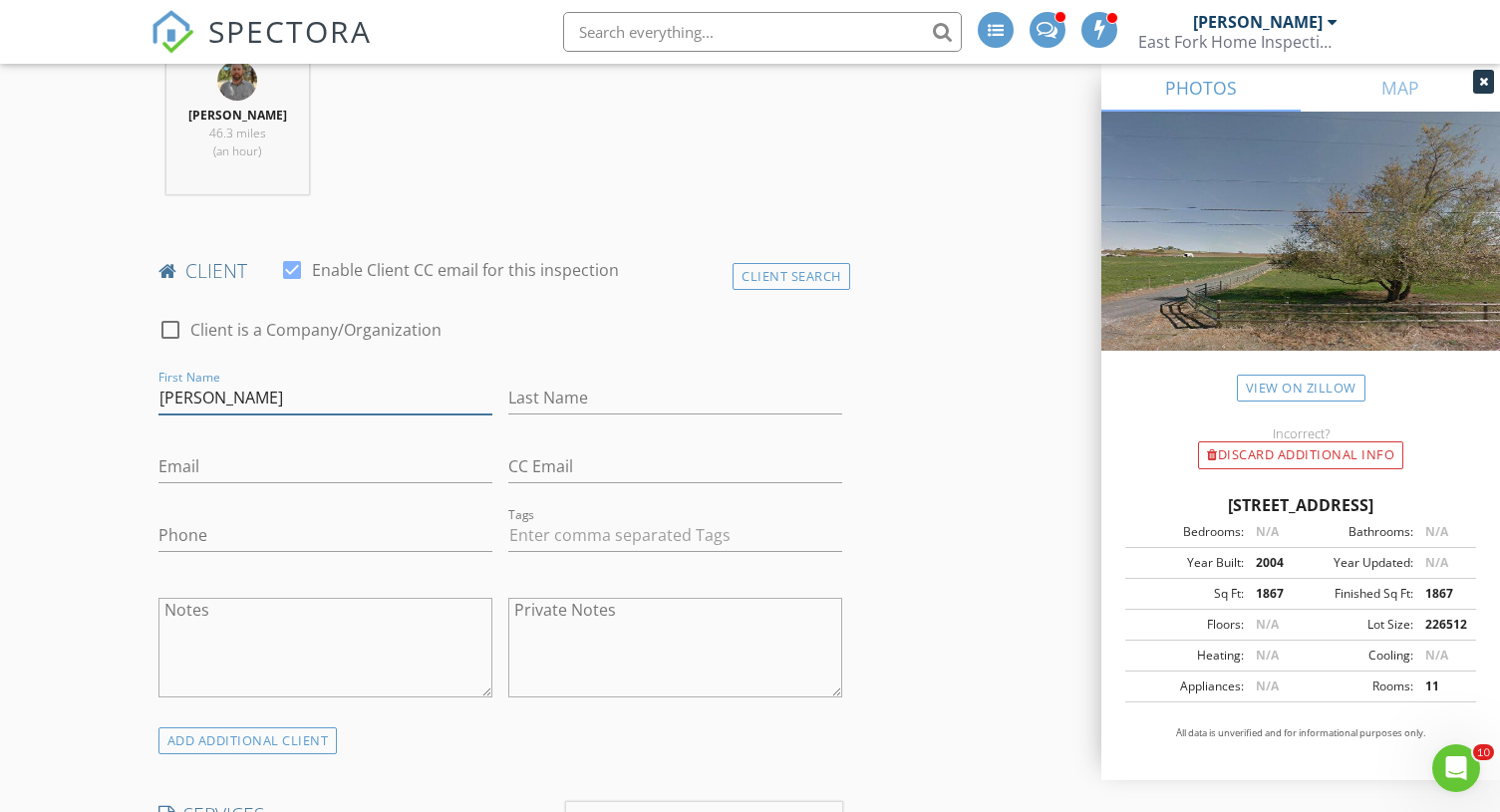 drag, startPoint x: 220, startPoint y: 402, endPoint x: 421, endPoint y: 402, distance: 201 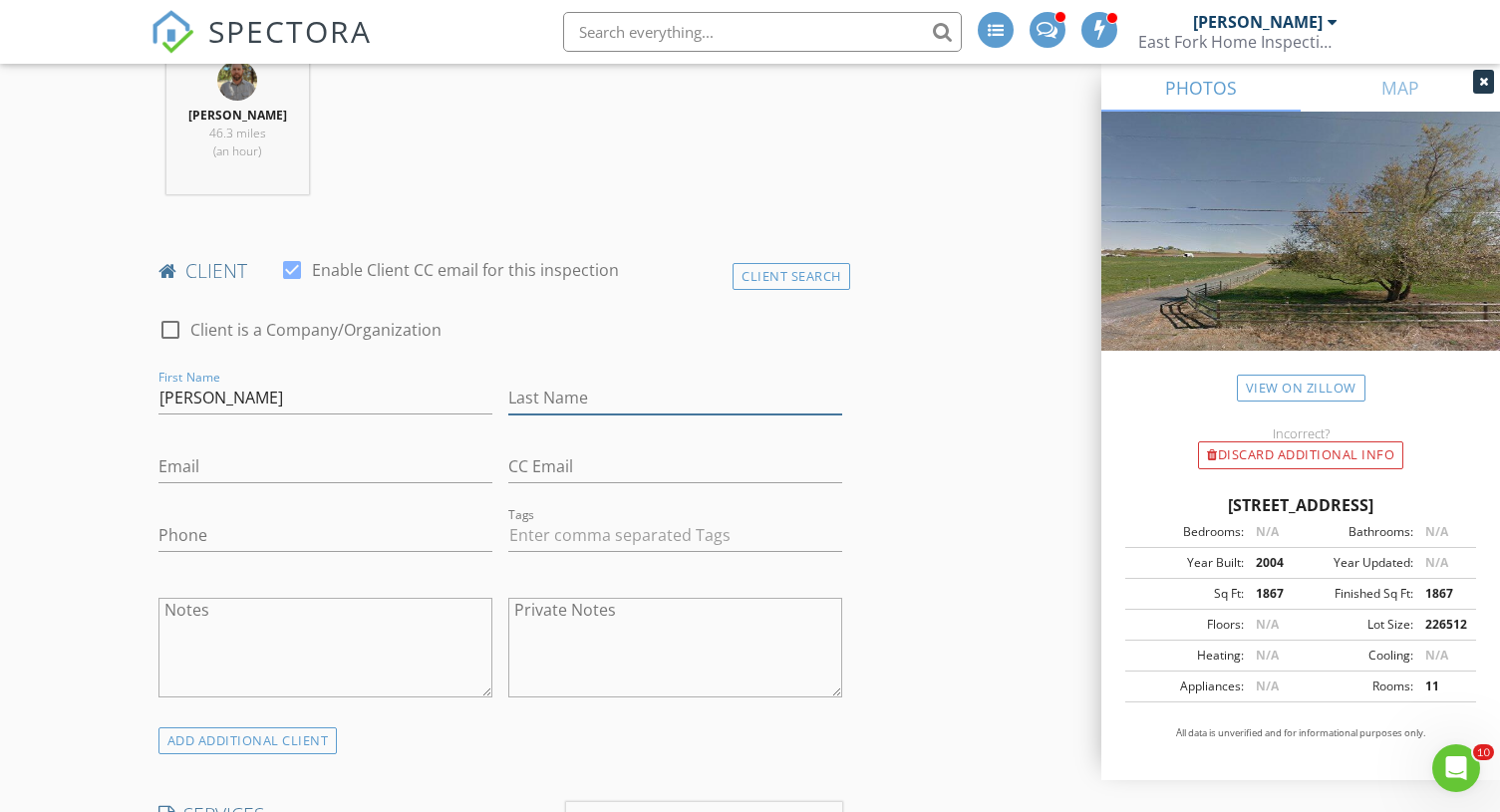 click on "Last Name" at bounding box center (675, 398) 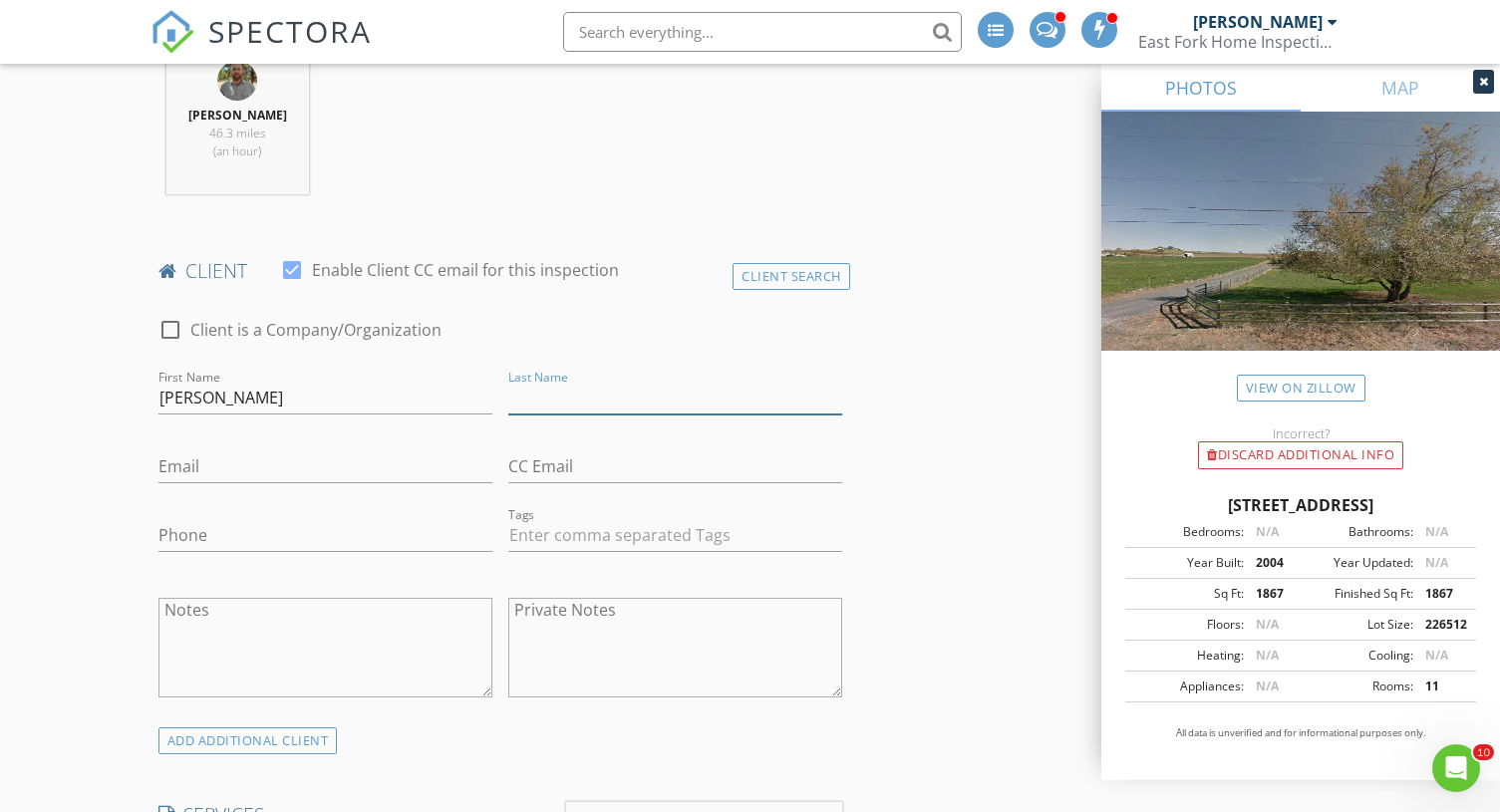 paste on "Vollmer" 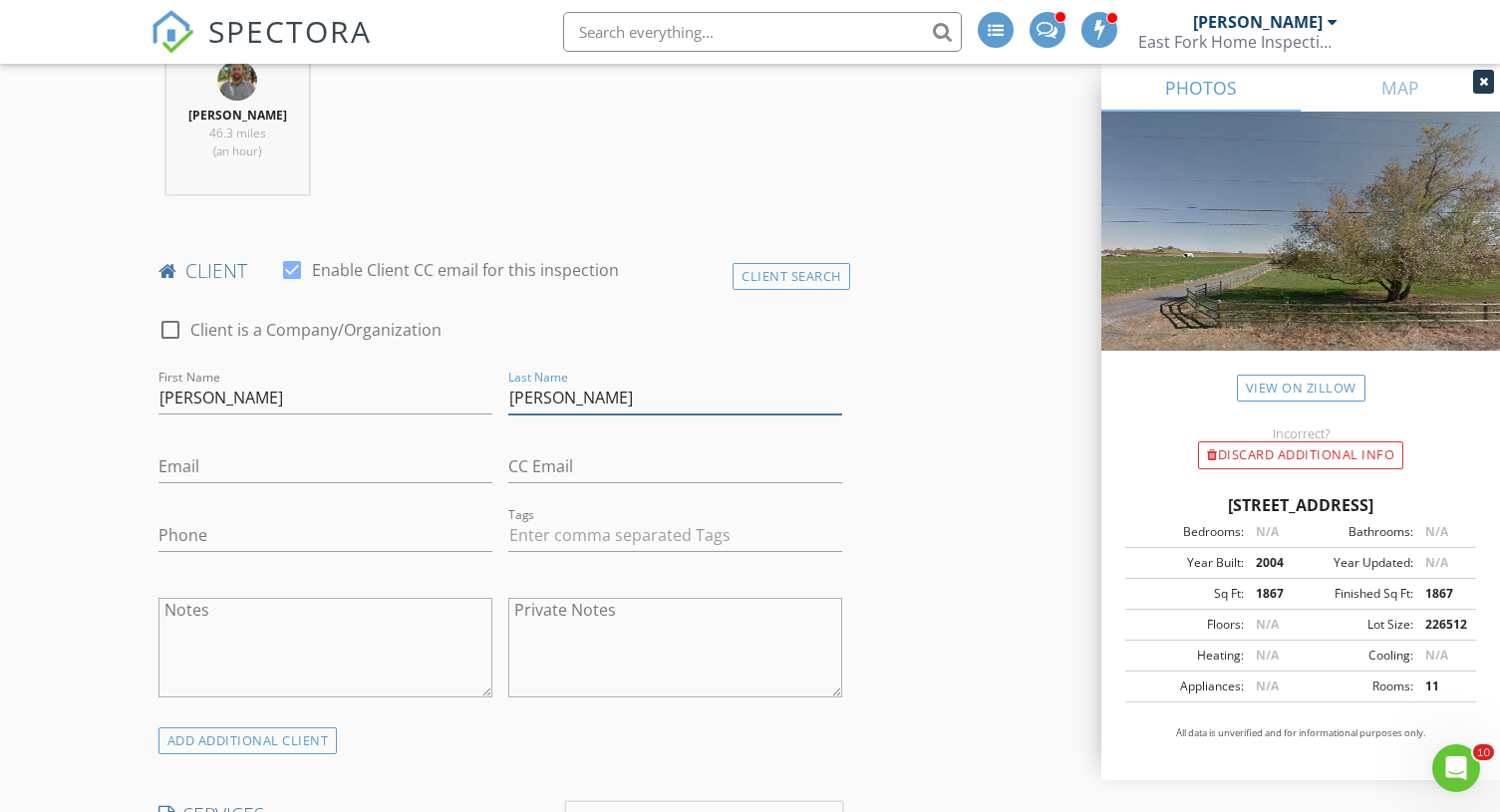 type on "Vollmer" 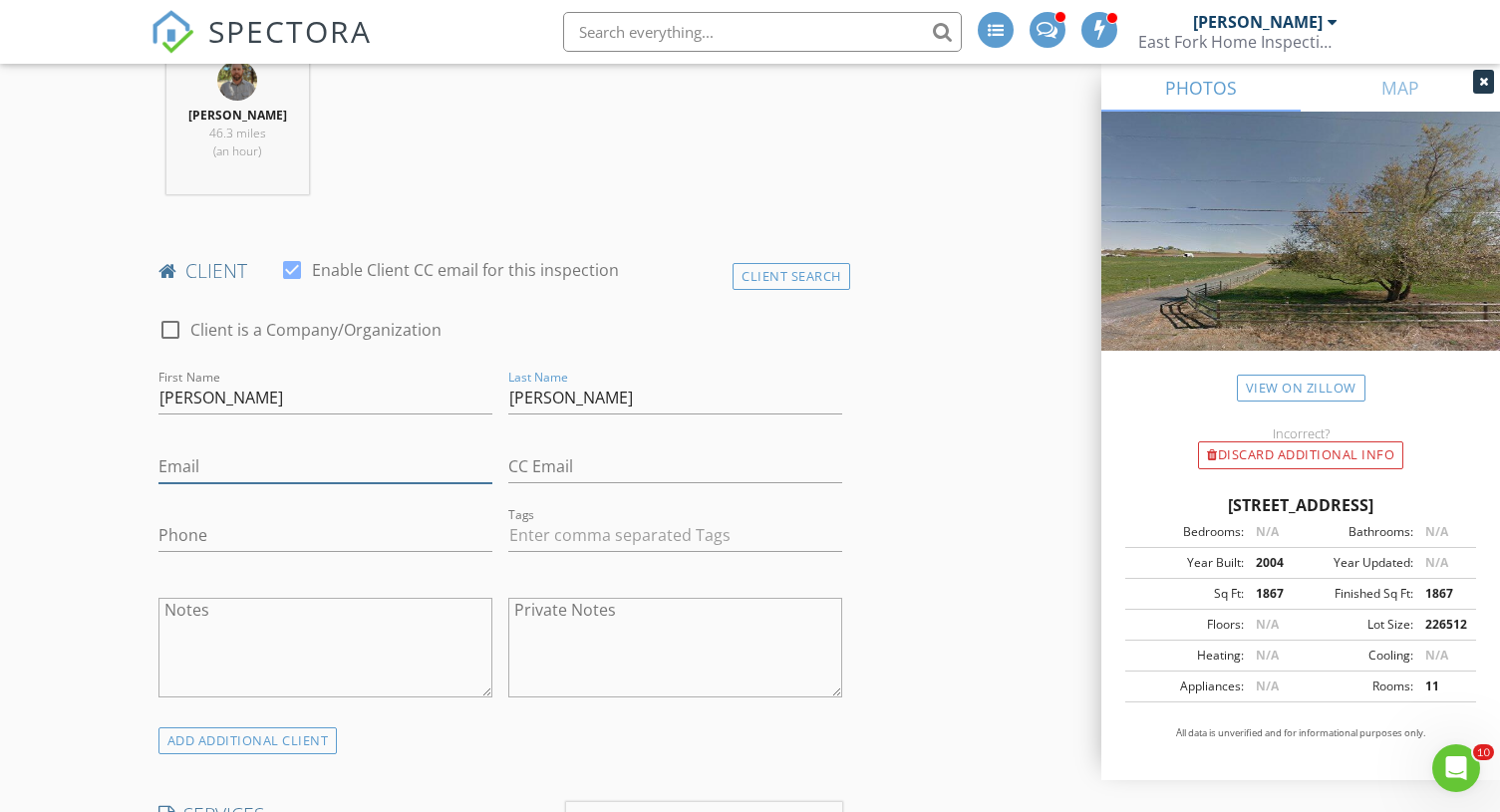 click on "Email" at bounding box center [325, 466] 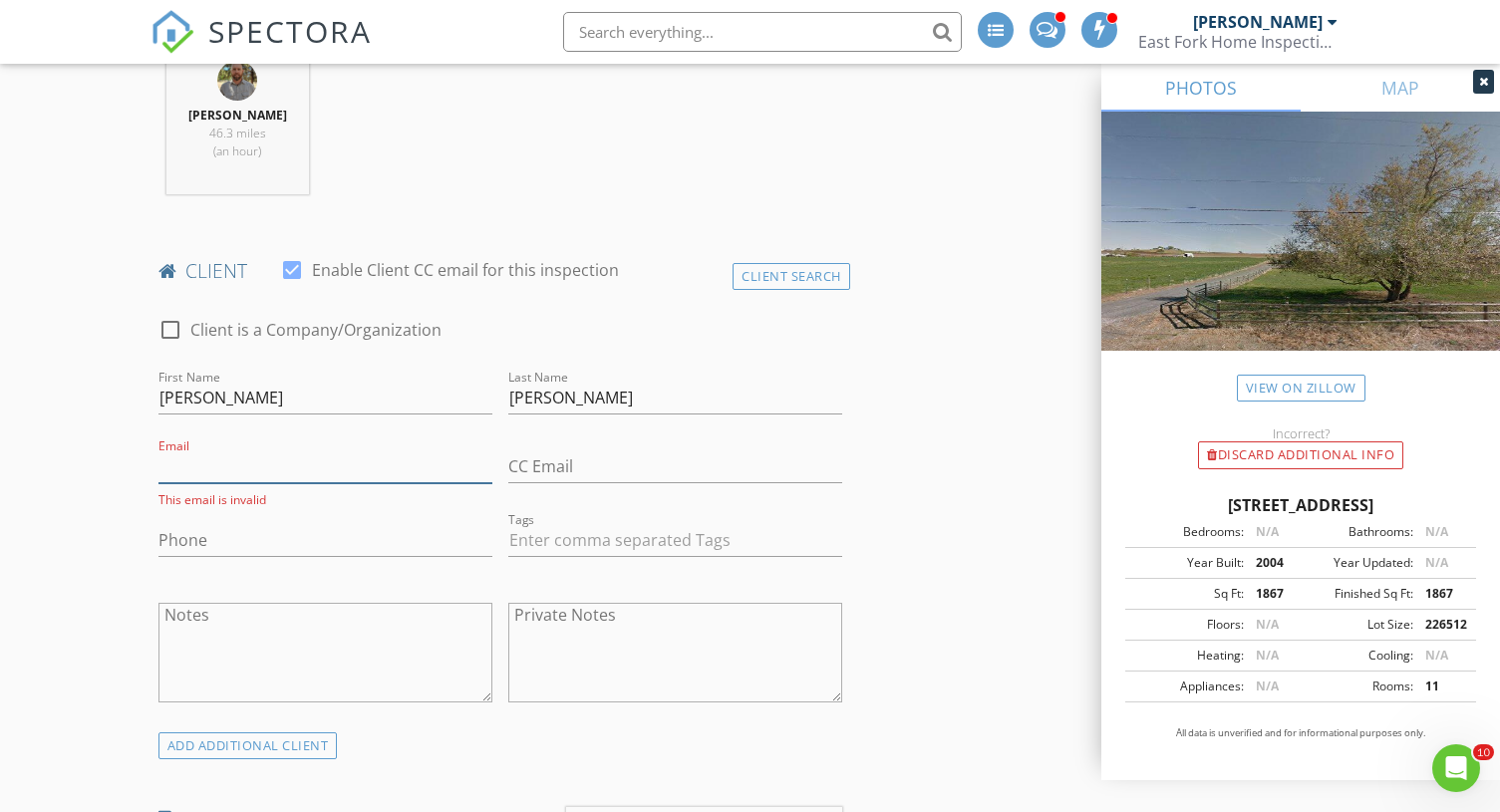 paste on "Tjvollmer@ymail.com" 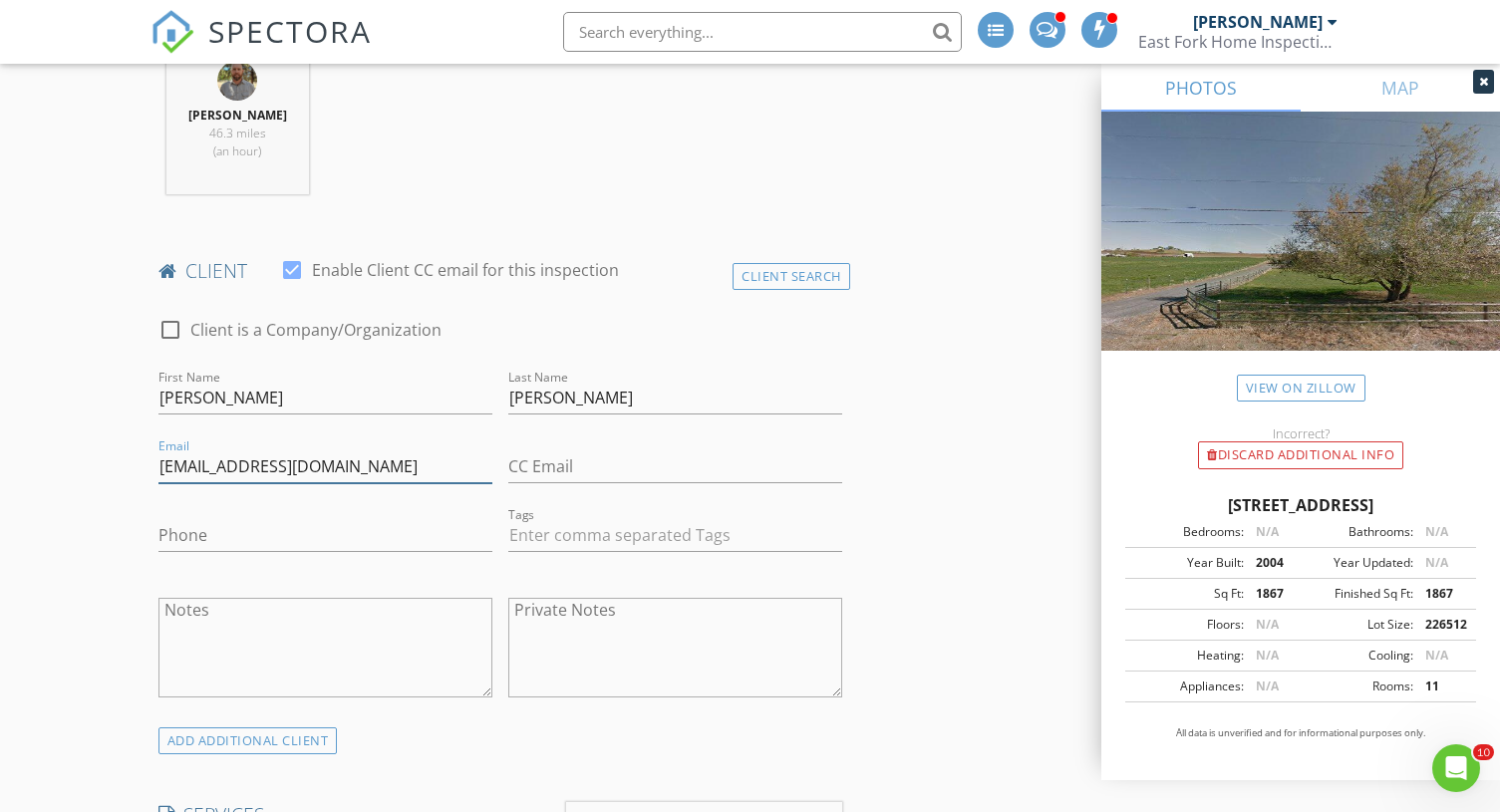 type on "Tjvollmer@ymail.com" 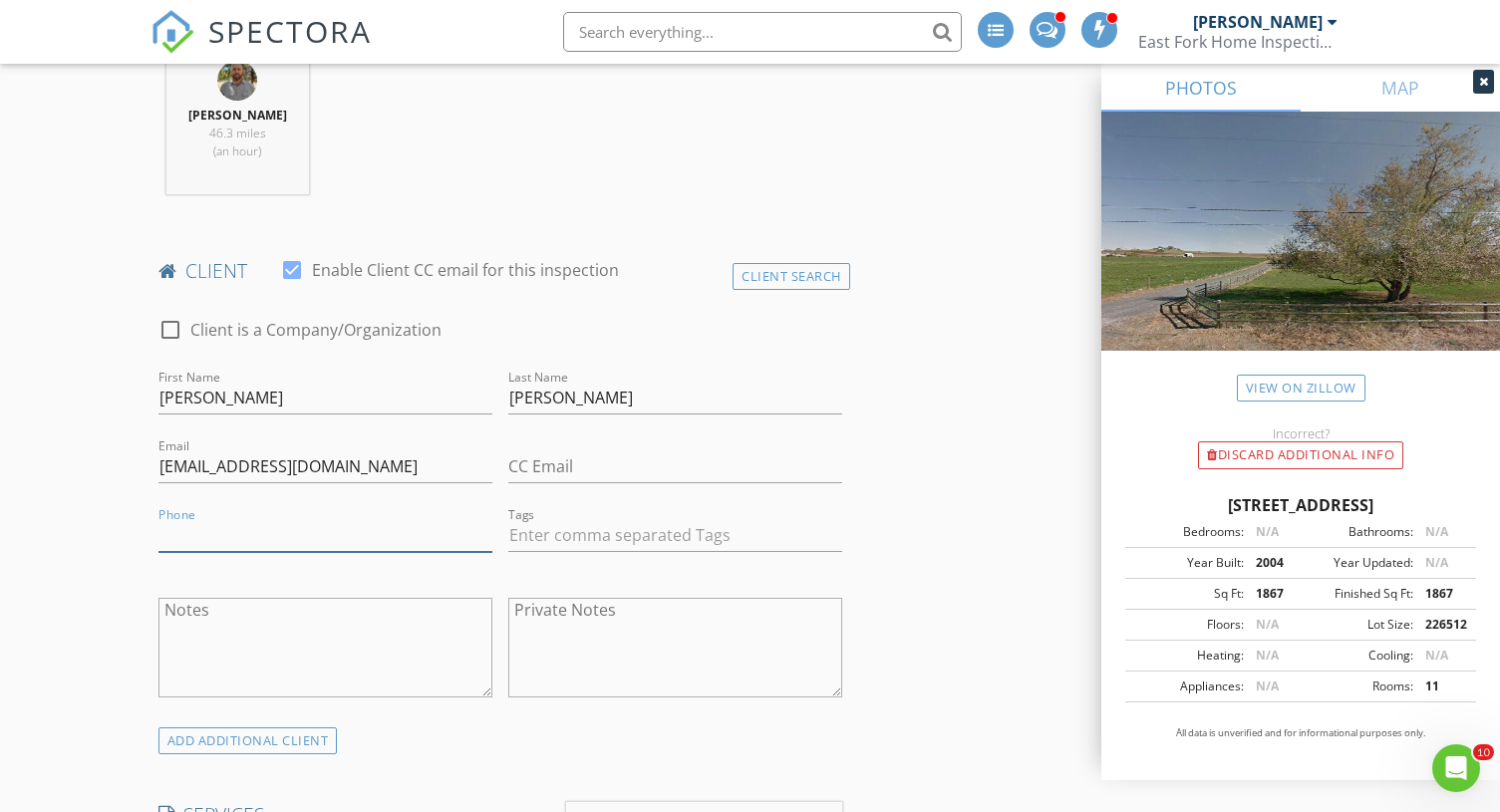 paste on "971-400-0407" 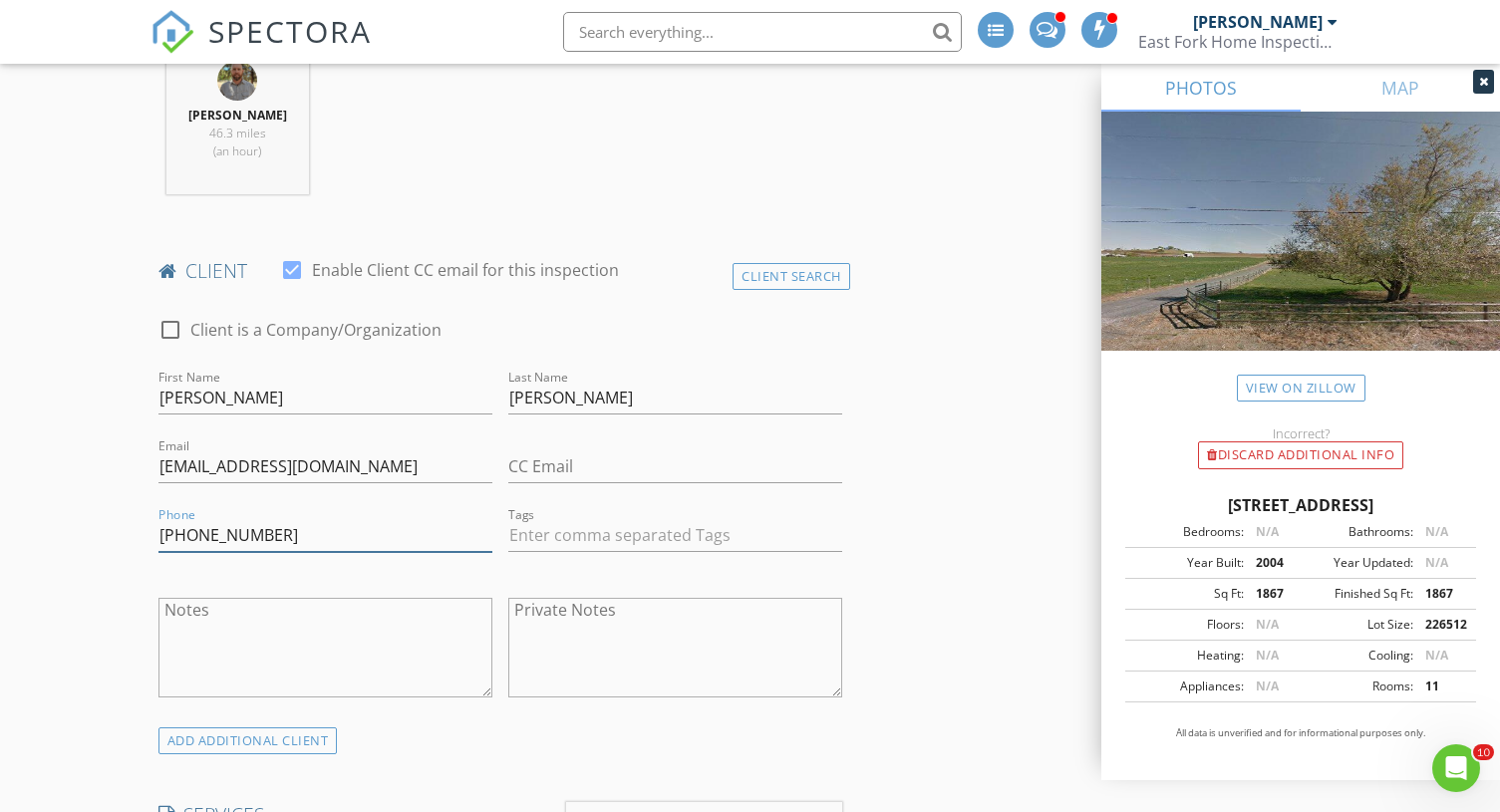 type on "971-400-0407" 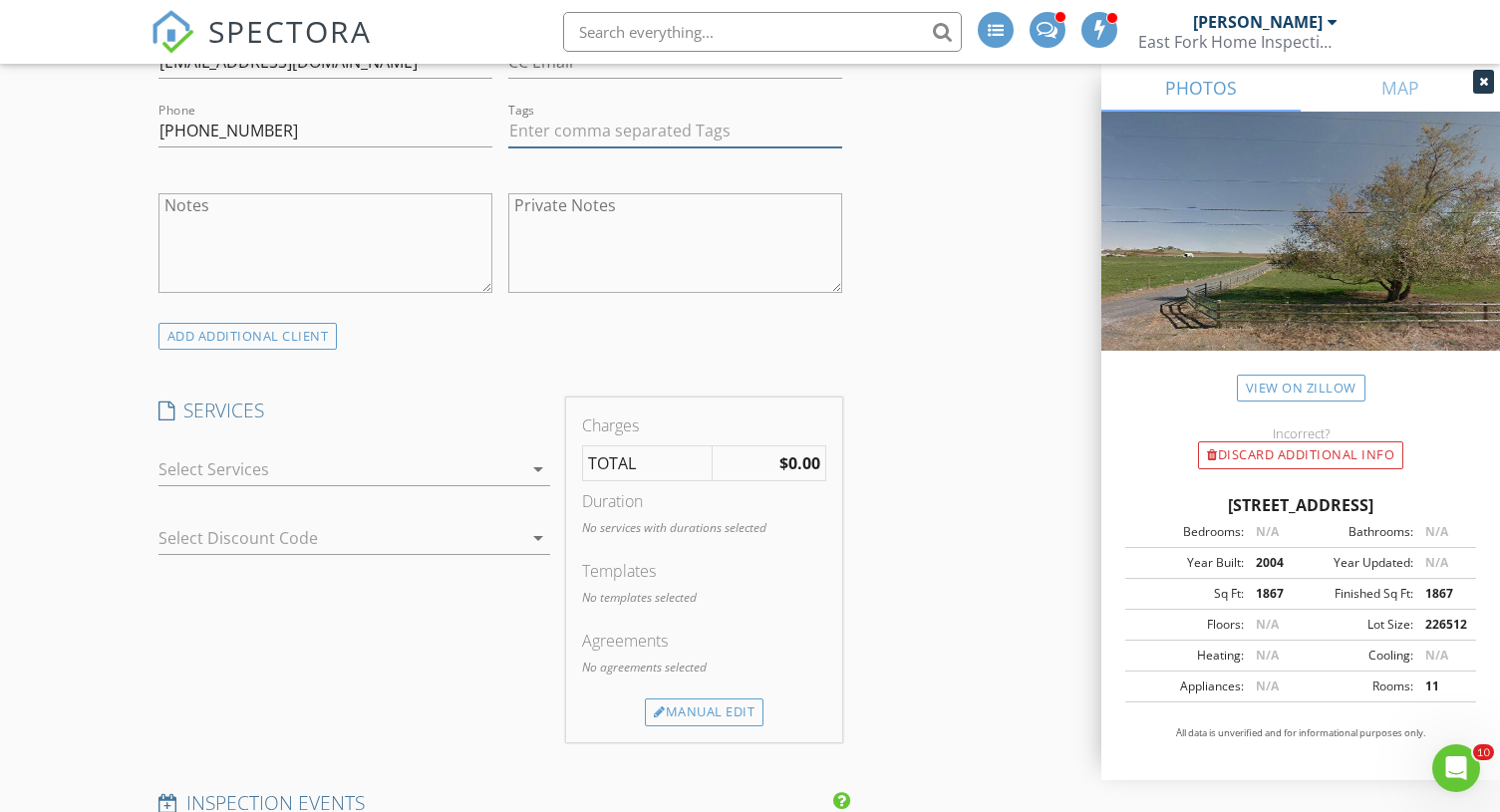scroll, scrollTop: 1235, scrollLeft: 0, axis: vertical 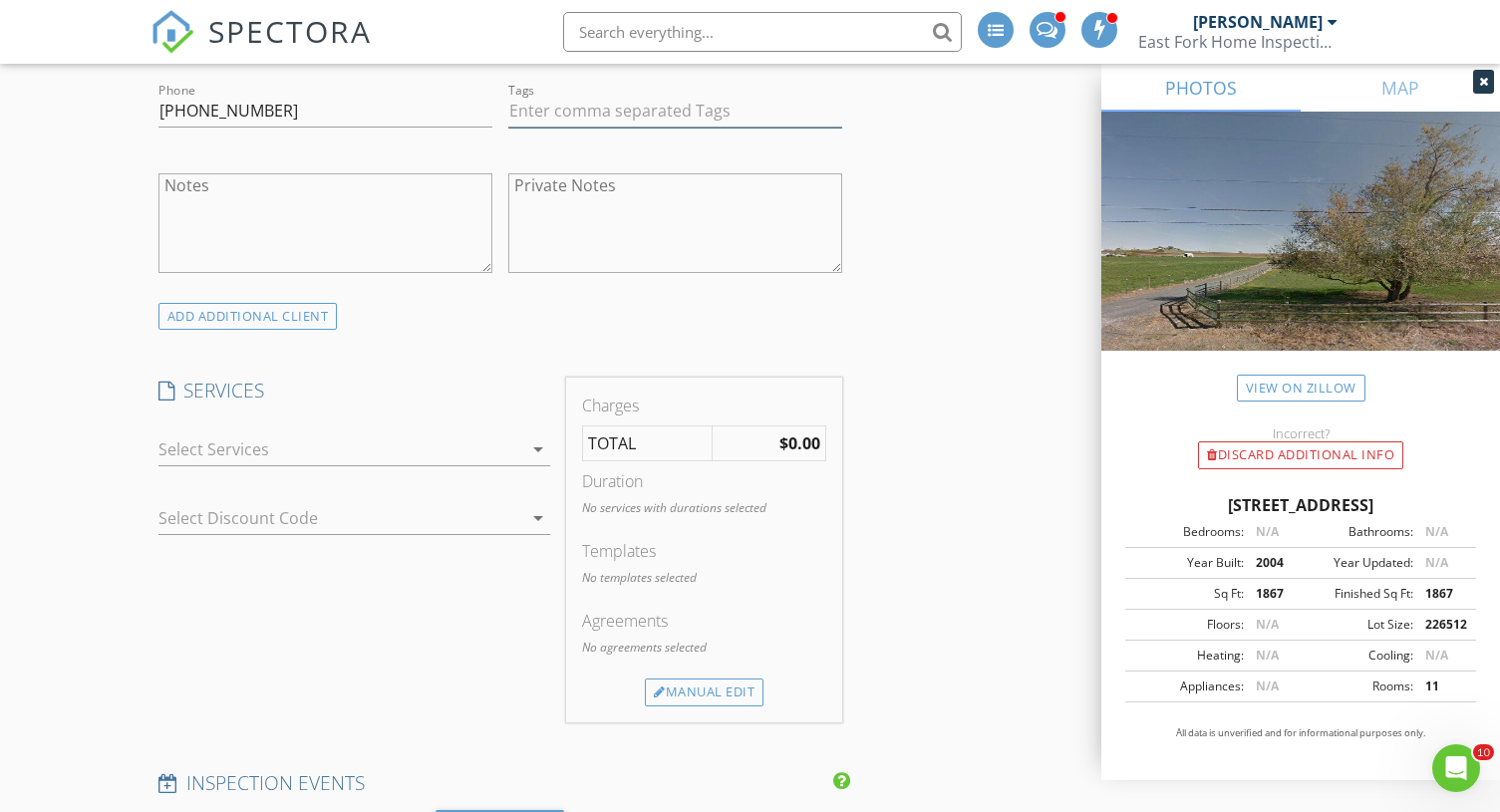 click at bounding box center [341, 449] 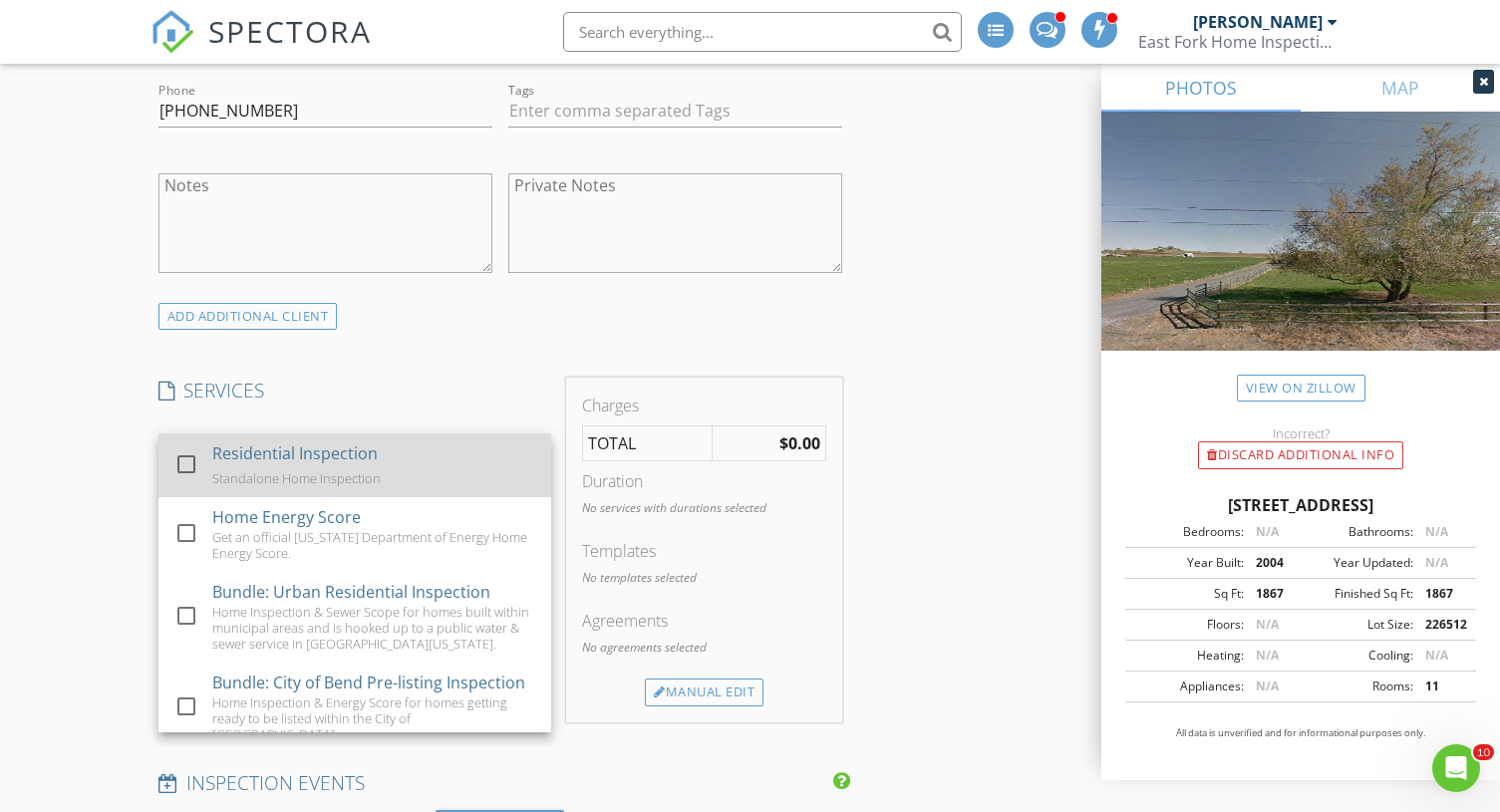 click at bounding box center (186, 464) 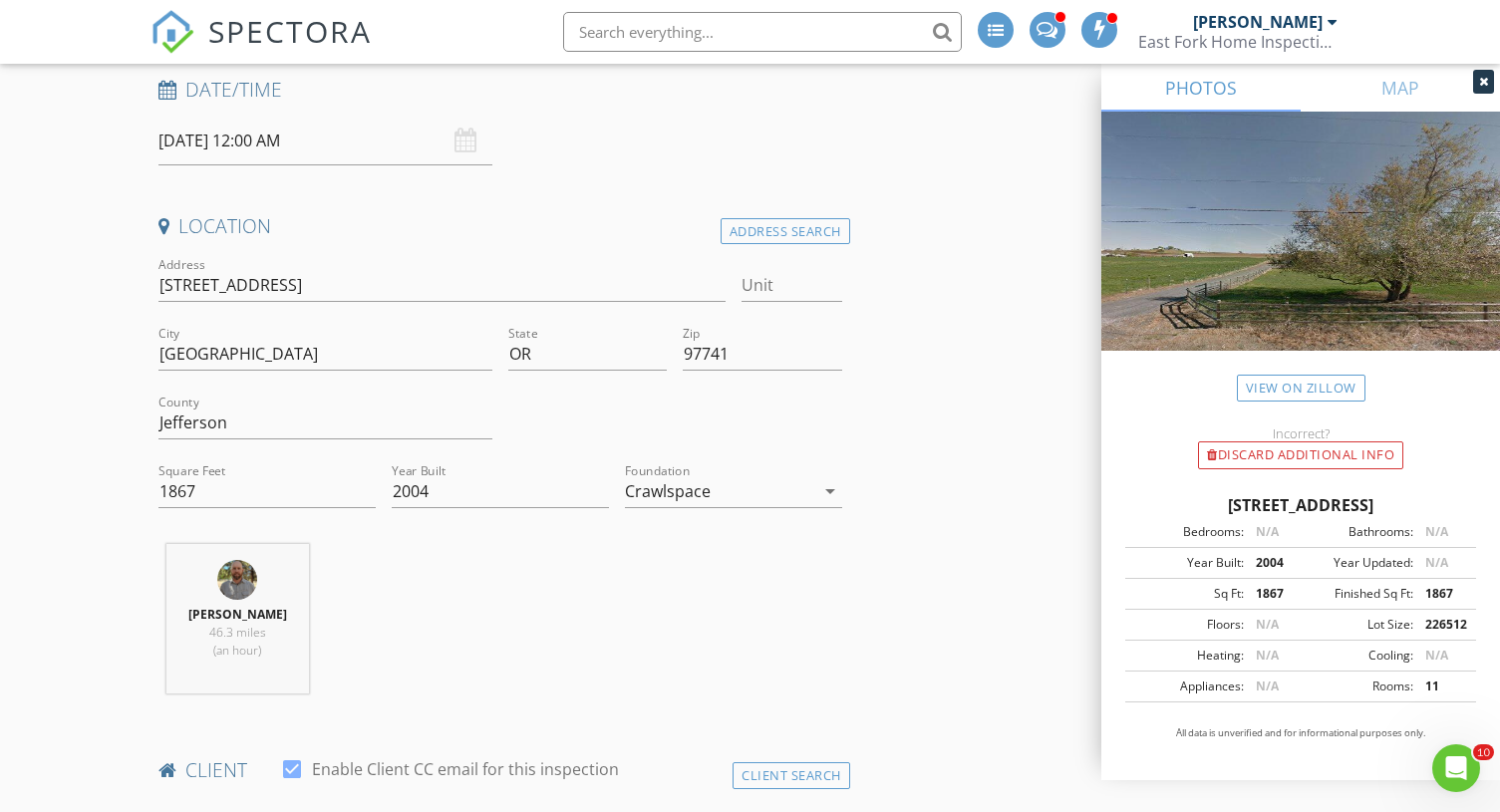 scroll, scrollTop: 241, scrollLeft: 0, axis: vertical 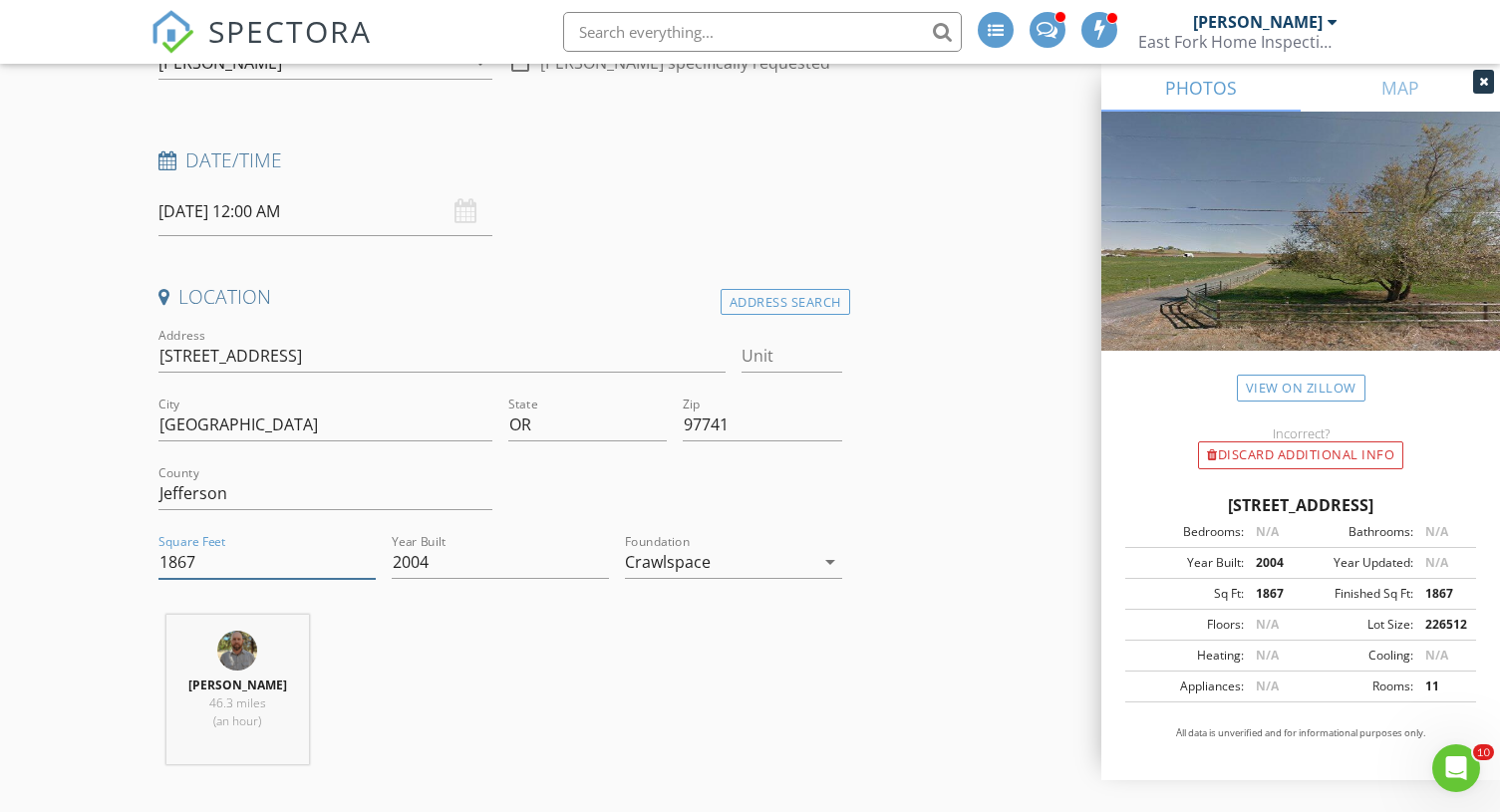 drag, startPoint x: 198, startPoint y: 565, endPoint x: -7, endPoint y: 552, distance: 205.41178 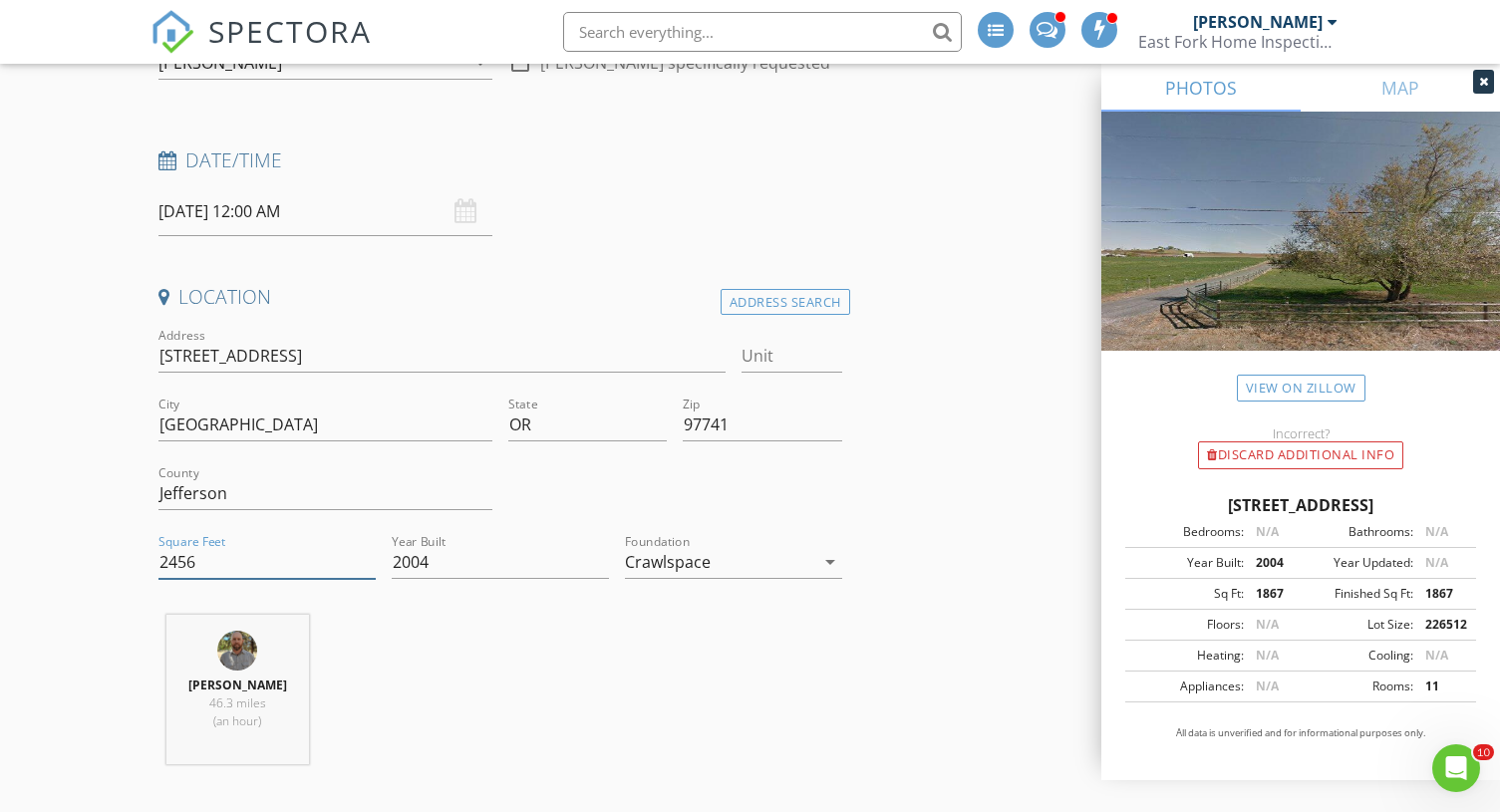 type on "2456" 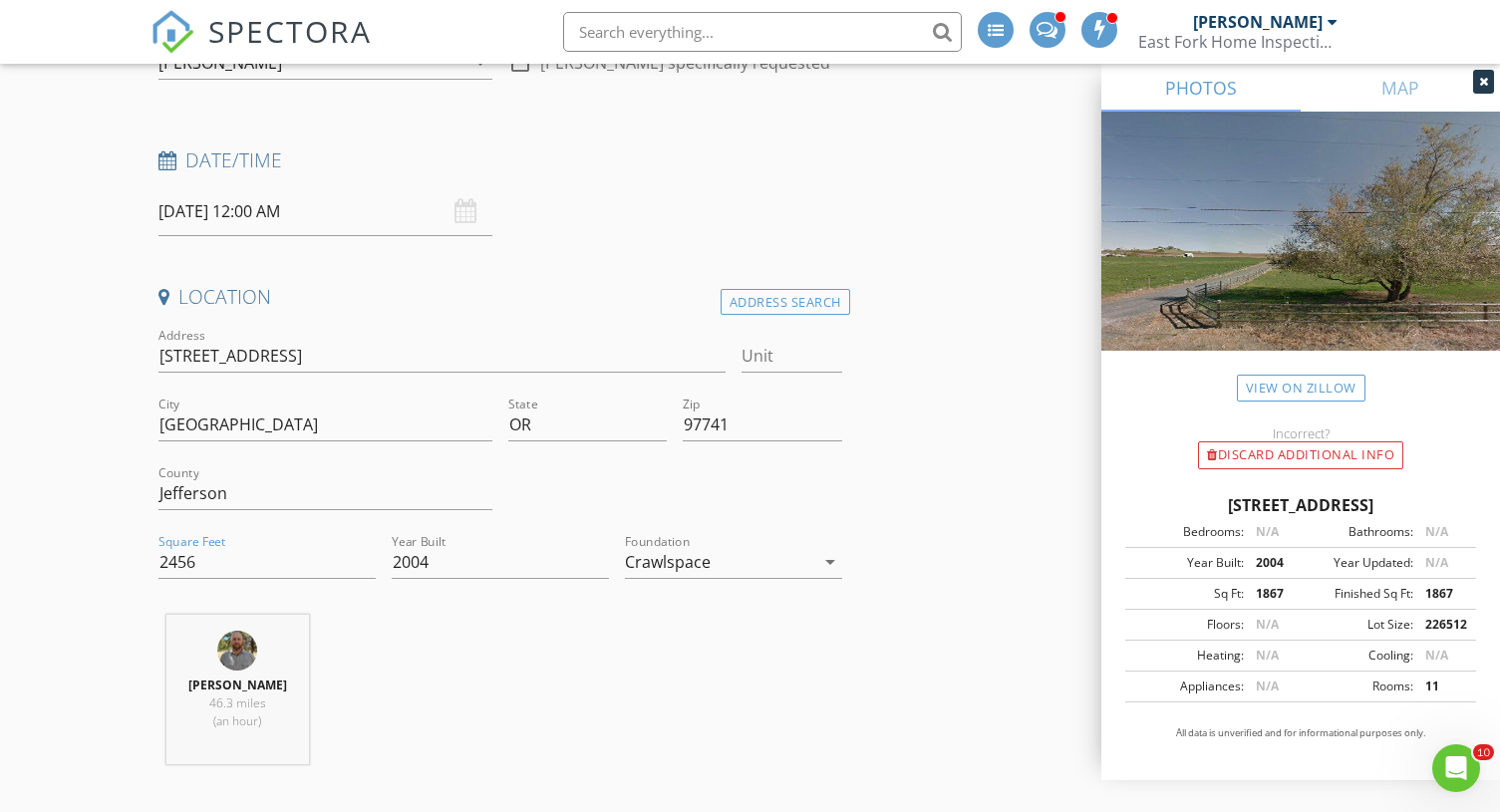click on "New Inspection
INSPECTOR(S)
check_box   Ryan Bales   PRIMARY   Ryan Bales arrow_drop_down   check_box_outline_blank Ryan Bales specifically requested
Date/Time
07/17/2025 12:00 AM
Location
Address Search       Address 1170 SW Dover Ln   Unit   City Madras   State OR   Zip 97741   County Jefferson     Square Feet 2456   Year Built 2004   Foundation Crawlspace arrow_drop_down     Ryan Bales     46.3 miles     (an hour)
client
check_box Enable Client CC email for this inspection   Client Search     check_box_outline_blank Client is a Company/Organization     First Name Thomas   Last Name Vollmer   Email Tjvollmer@ymail.com   CC Email   Phone 971-400-0407         Tags         Notes   Private Notes
ADD ADDITIONAL client
SERVICES
check_box   Residential Inspection" at bounding box center (750, 1784) 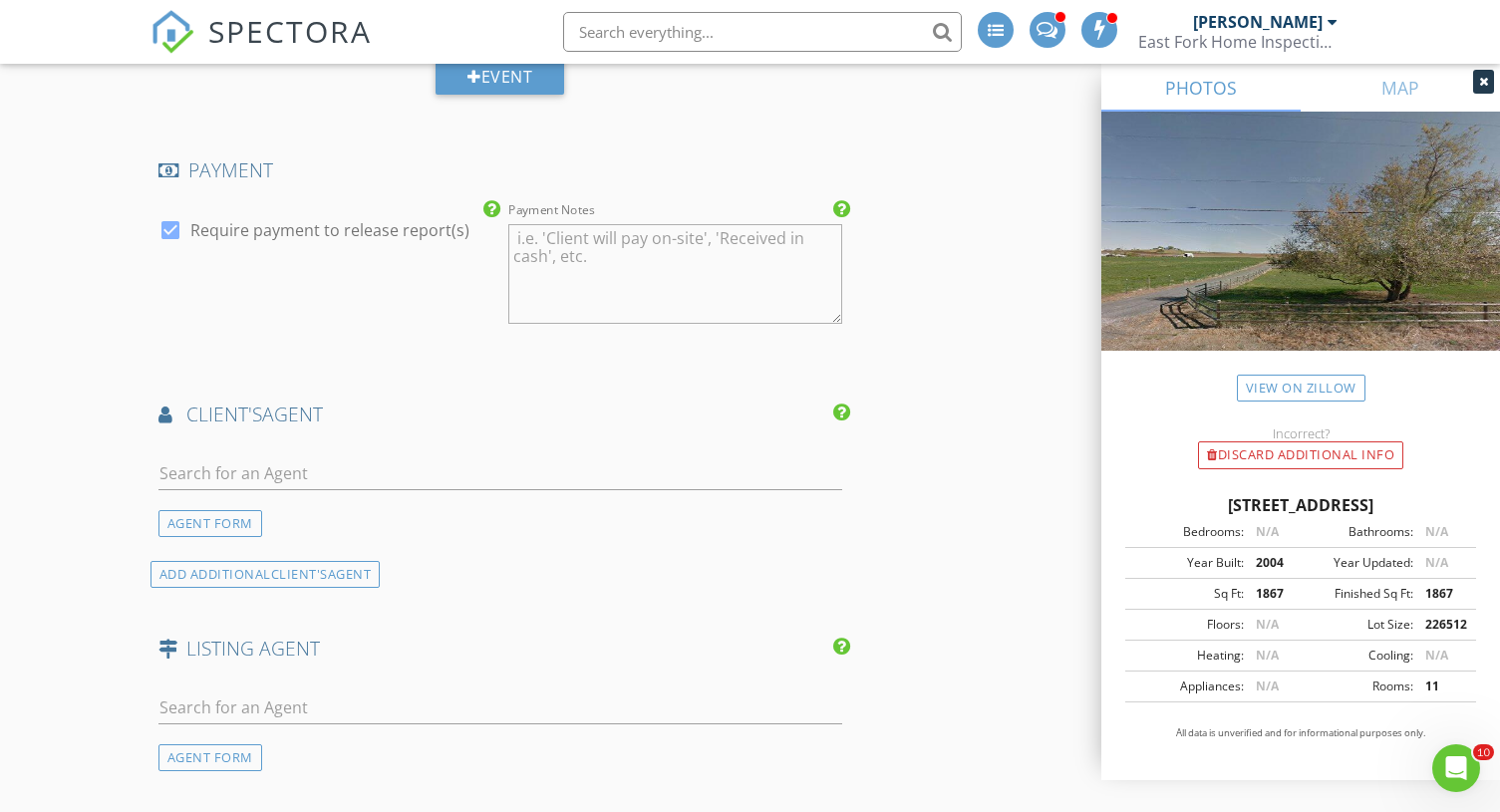 scroll, scrollTop: 2052, scrollLeft: 0, axis: vertical 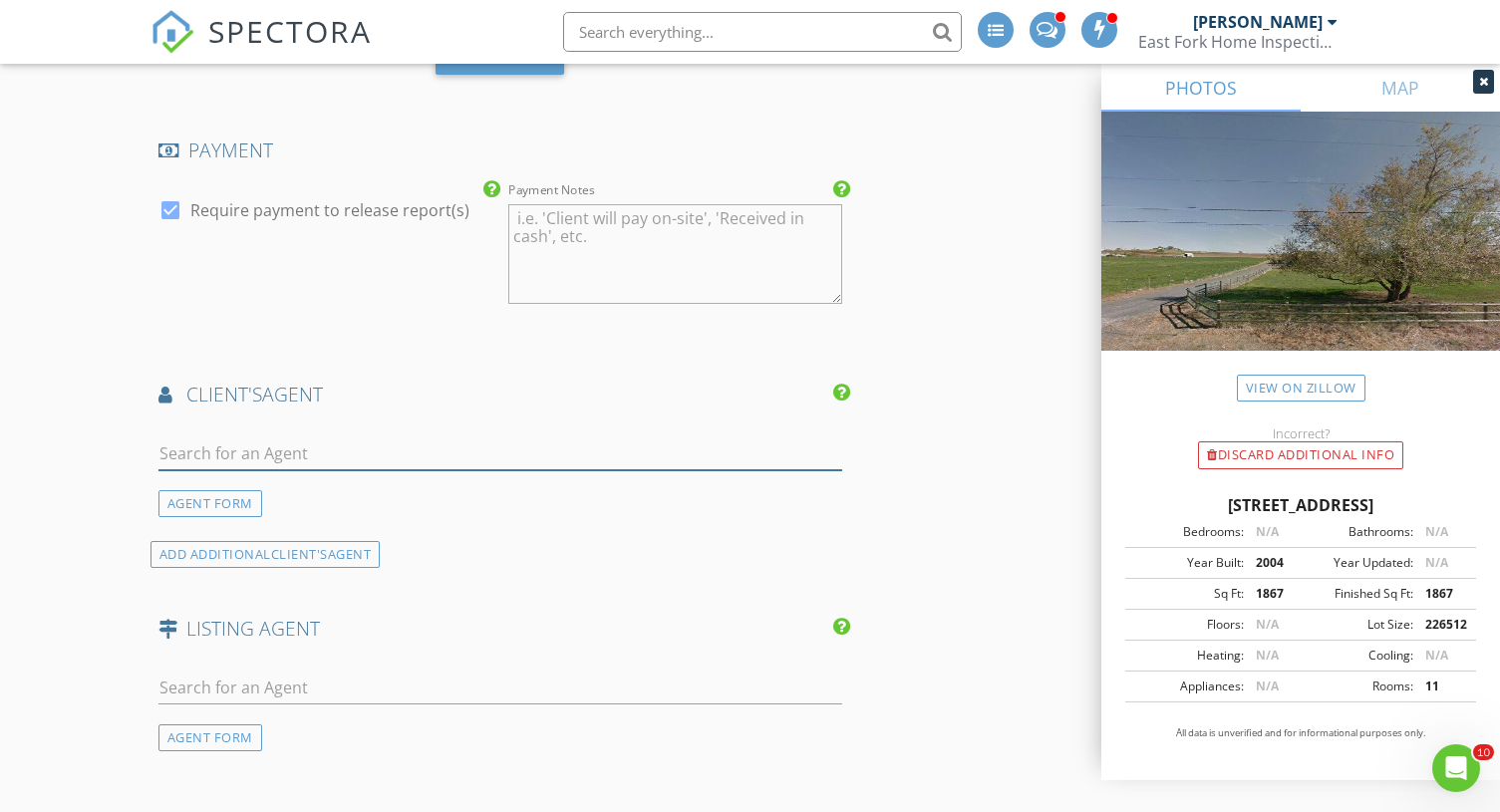 click at bounding box center [500, 453] 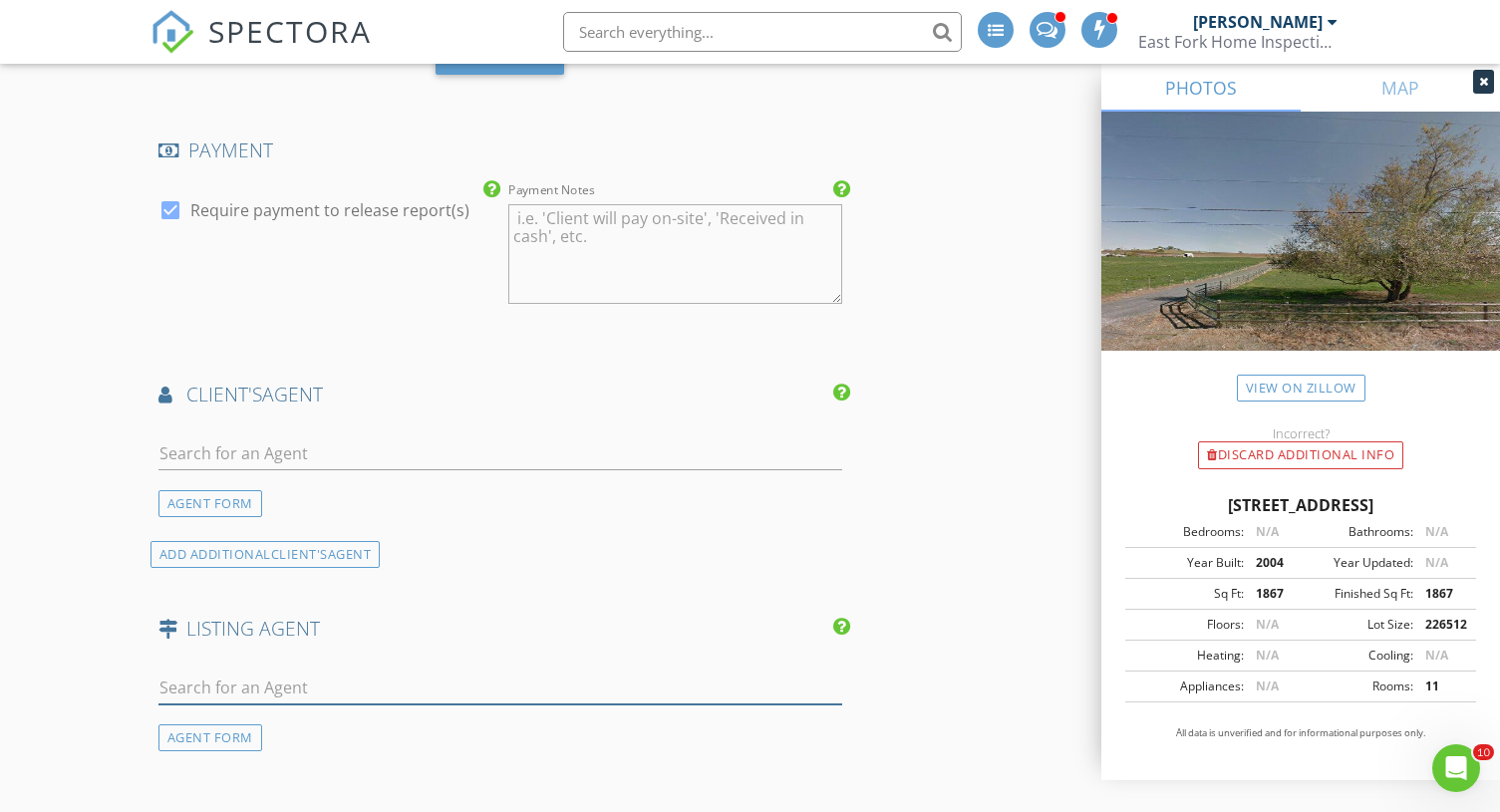 click at bounding box center (500, 687) 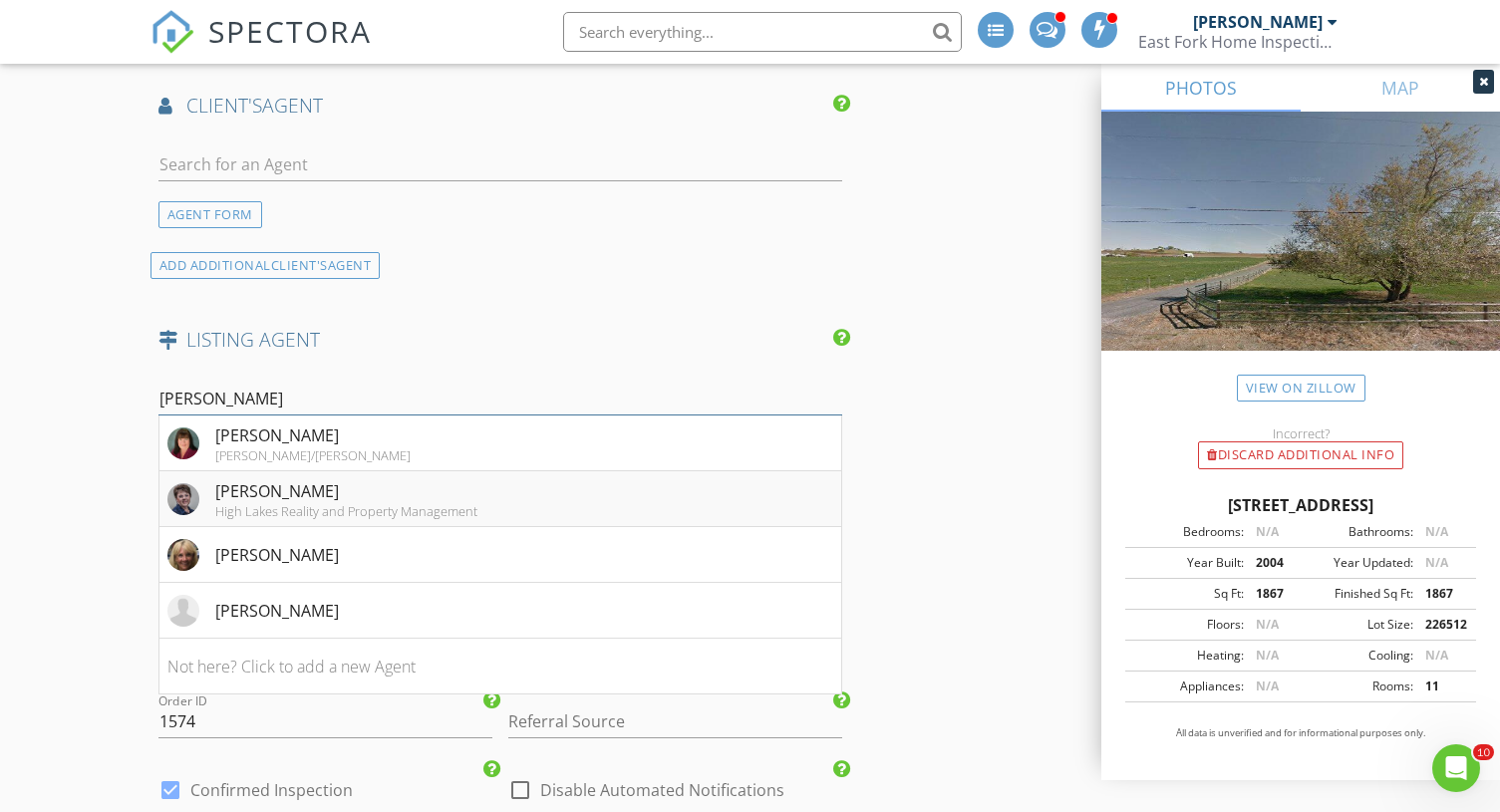 scroll, scrollTop: 2369, scrollLeft: 0, axis: vertical 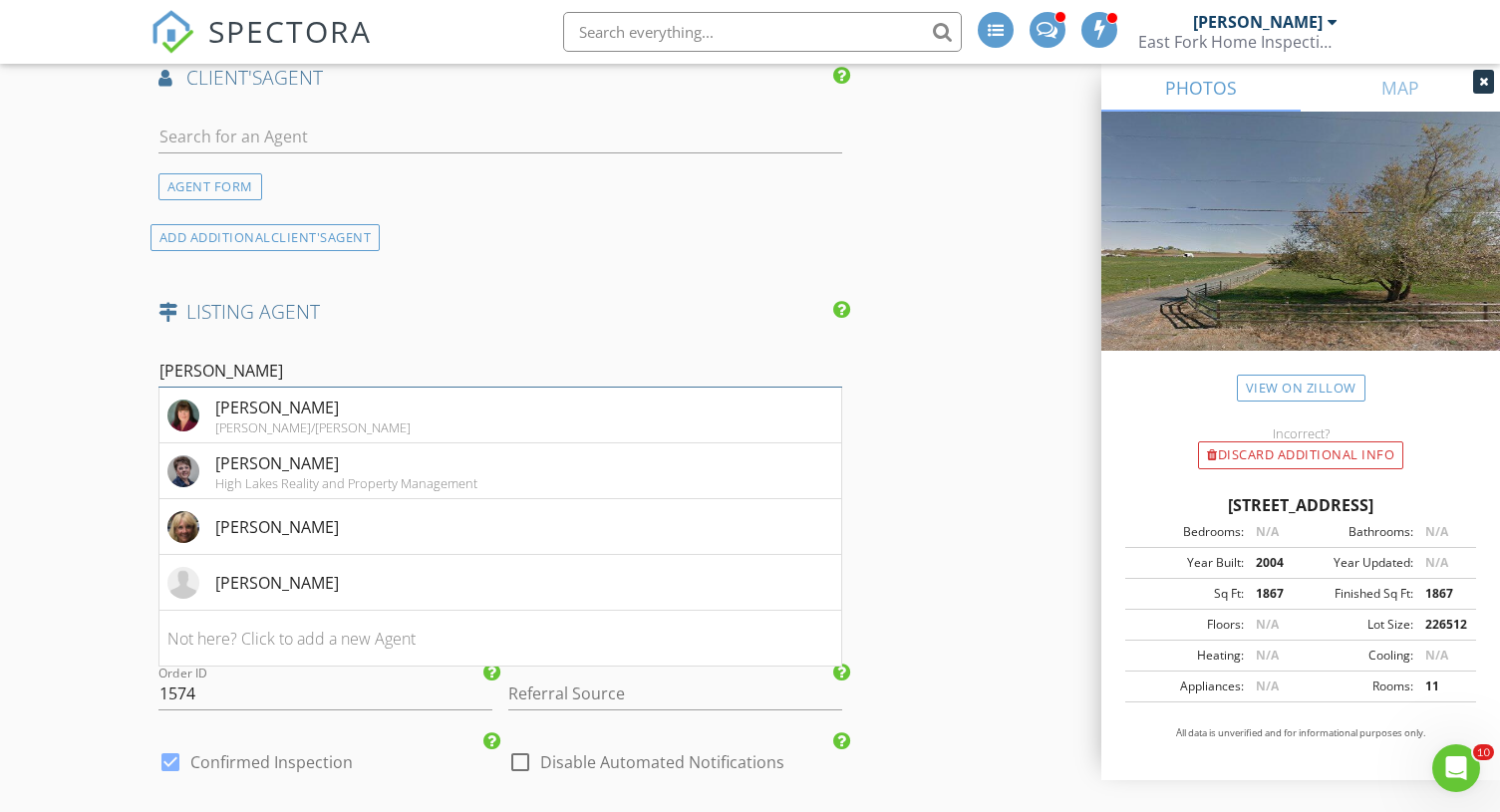type on "Jane" 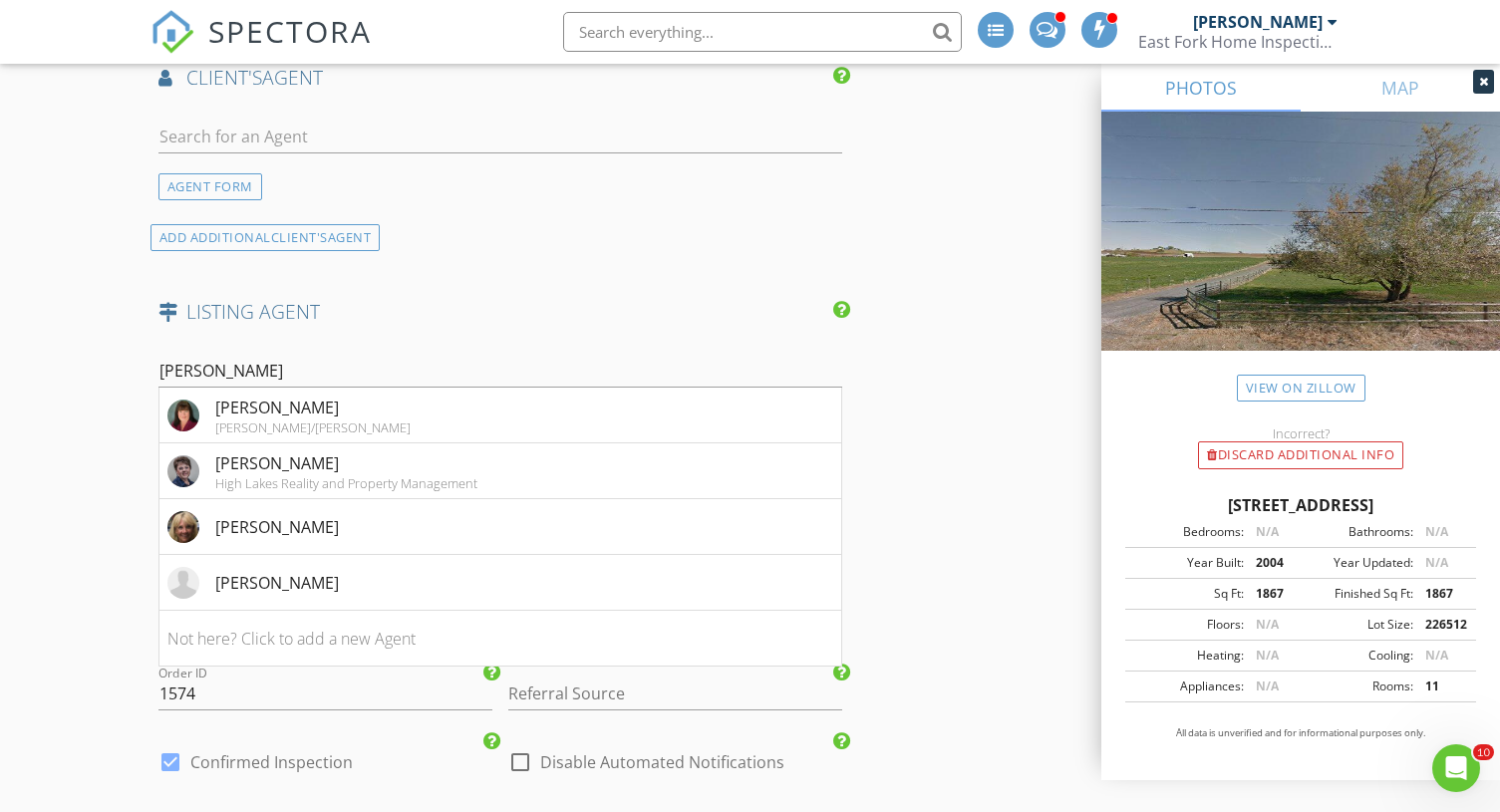 click on "New Inspection
INSPECTOR(S)
check_box   Ryan Bales   PRIMARY   Ryan Bales arrow_drop_down   check_box_outline_blank Ryan Bales specifically requested
Date/Time
07/17/2025 12:00 AM
Location
Address Search       Address 1170 SW Dover Ln   Unit   City Madras   State OR   Zip 97741   County Jefferson     Square Feet 2456   Year Built 2004   Foundation Crawlspace arrow_drop_down     Ryan Bales     46.3 miles     (an hour)
client
check_box Enable Client CC email for this inspection   Client Search     check_box_outline_blank Client is a Company/Organization     First Name Thomas   Last Name Vollmer   Email Tjvollmer@ymail.com   CC Email   Phone 971-400-0407         Tags         Notes   Private Notes
ADD ADDITIONAL client
SERVICES
check_box   Residential Inspection" at bounding box center [750, -344] 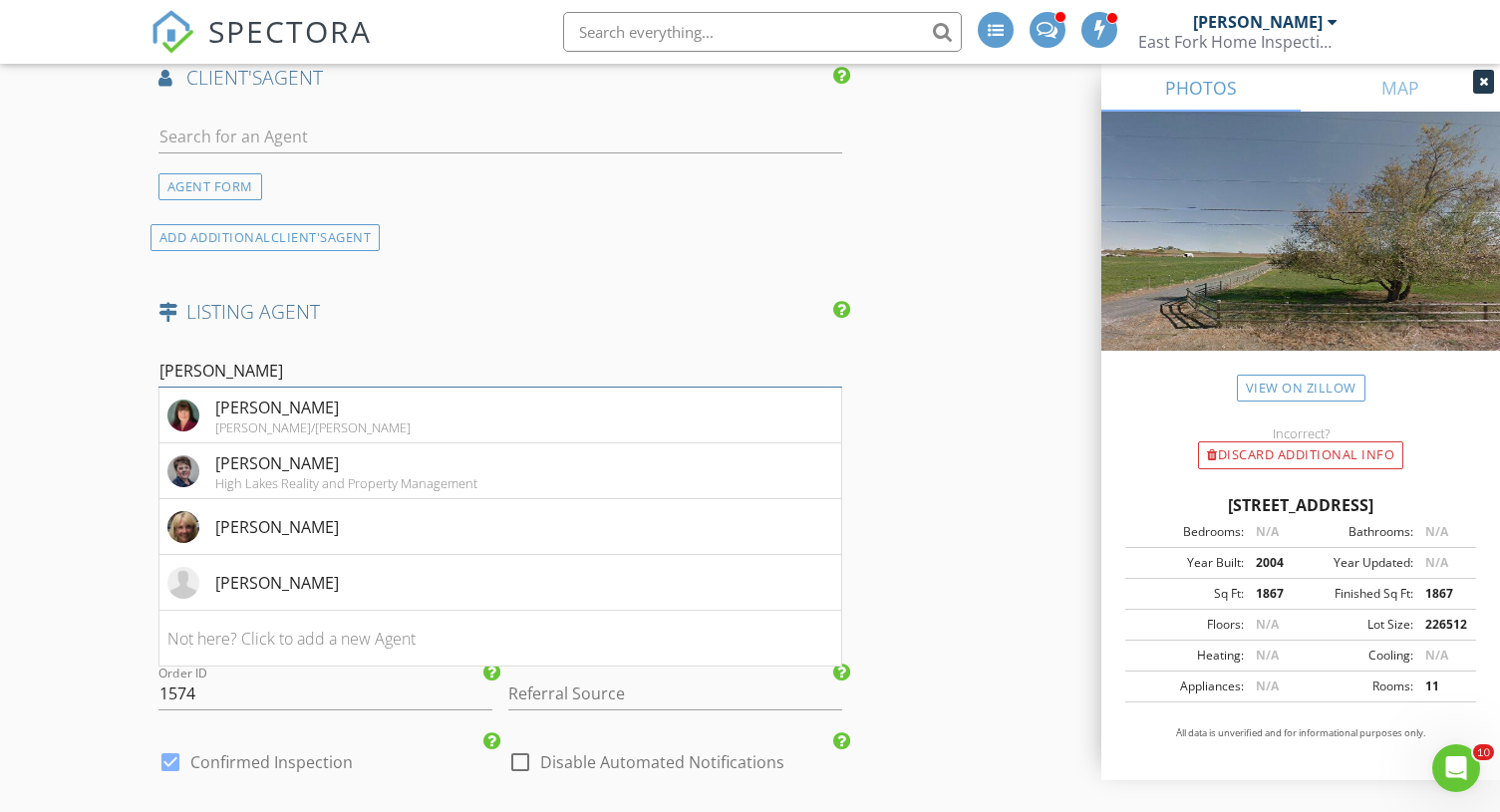 click on "Jane" at bounding box center (500, 371) 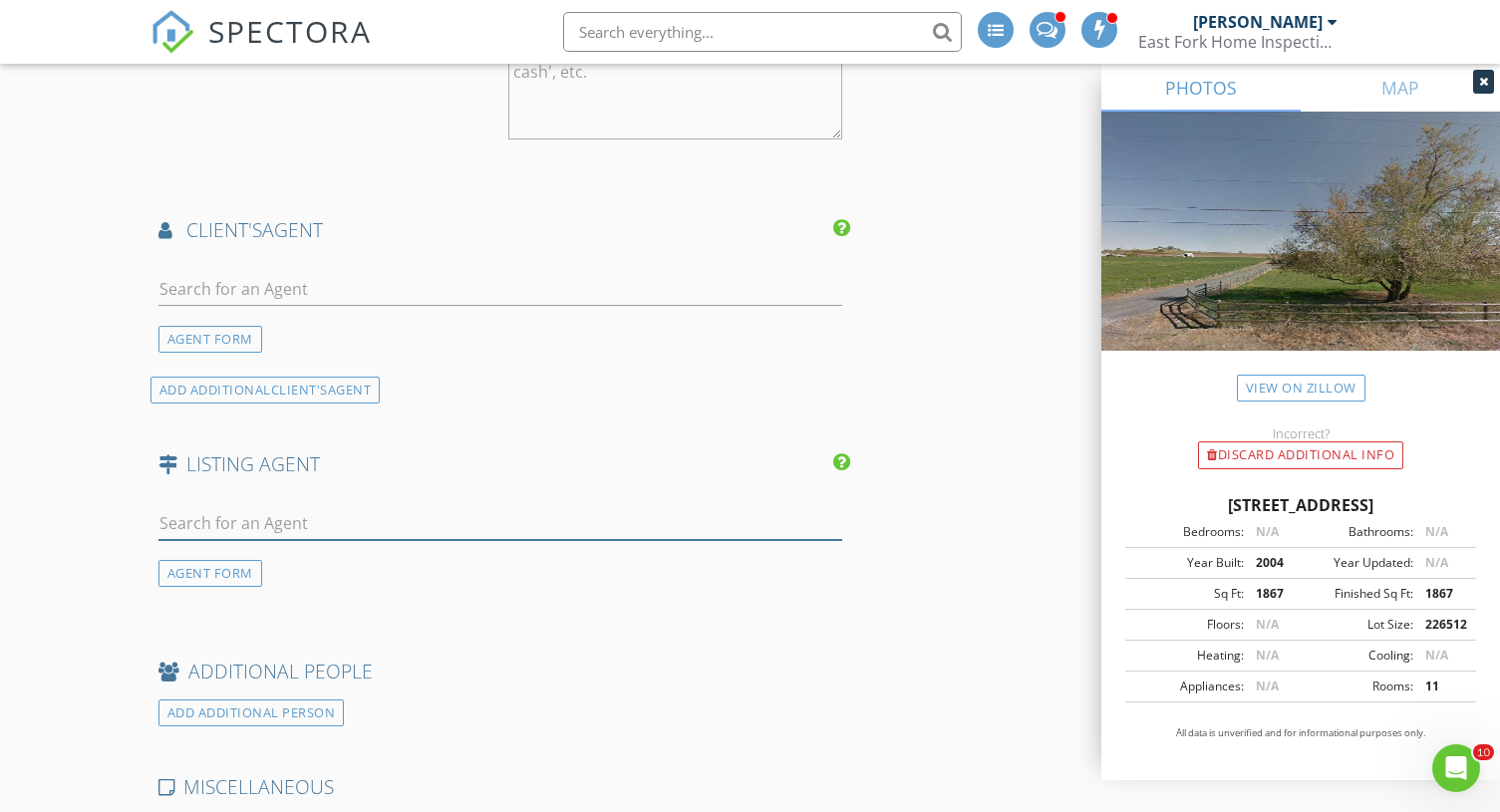 scroll, scrollTop: 2194, scrollLeft: 0, axis: vertical 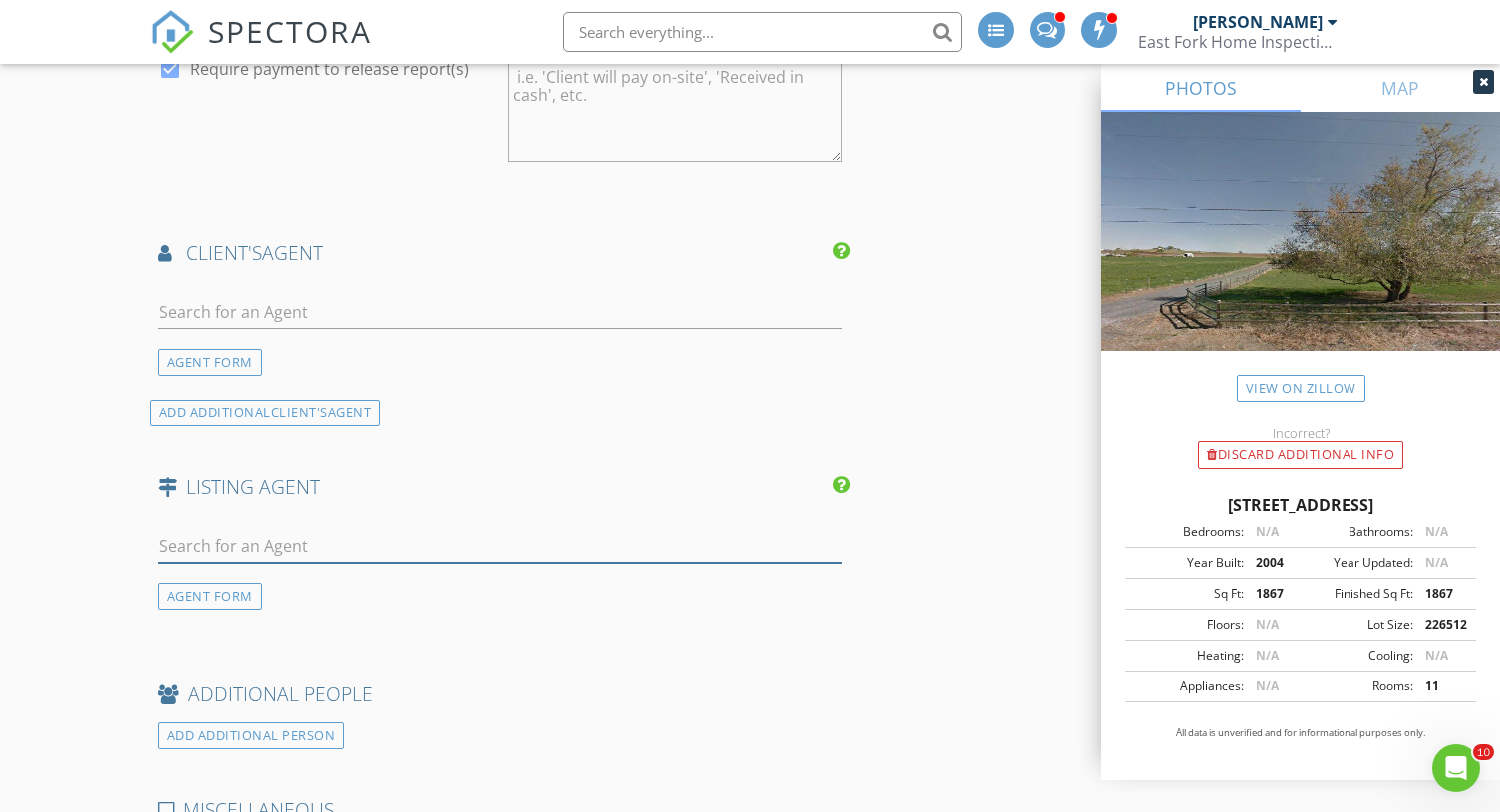 type 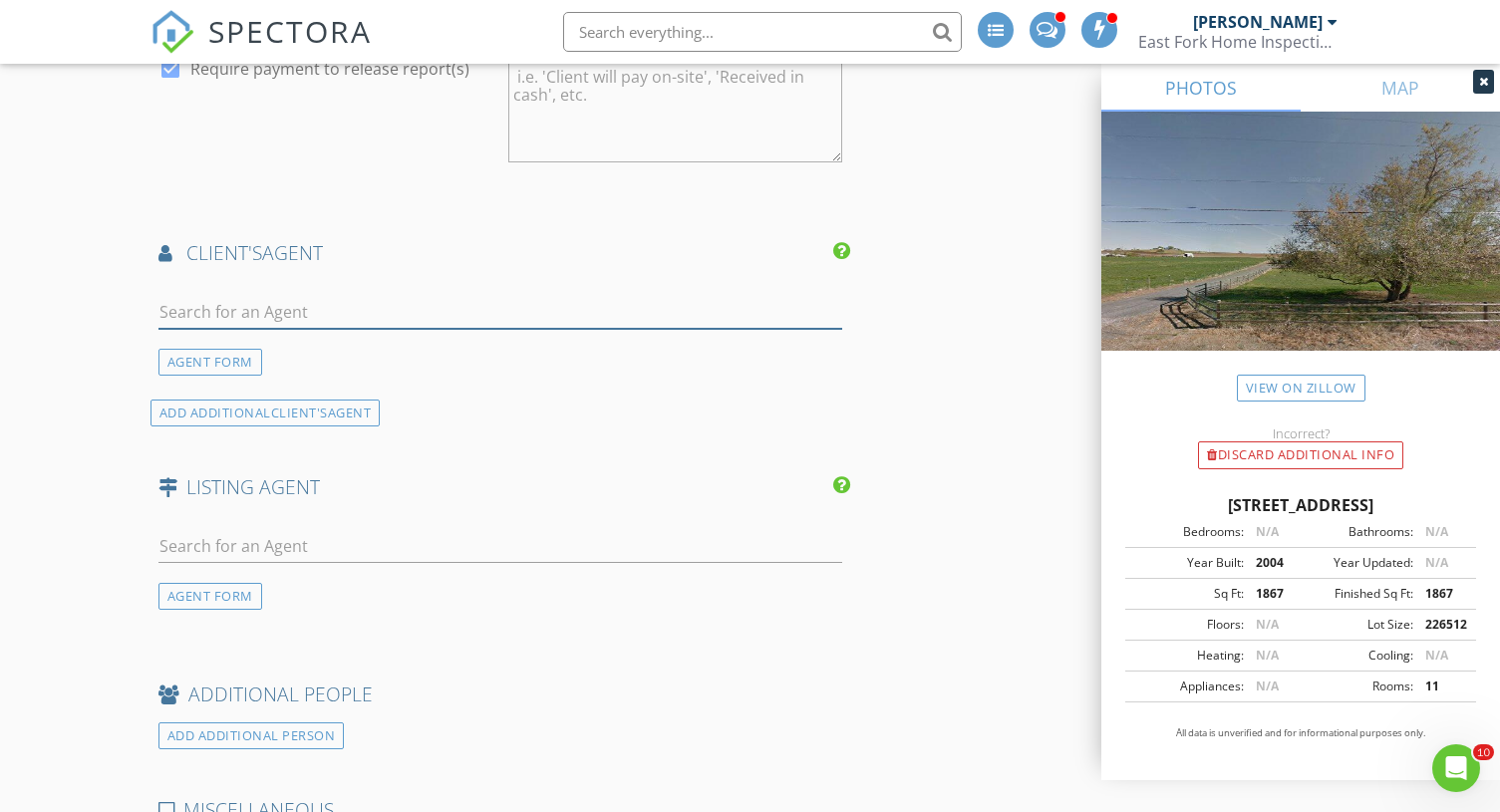 click at bounding box center (500, 312) 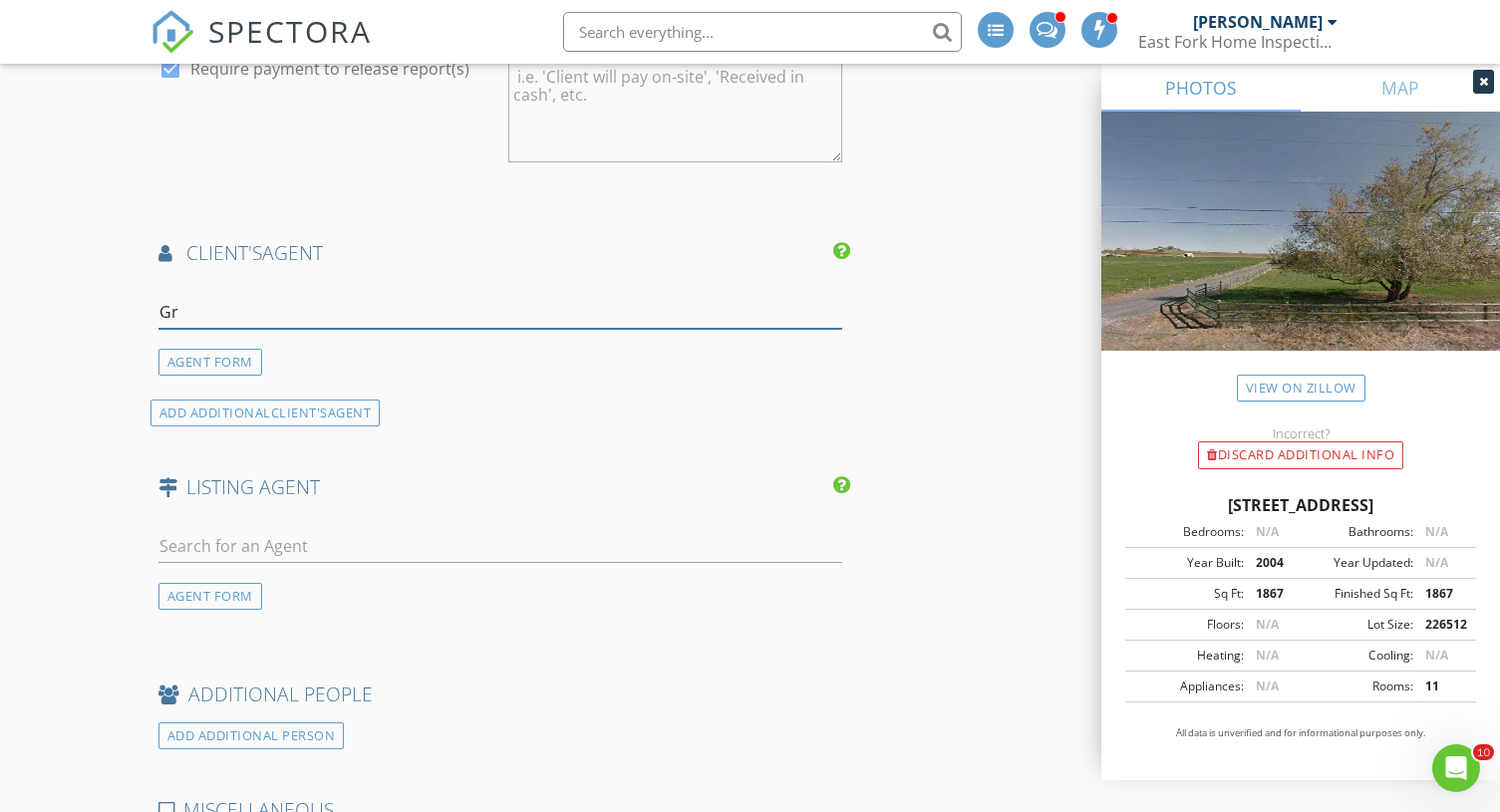 type on "G" 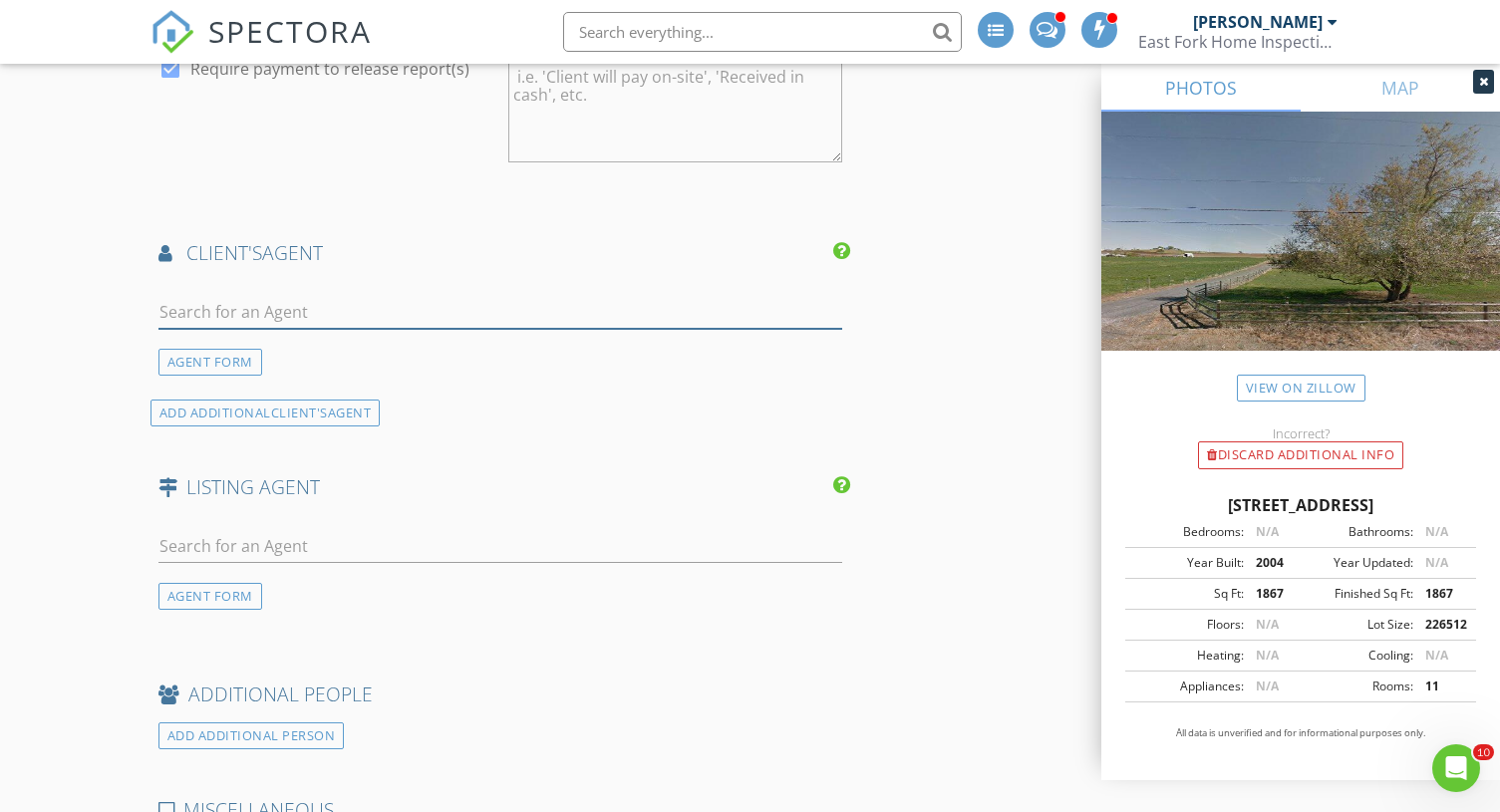 click at bounding box center [500, 312] 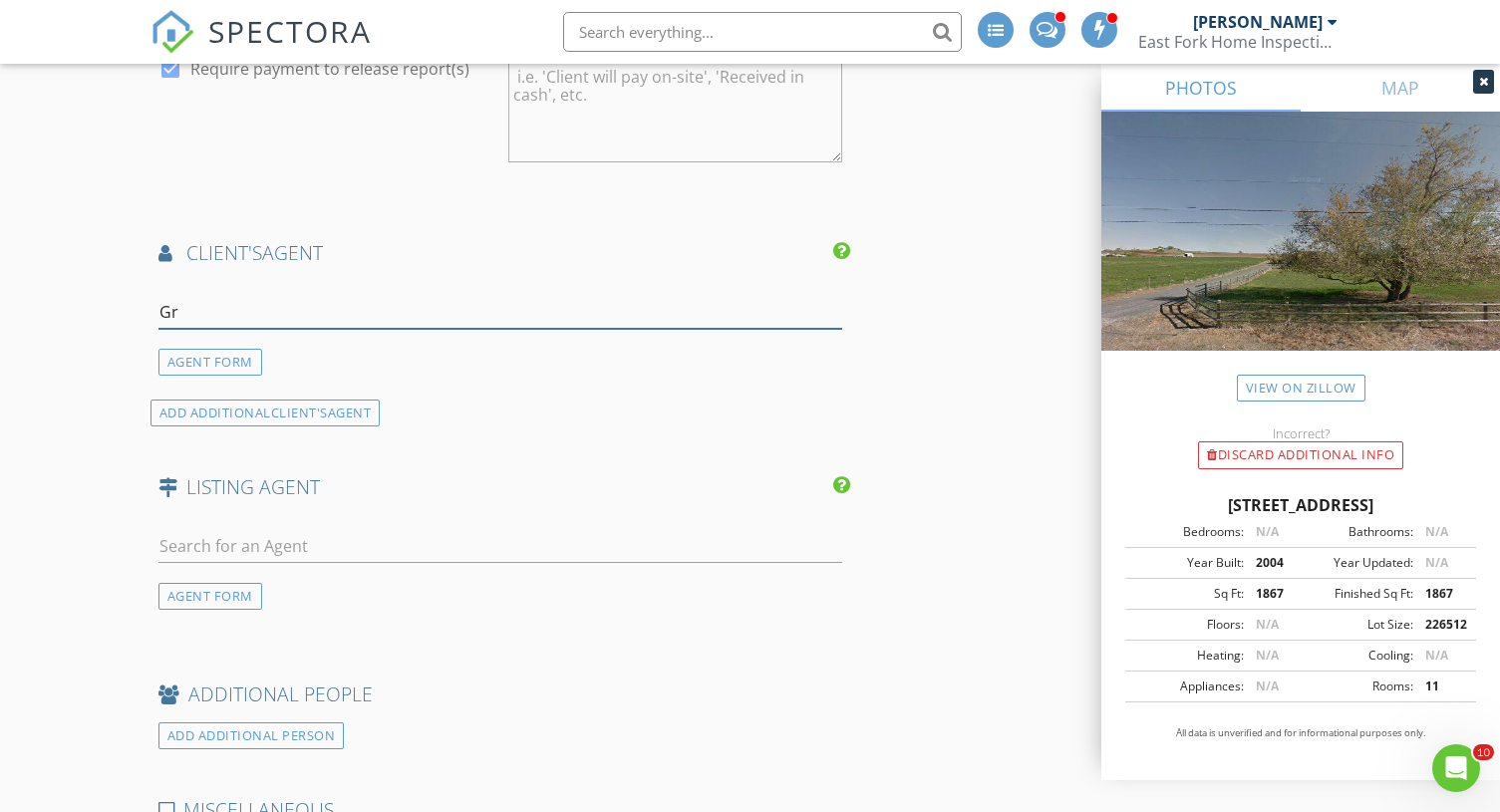 type on "G" 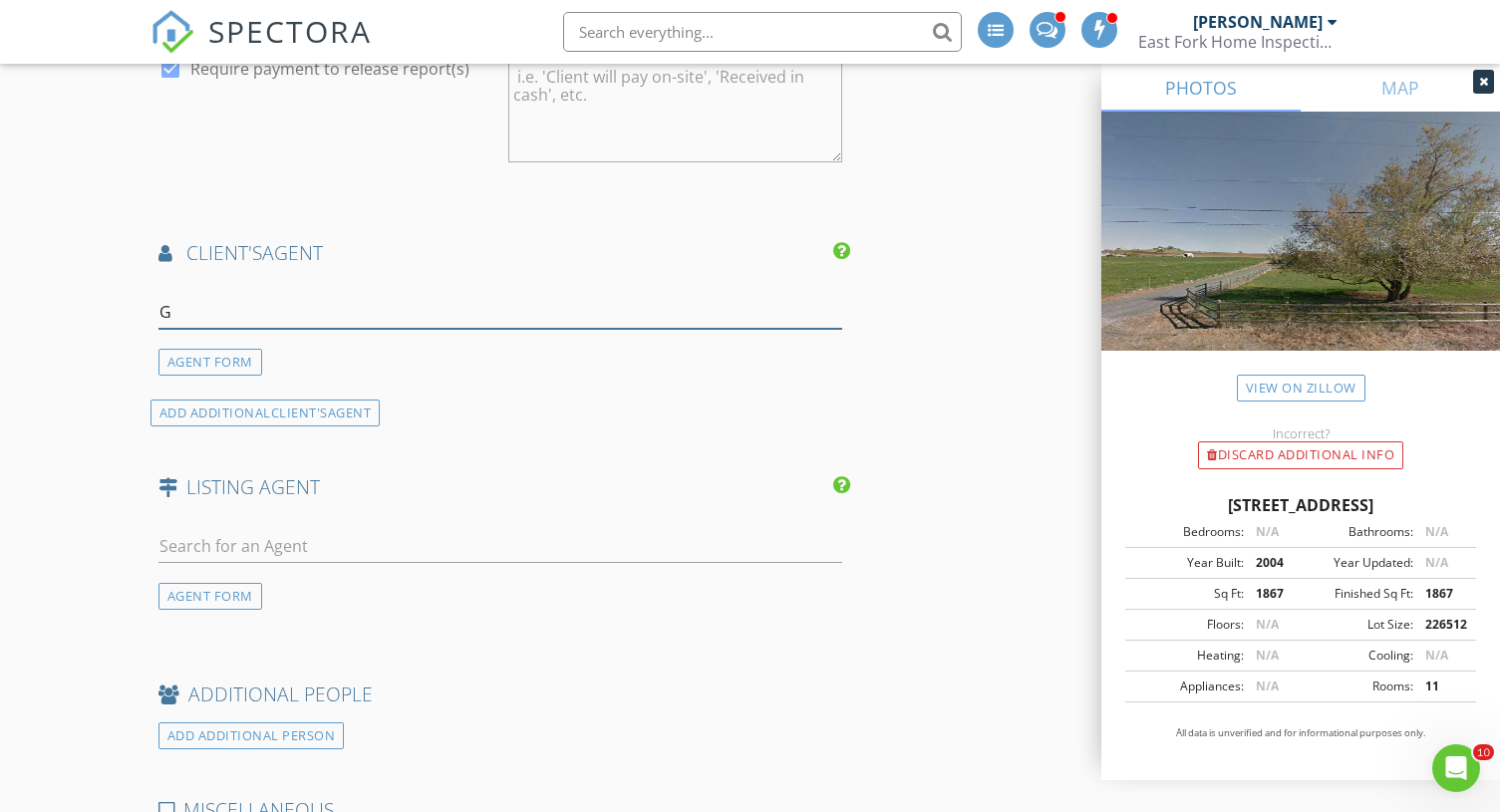 type 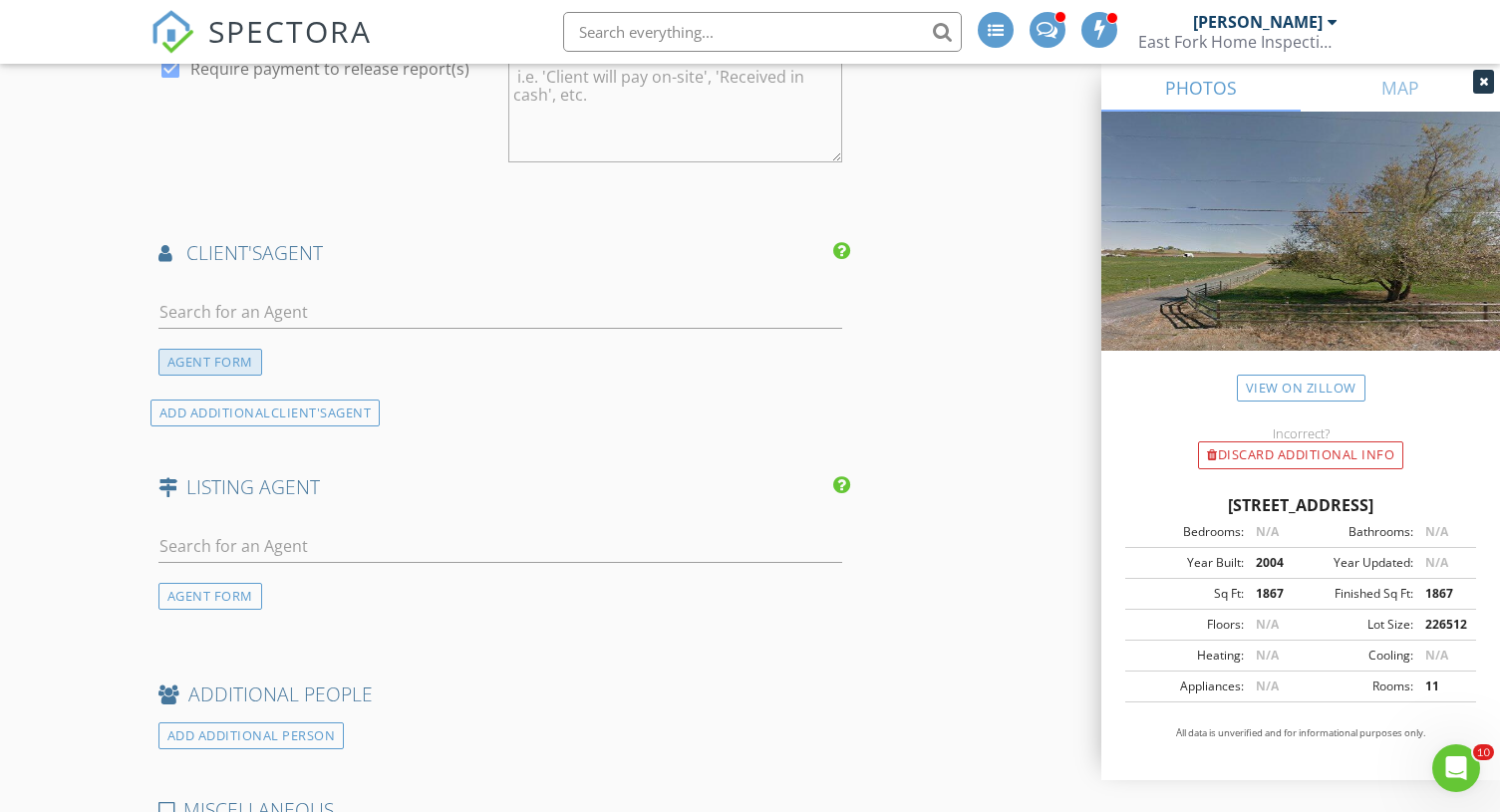 click on "AGENT FORM" at bounding box center [210, 362] 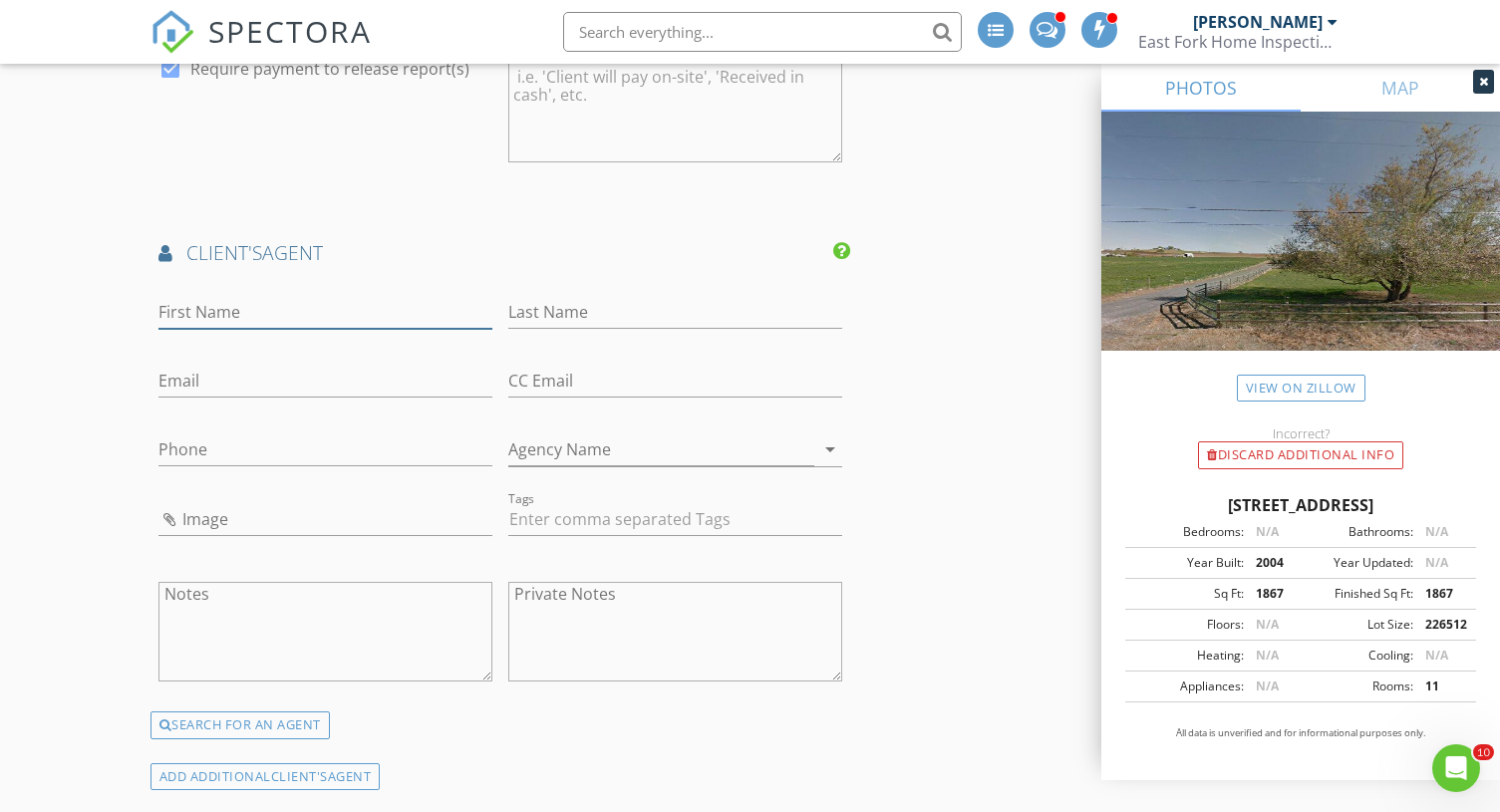 click on "First Name" at bounding box center (325, 312) 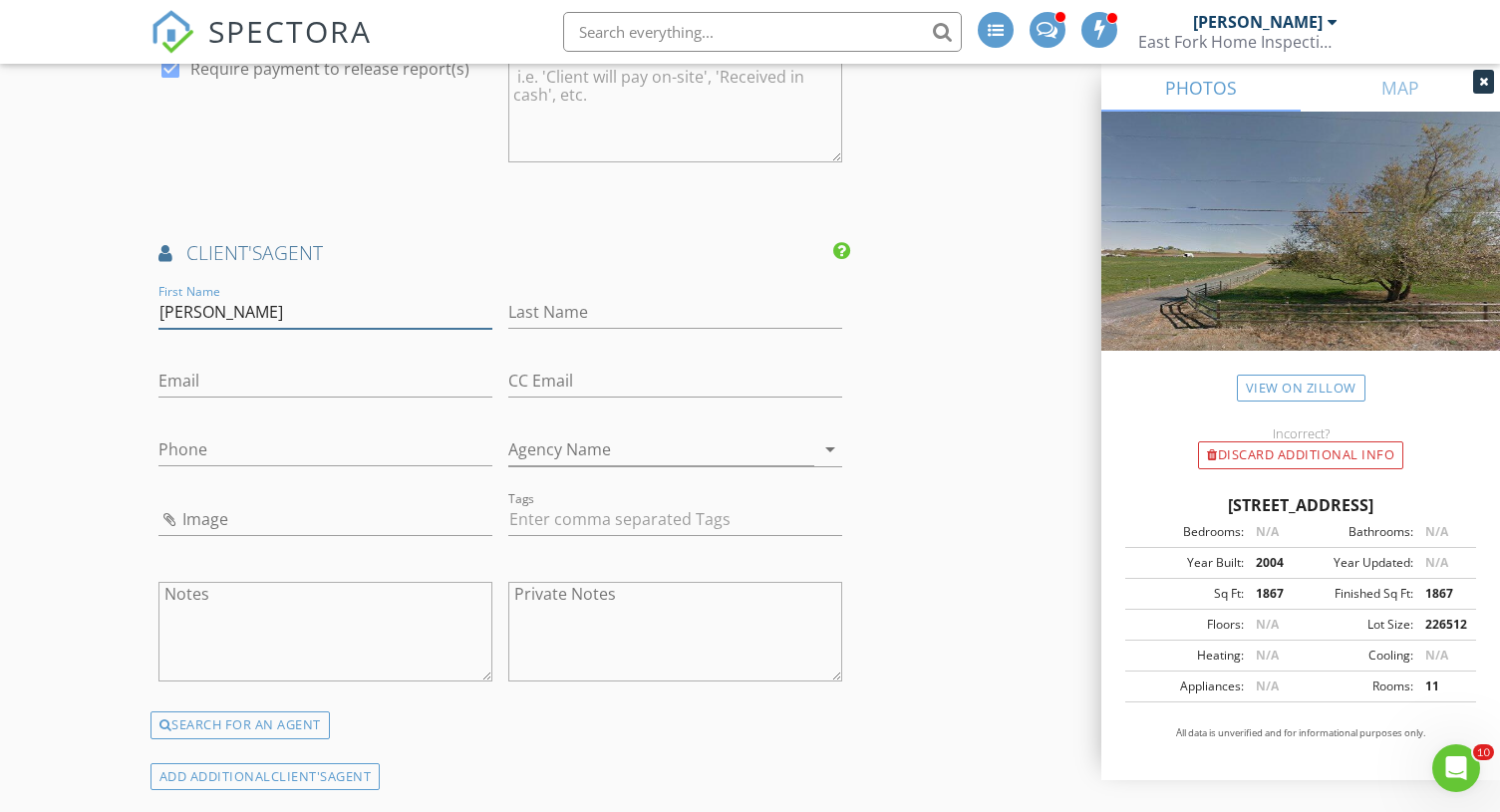 type on "Greg" 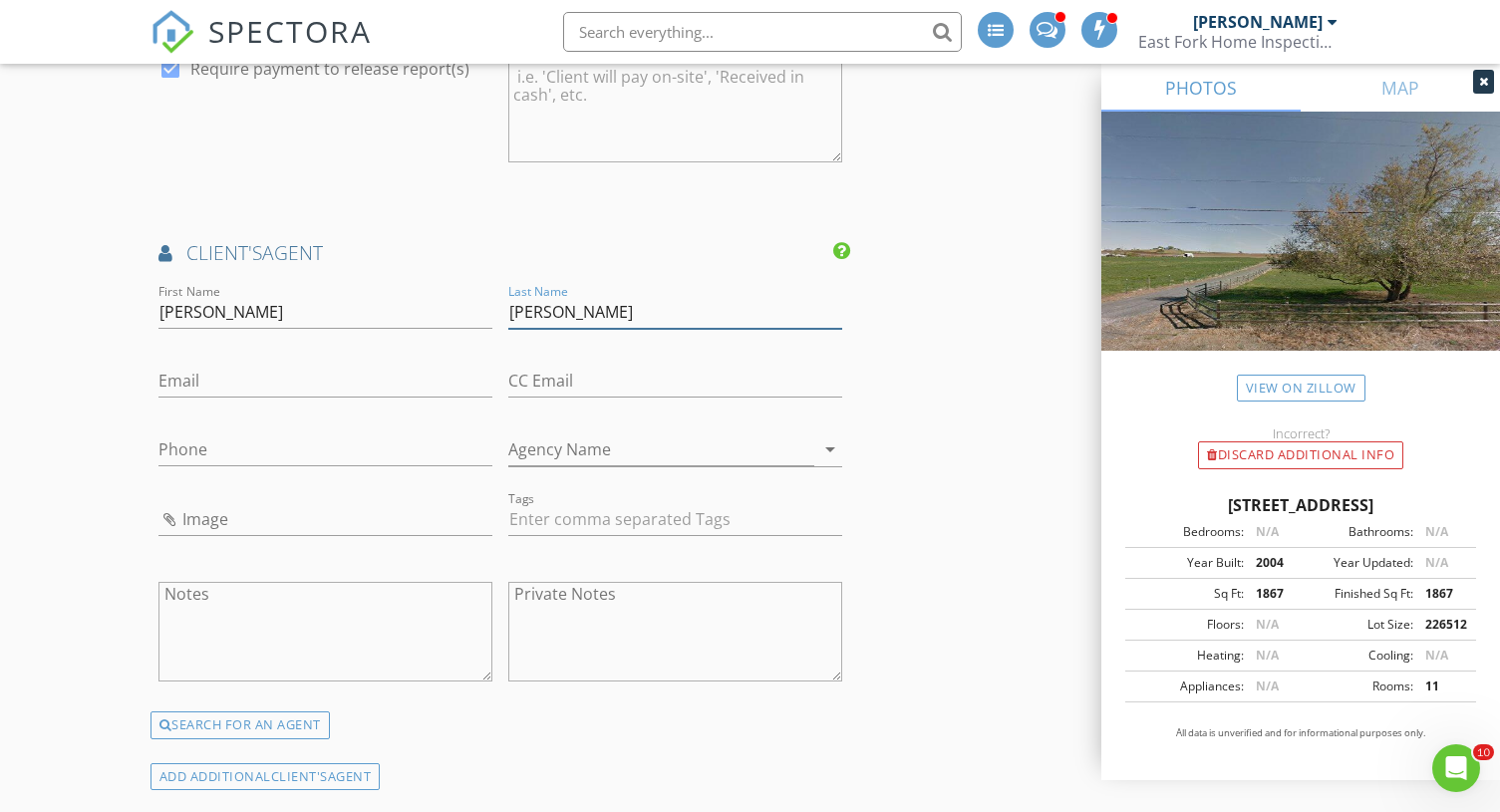 type on "Rosen" 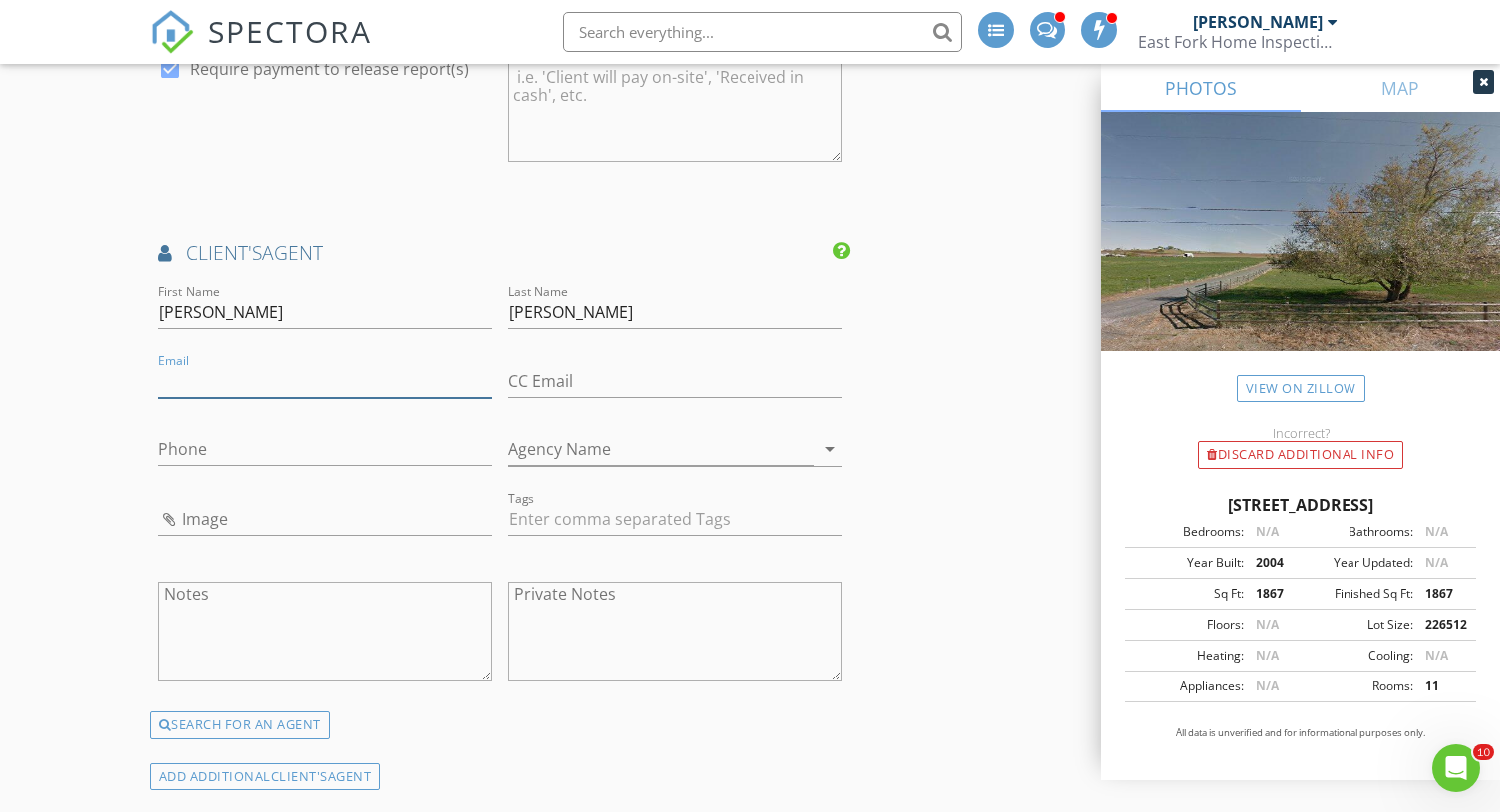 paste on "Grosen@pacificpioneer.com" 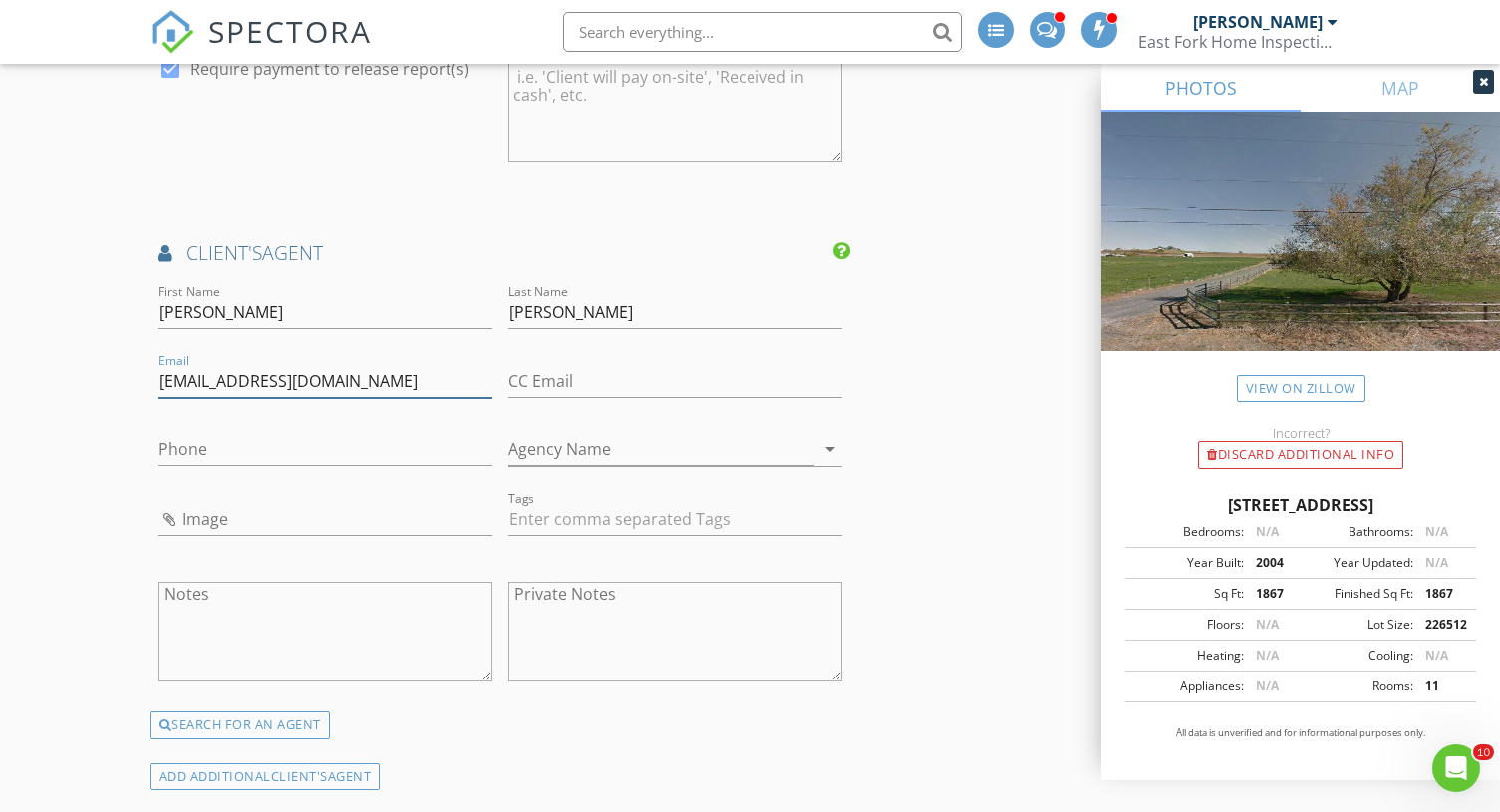 type on "Grosen@pacificpioneer.com" 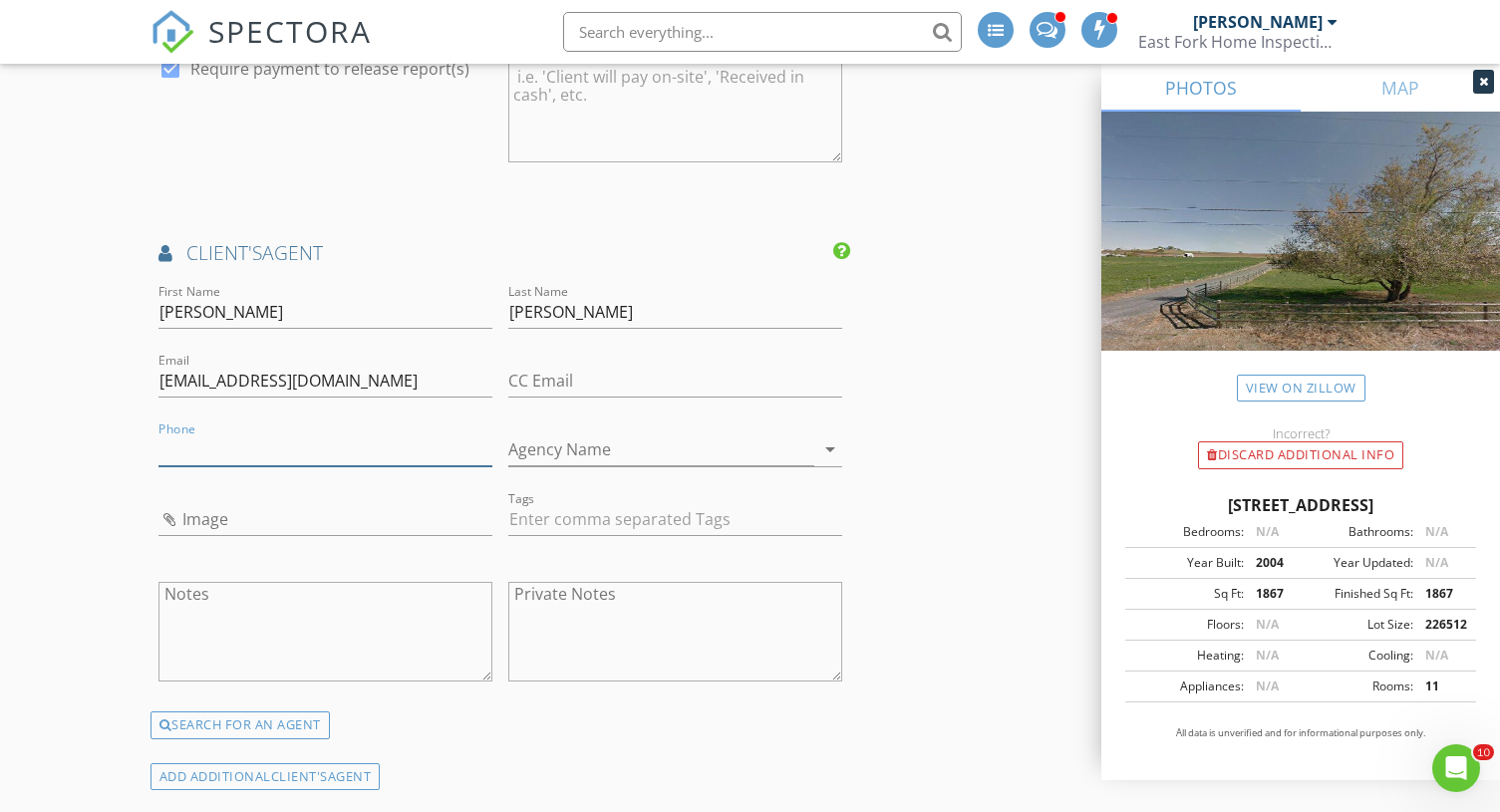 paste on "503-939-0820" 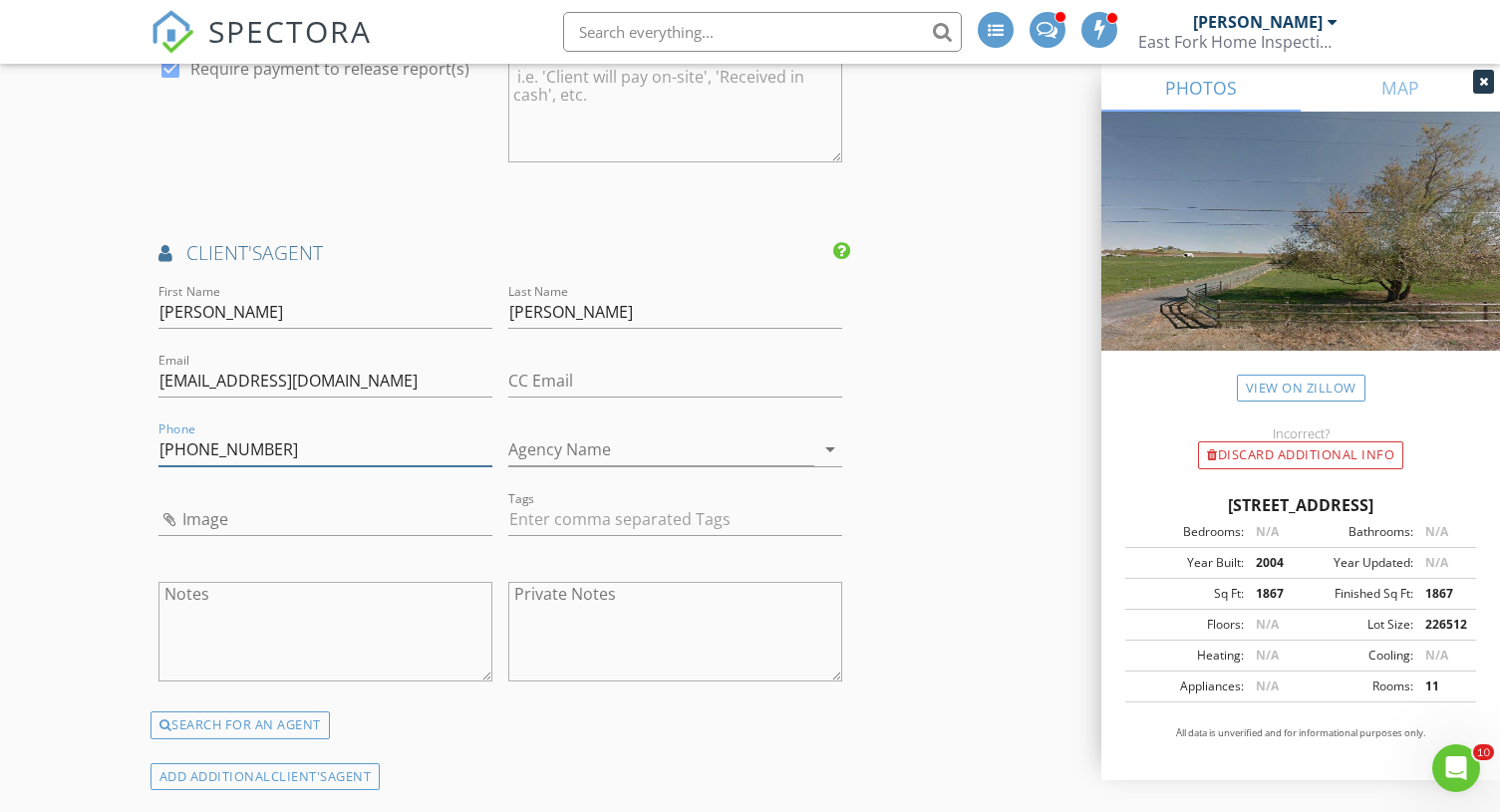 type on "503-939-0820" 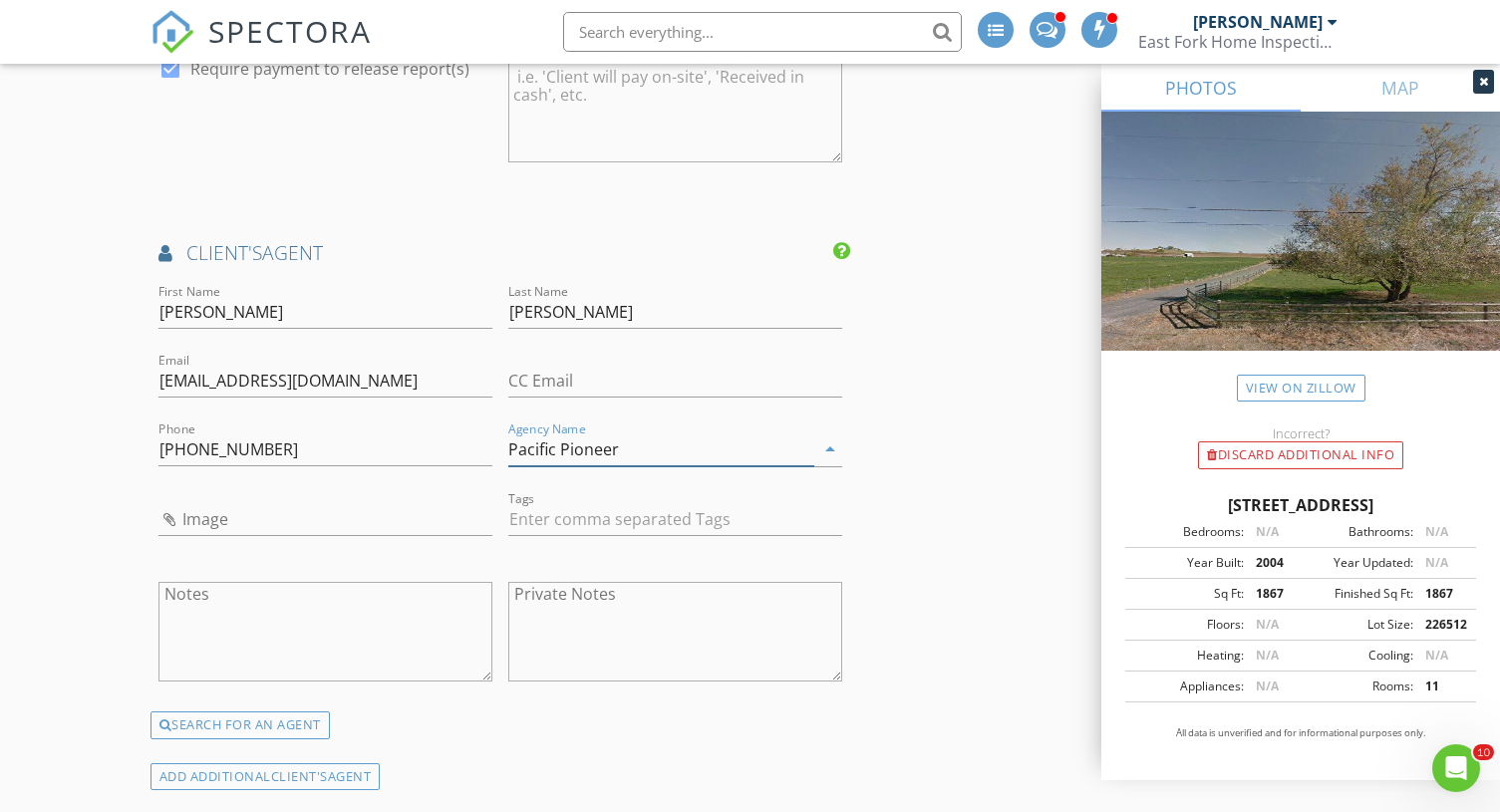 type on "Pacific Pioneer" 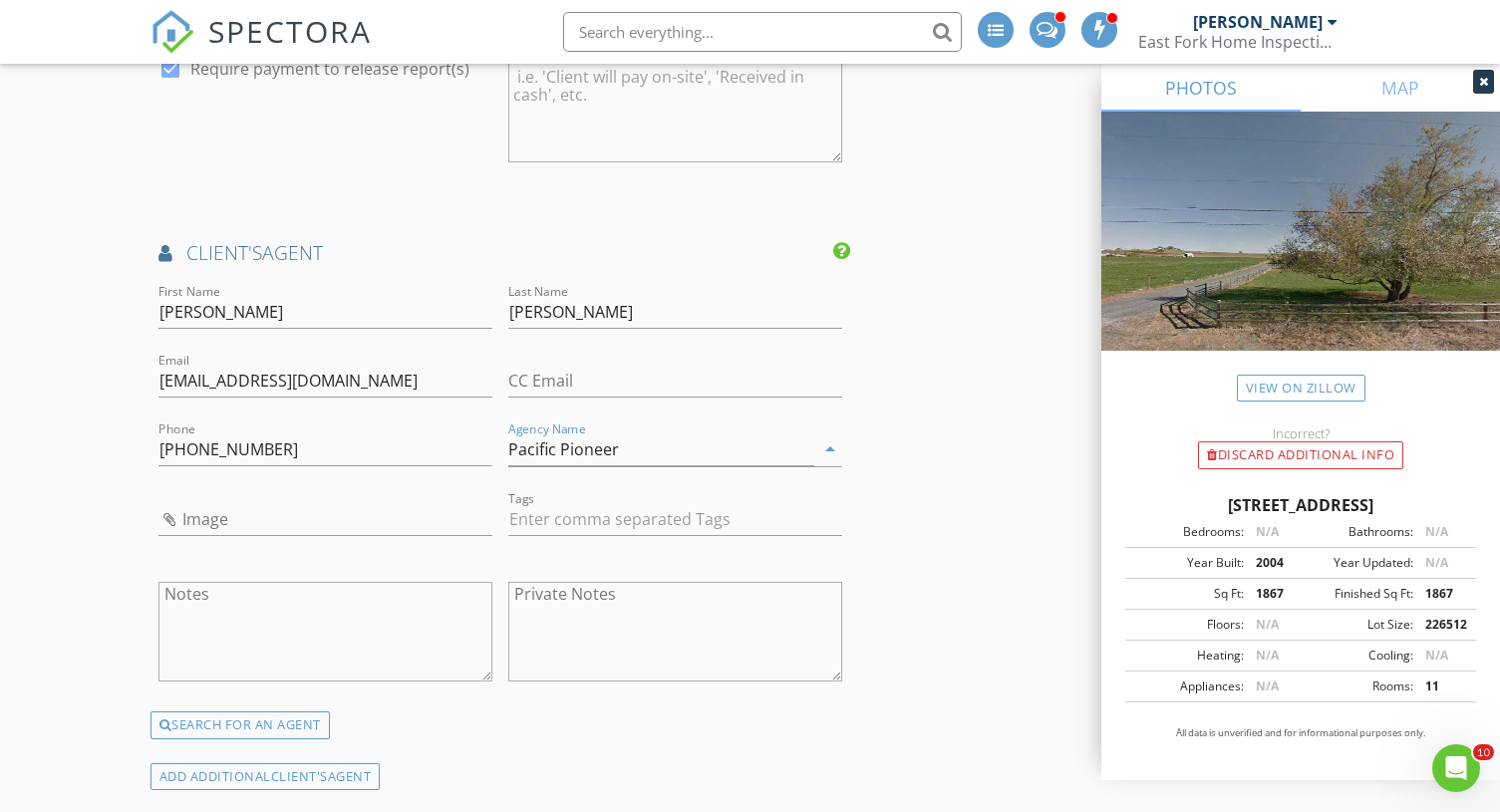 click on "New Inspection
INSPECTOR(S)
check_box   Ryan Bales   PRIMARY   Ryan Bales arrow_drop_down   check_box_outline_blank Ryan Bales specifically requested
Date/Time
07/17/2025 12:00 AM
Location
Address Search       Address 1170 SW Dover Ln   Unit   City Madras   State OR   Zip 97741   County Jefferson     Square Feet 2456   Year Built 2004   Foundation Crawlspace arrow_drop_down     Ryan Bales     46.3 miles     (an hour)
client
check_box Enable Client CC email for this inspection   Client Search     check_box_outline_blank Client is a Company/Organization     First Name Thomas   Last Name Vollmer   Email Tjvollmer@ymail.com   CC Email   Phone 971-400-0407         Tags         Notes   Private Notes
ADD ADDITIONAL client
SERVICES
check_box   Residential Inspection" at bounding box center (750, 13) 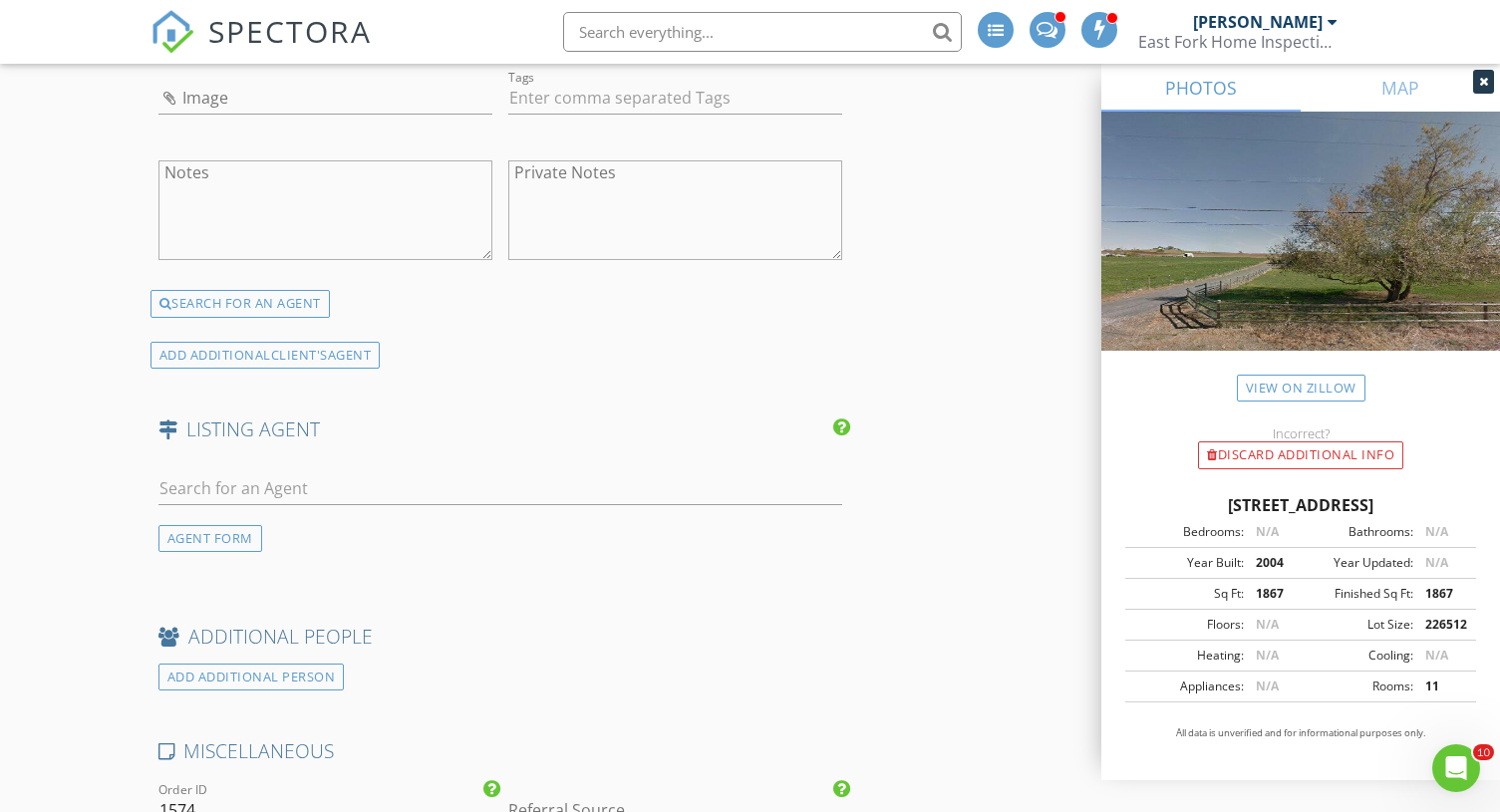 scroll, scrollTop: 2639, scrollLeft: 0, axis: vertical 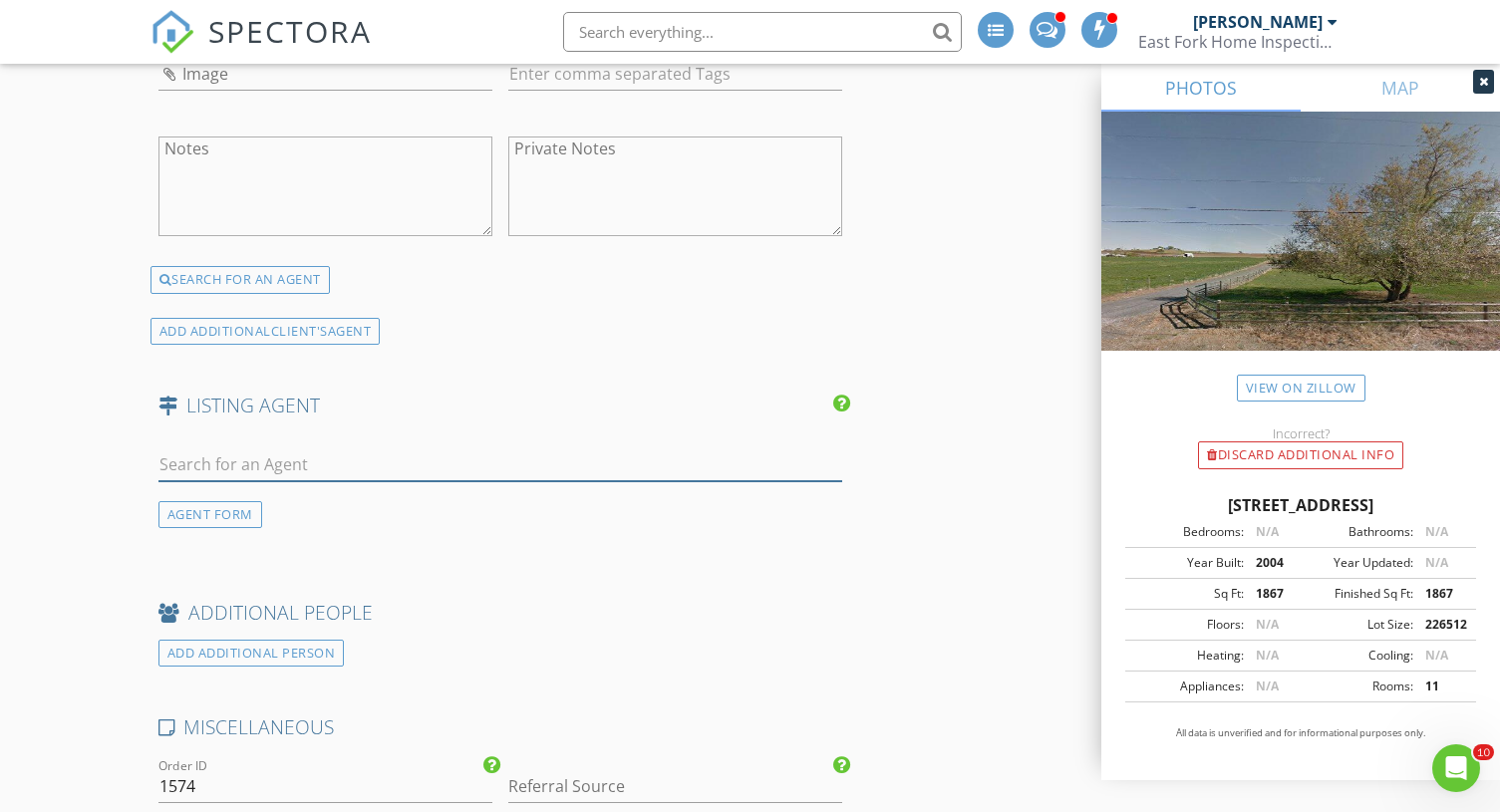 click at bounding box center (500, 464) 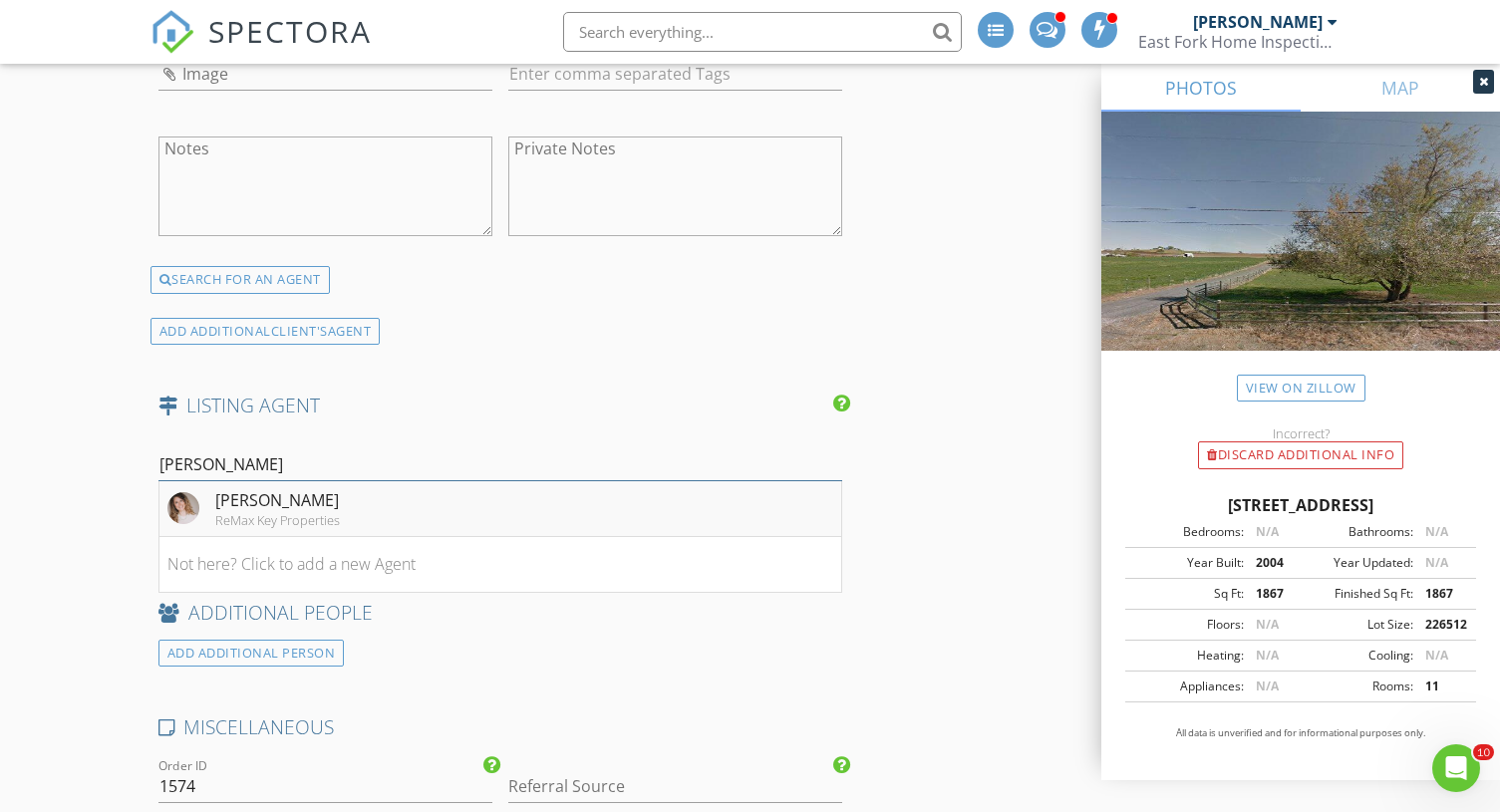 type on "Jene" 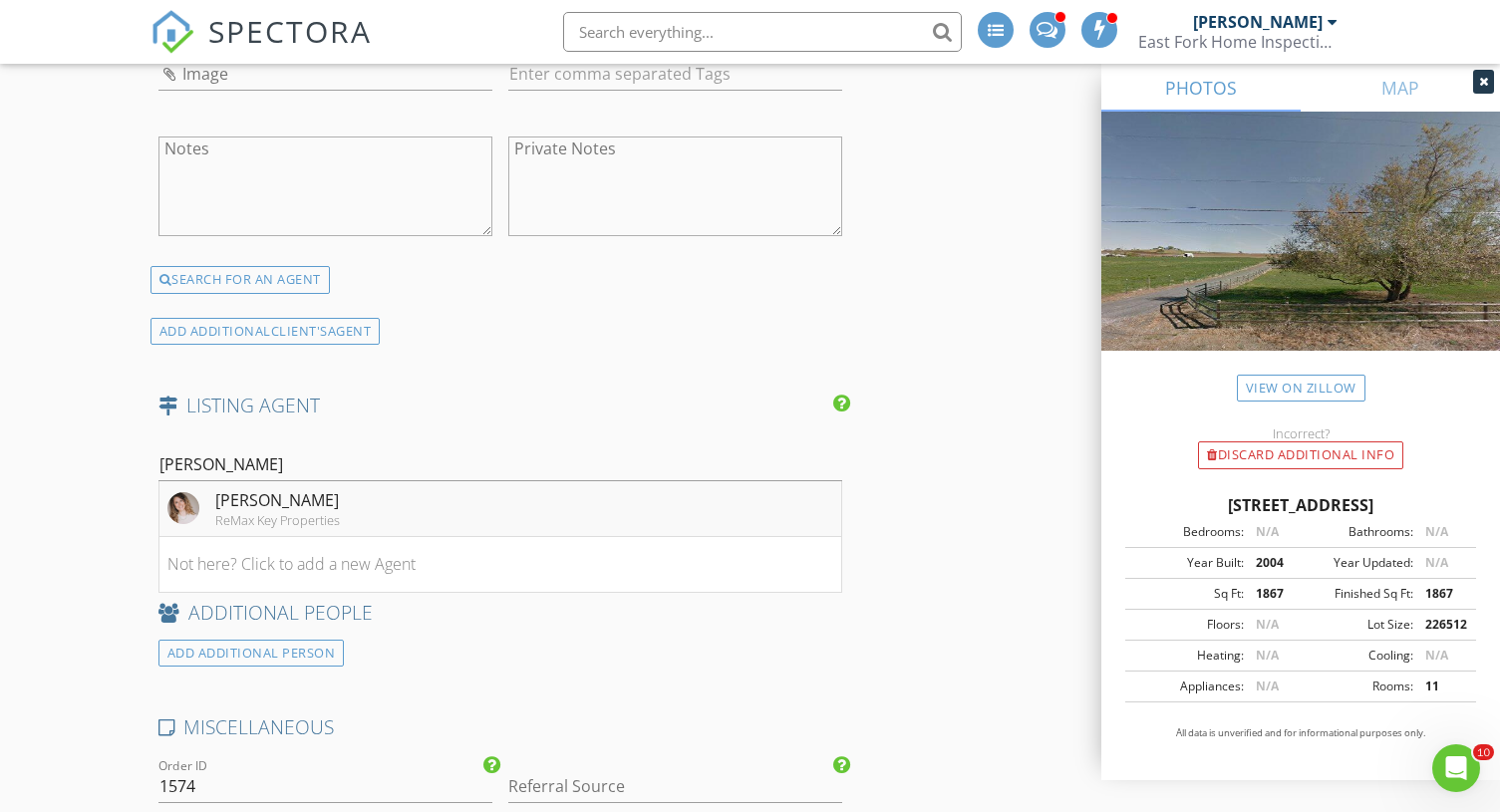 click on "Jenelle Brewer
ReMax Key Properties" at bounding box center [500, 509] 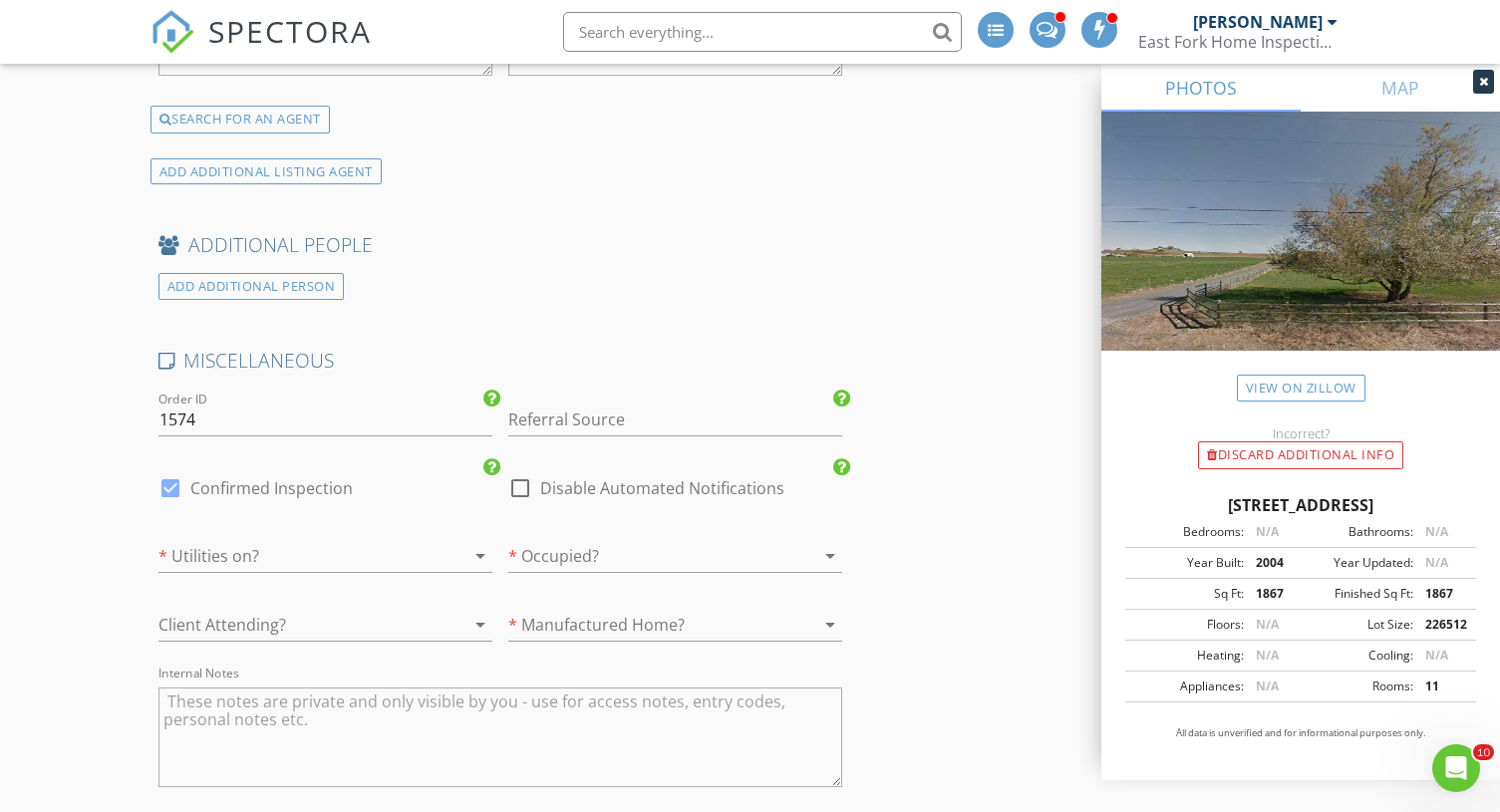 scroll, scrollTop: 3452, scrollLeft: 0, axis: vertical 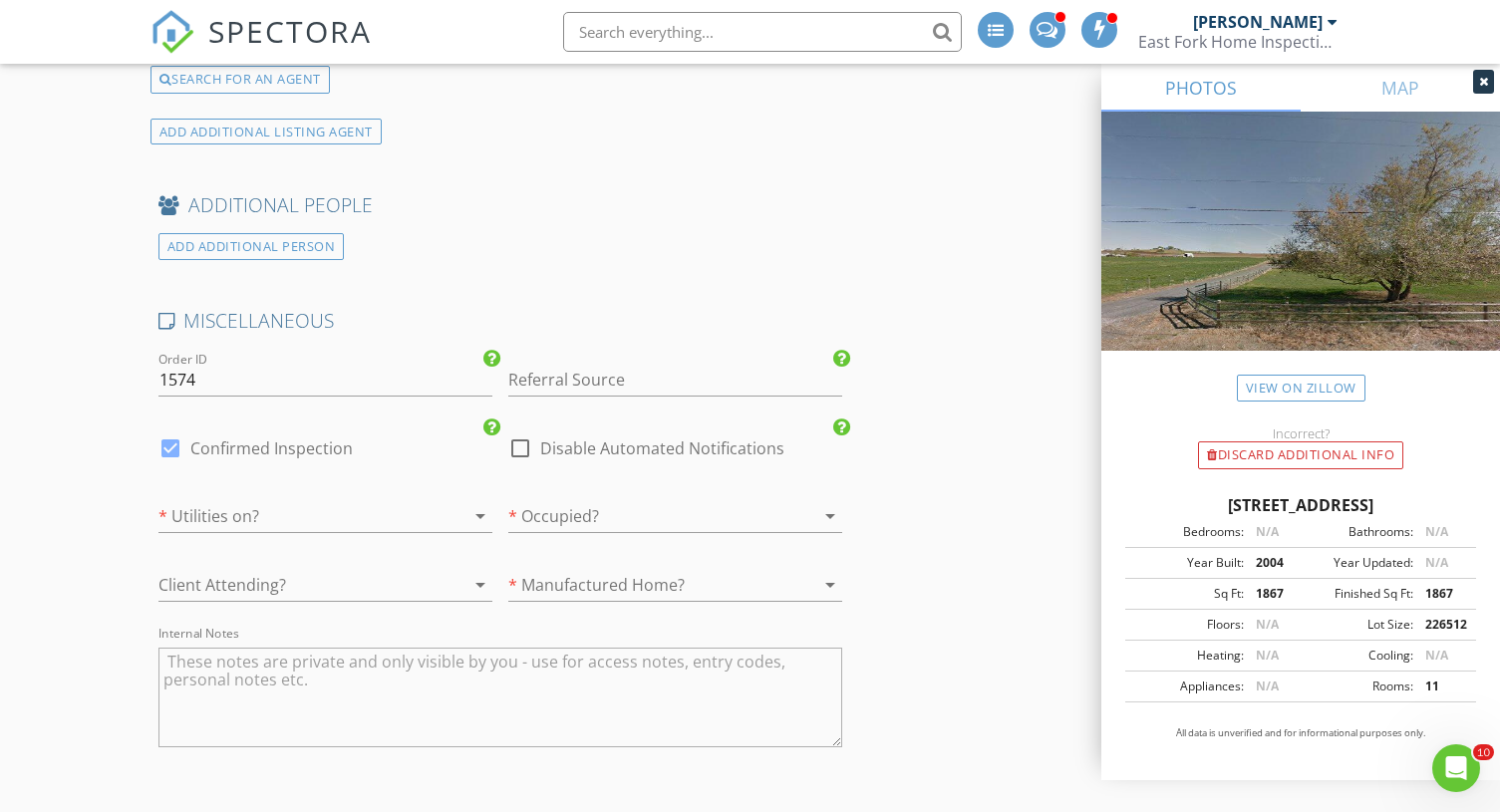 click at bounding box center [297, 516] 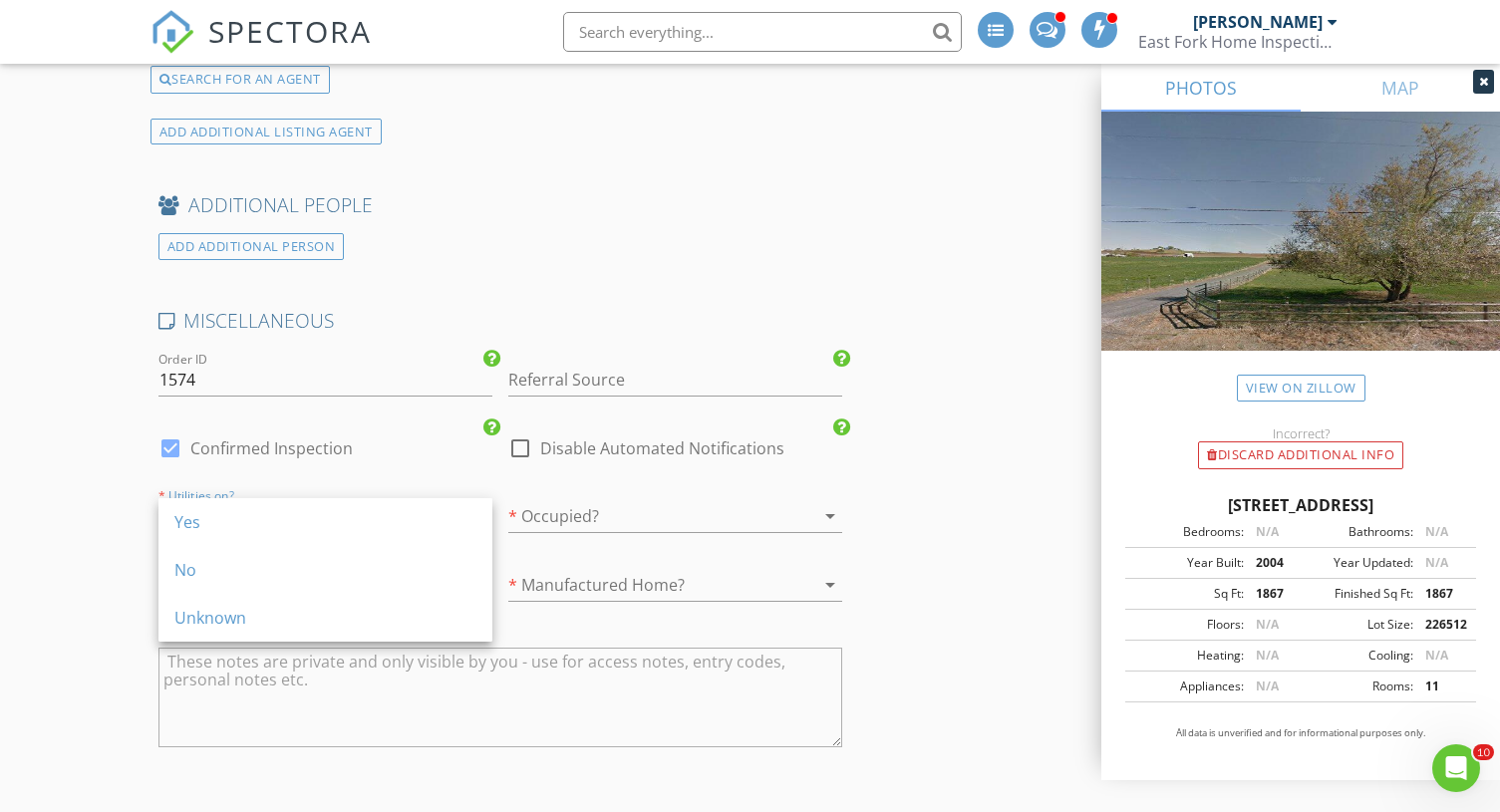 click on "Yes" at bounding box center (325, 522) 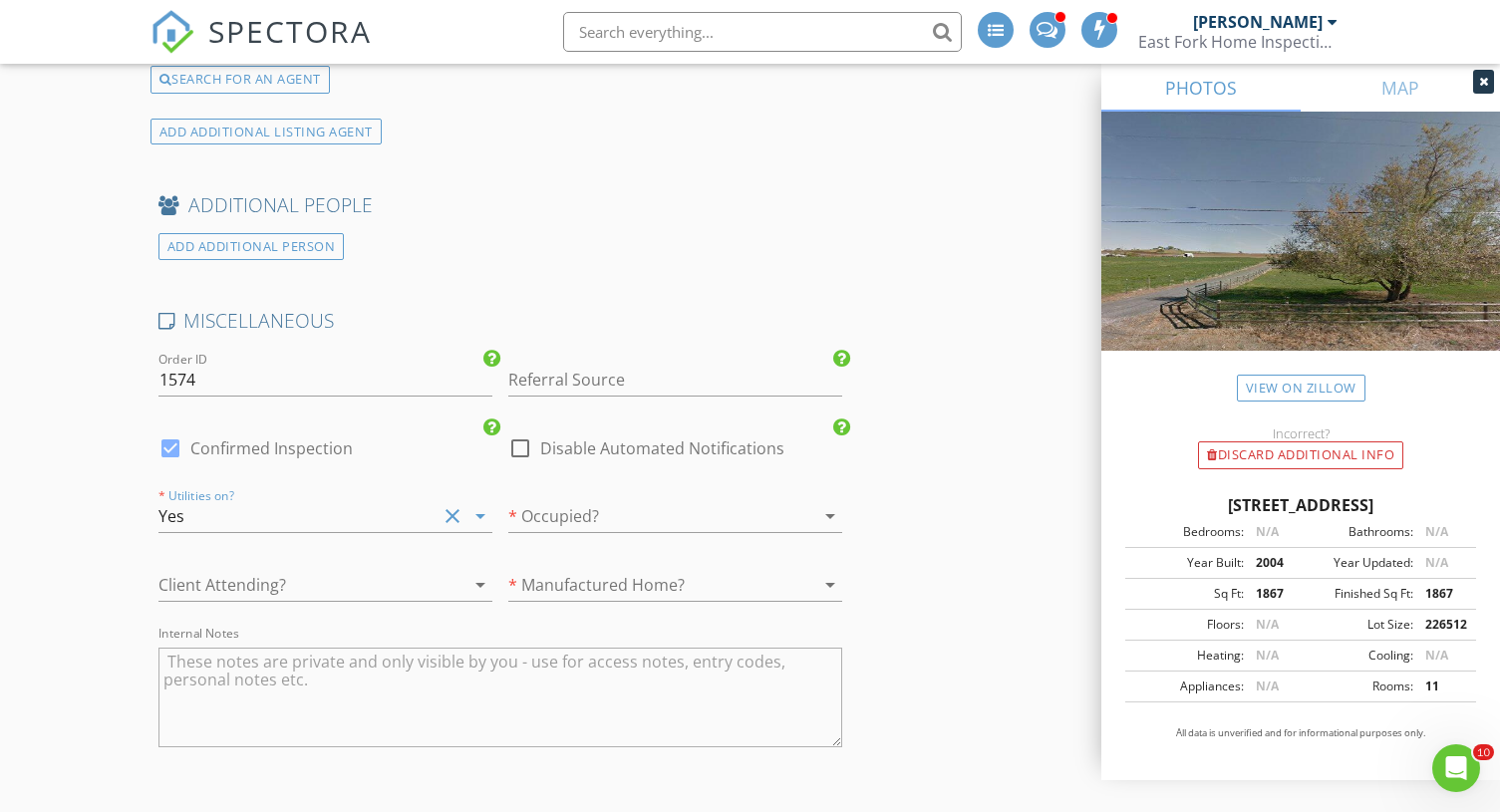 click at bounding box center (647, 516) 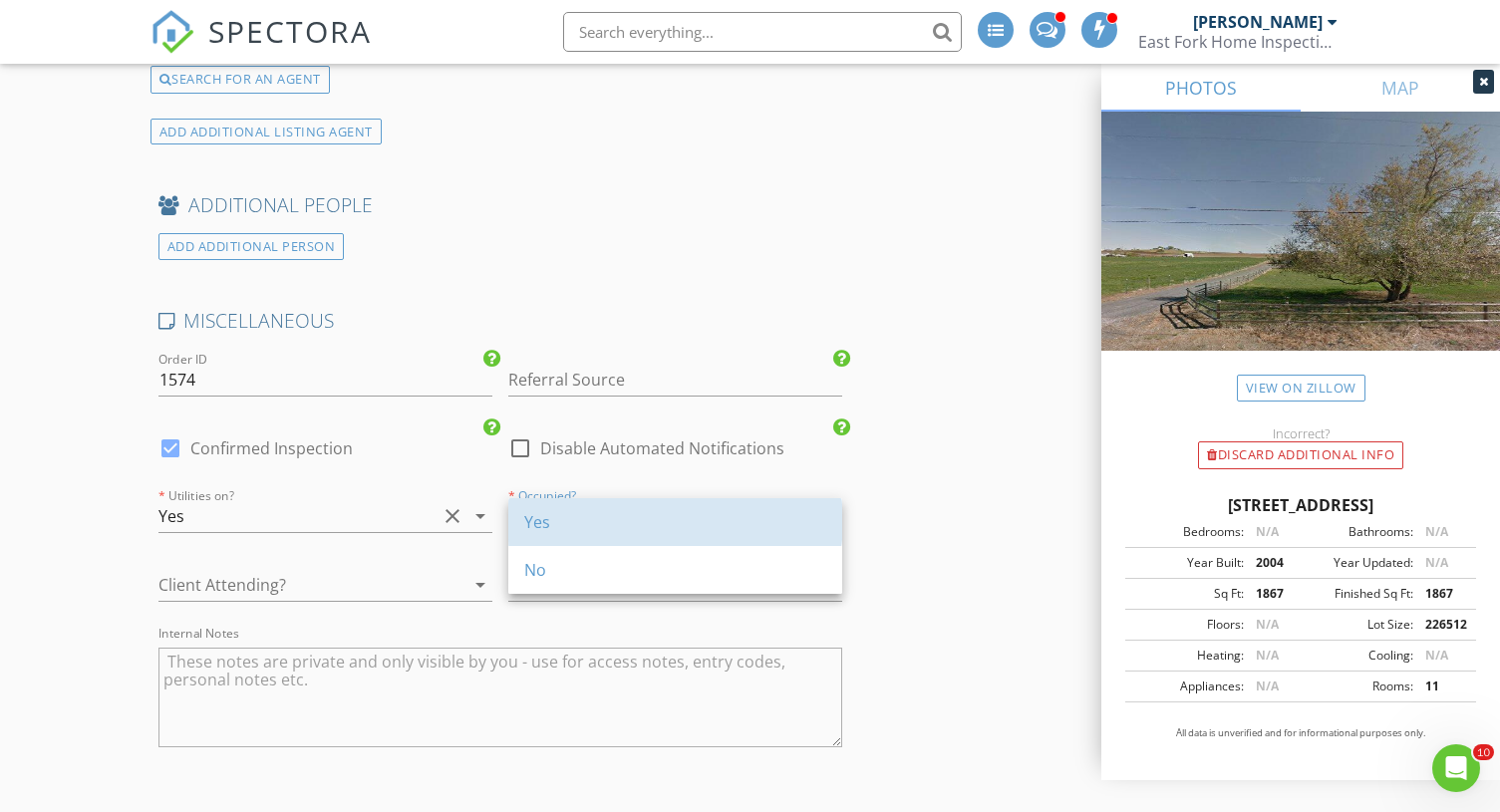 click on "Yes" at bounding box center [675, 522] 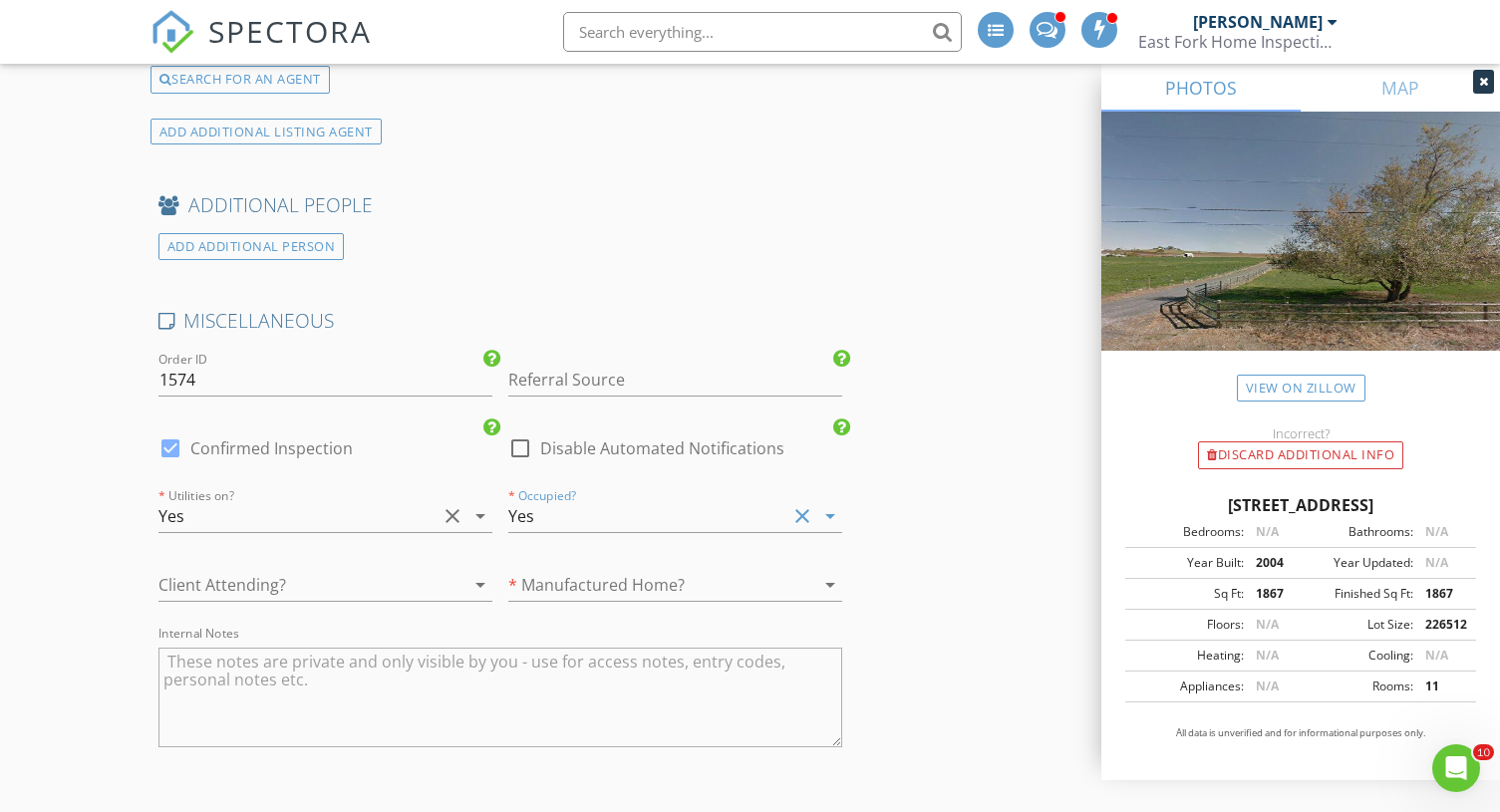 click at bounding box center (297, 585) 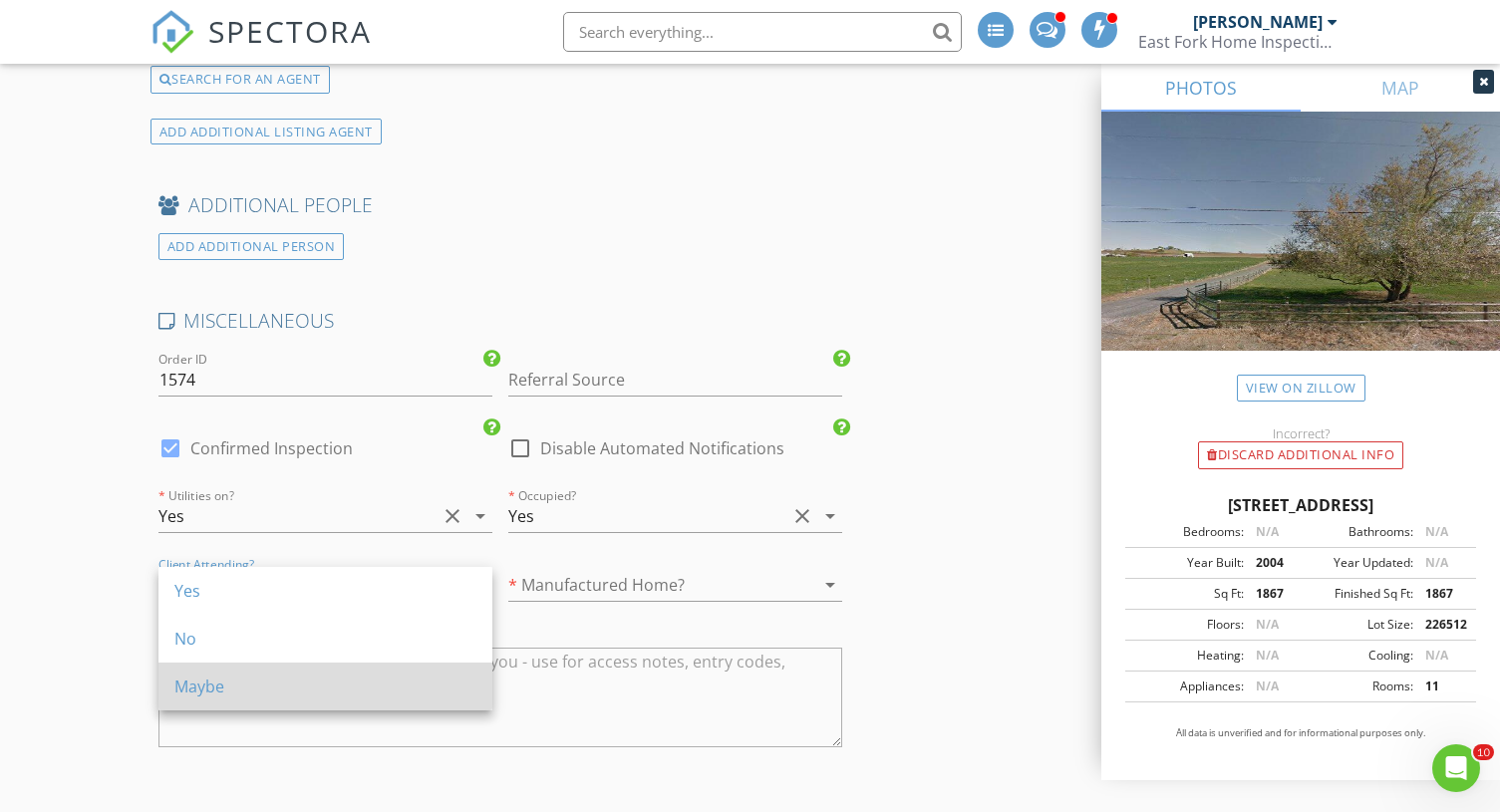click on "Maybe" at bounding box center (325, 686) 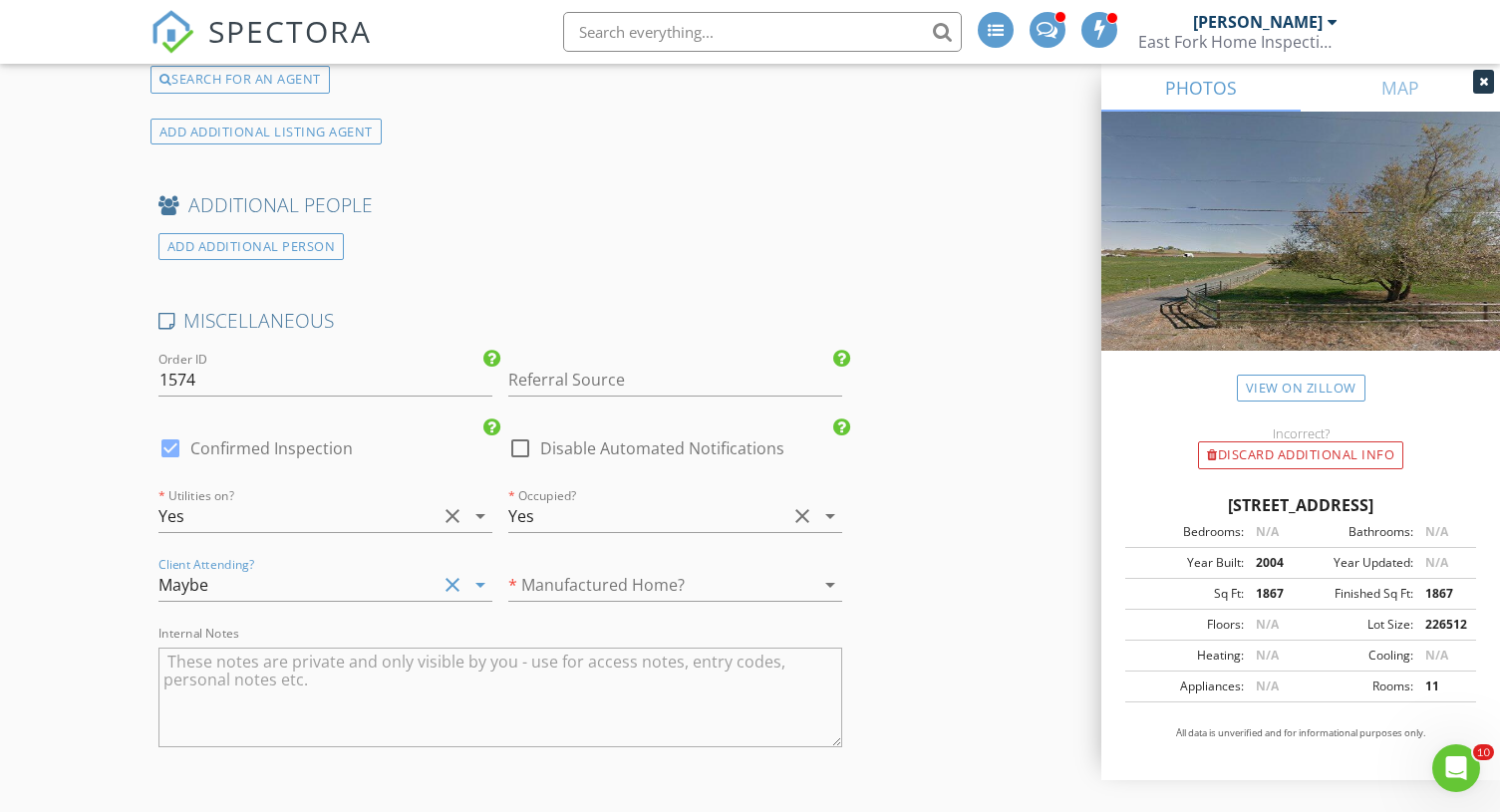 click at bounding box center [647, 585] 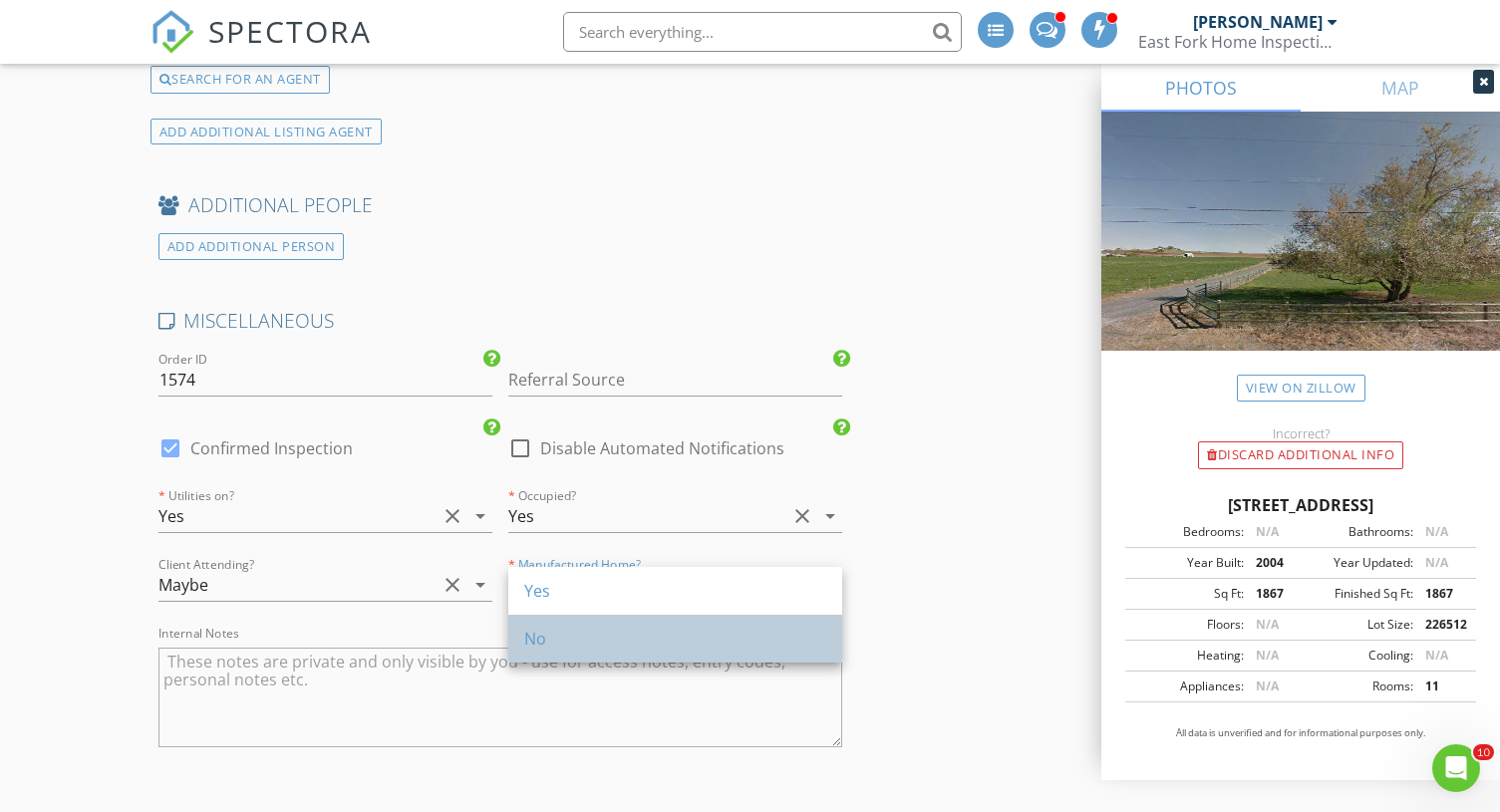 click on "No" at bounding box center (675, 639) 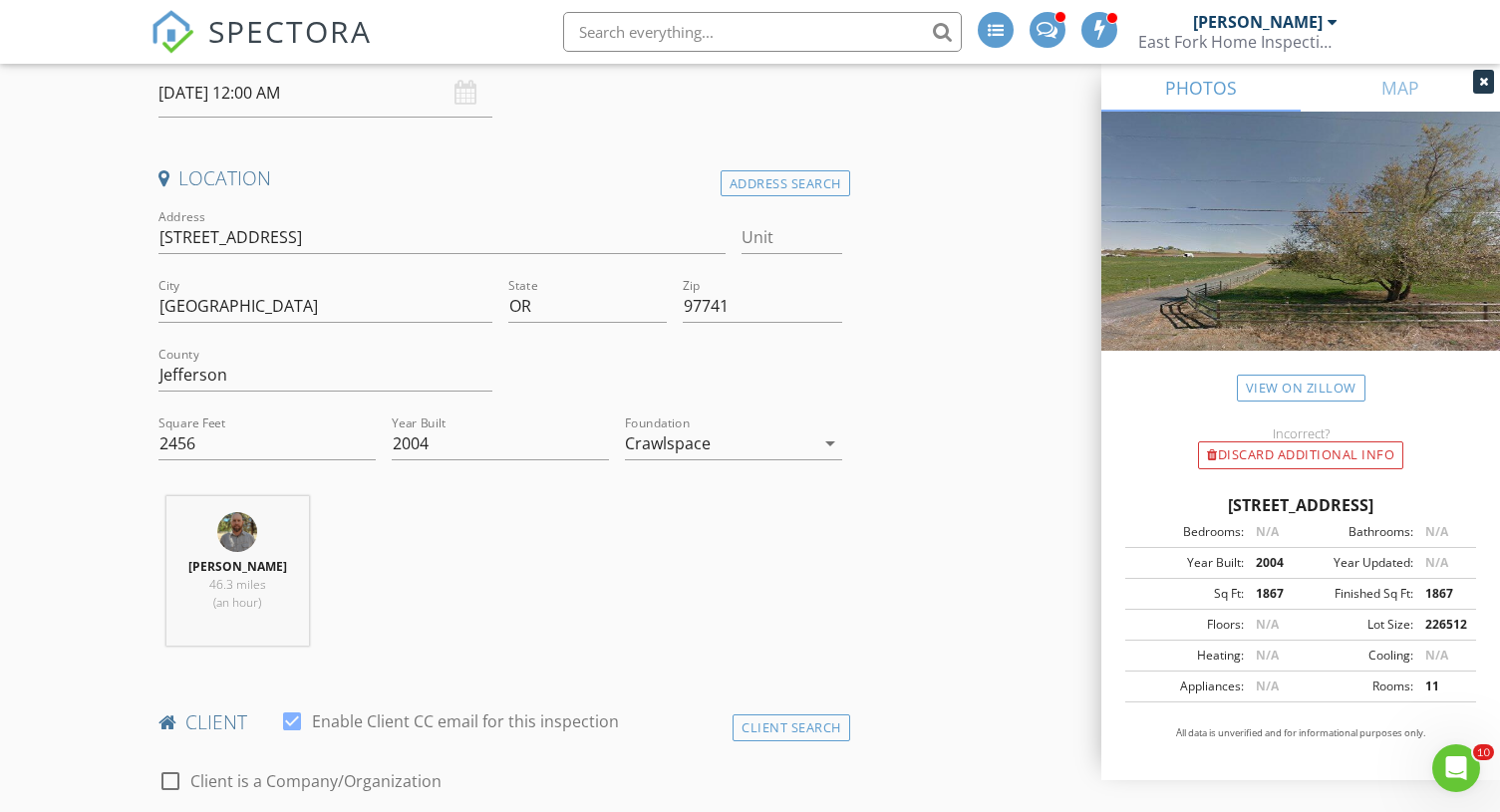 scroll, scrollTop: 0, scrollLeft: 0, axis: both 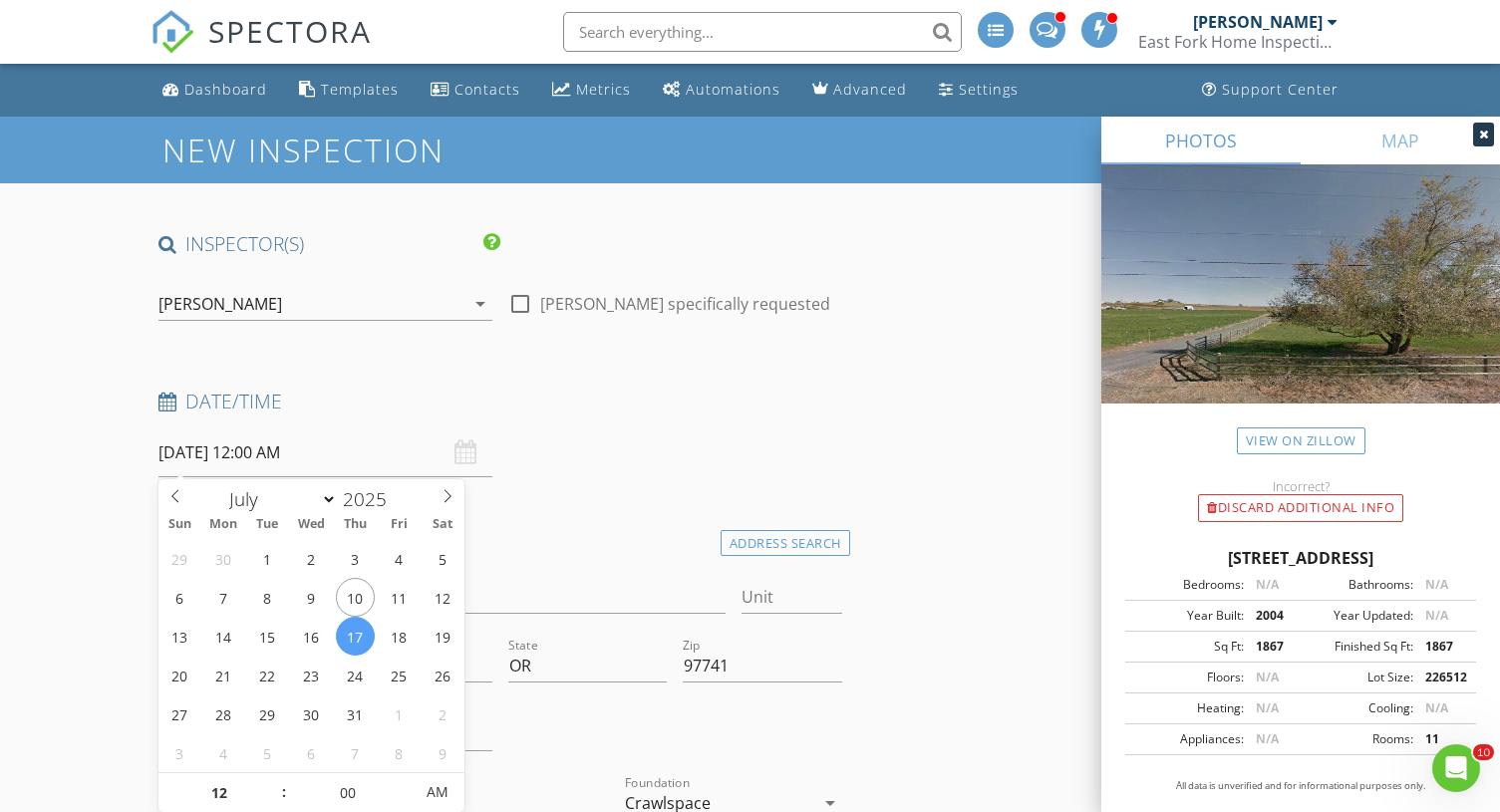 click on "07/17/2025 12:00 AM" at bounding box center [325, 452] 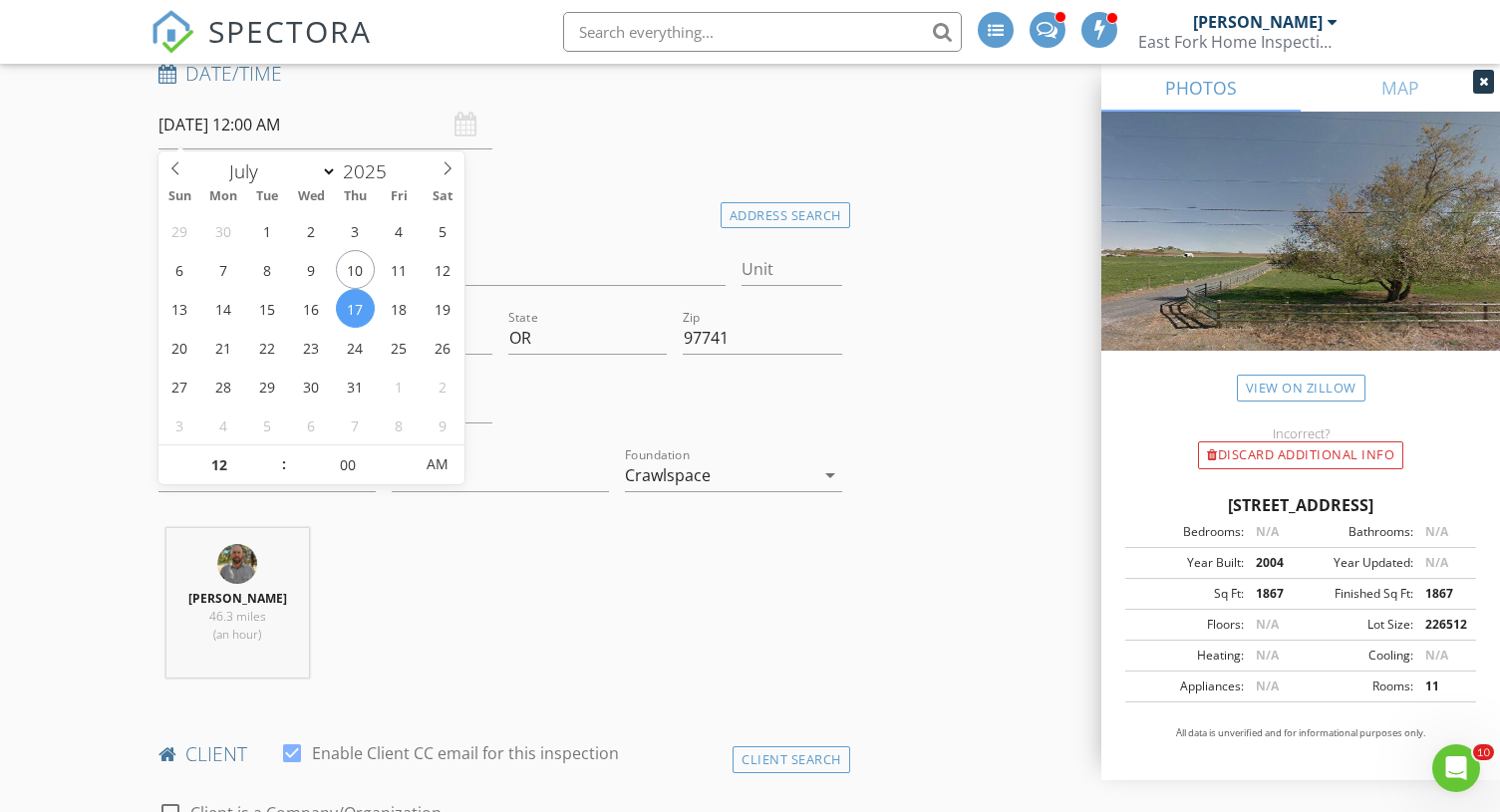scroll, scrollTop: 343, scrollLeft: 0, axis: vertical 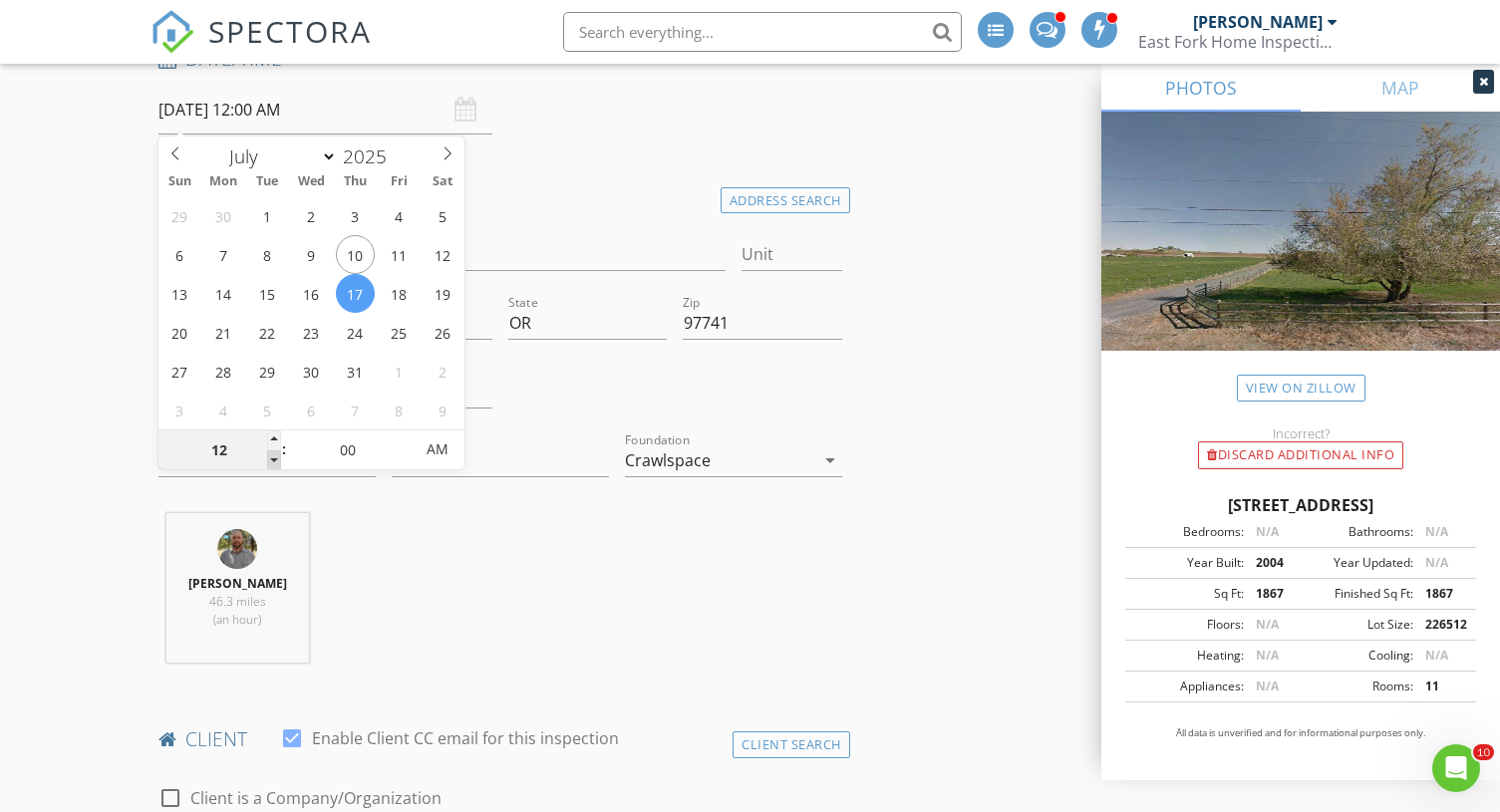 type on "11" 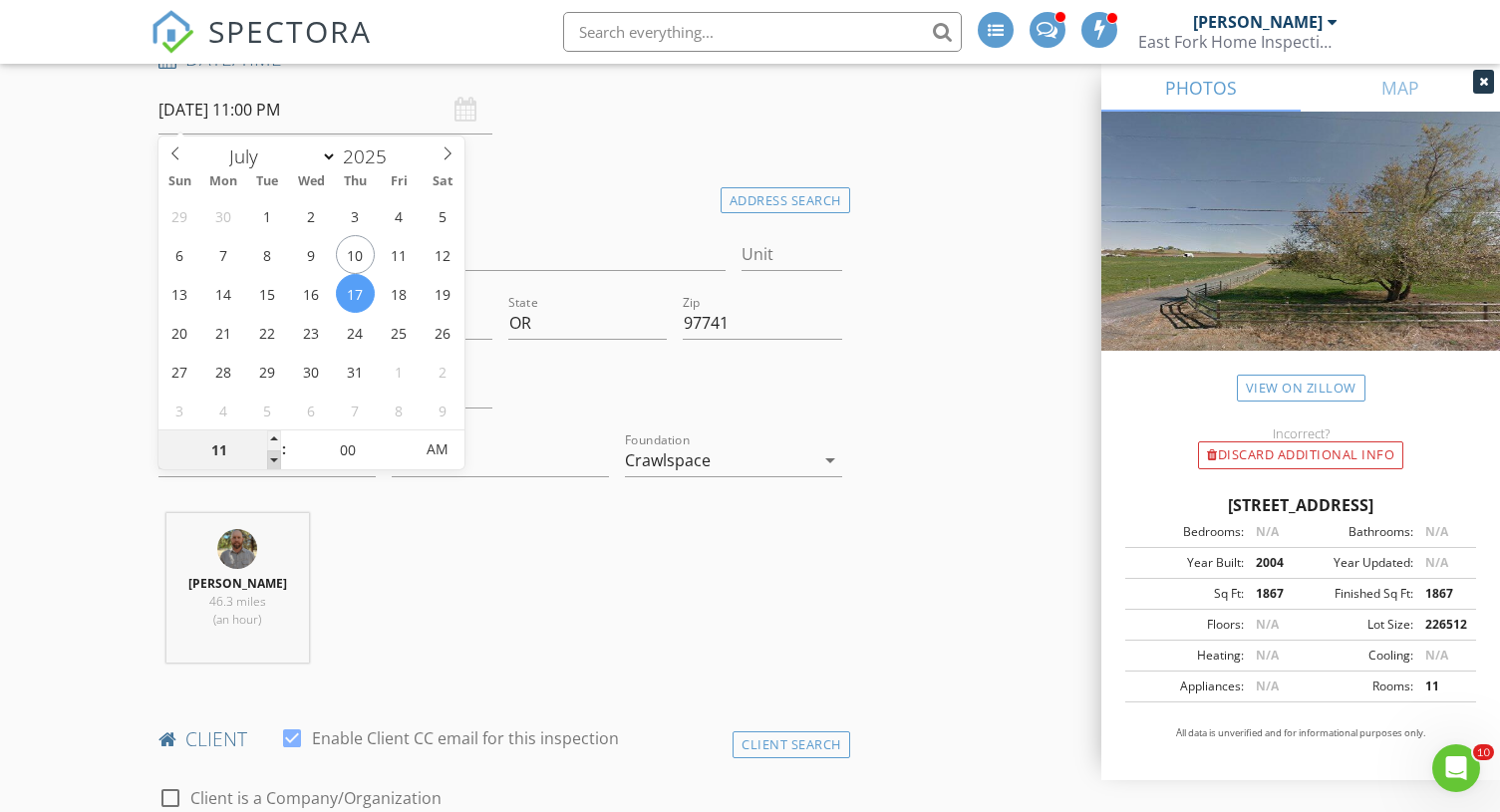 click at bounding box center [274, 460] 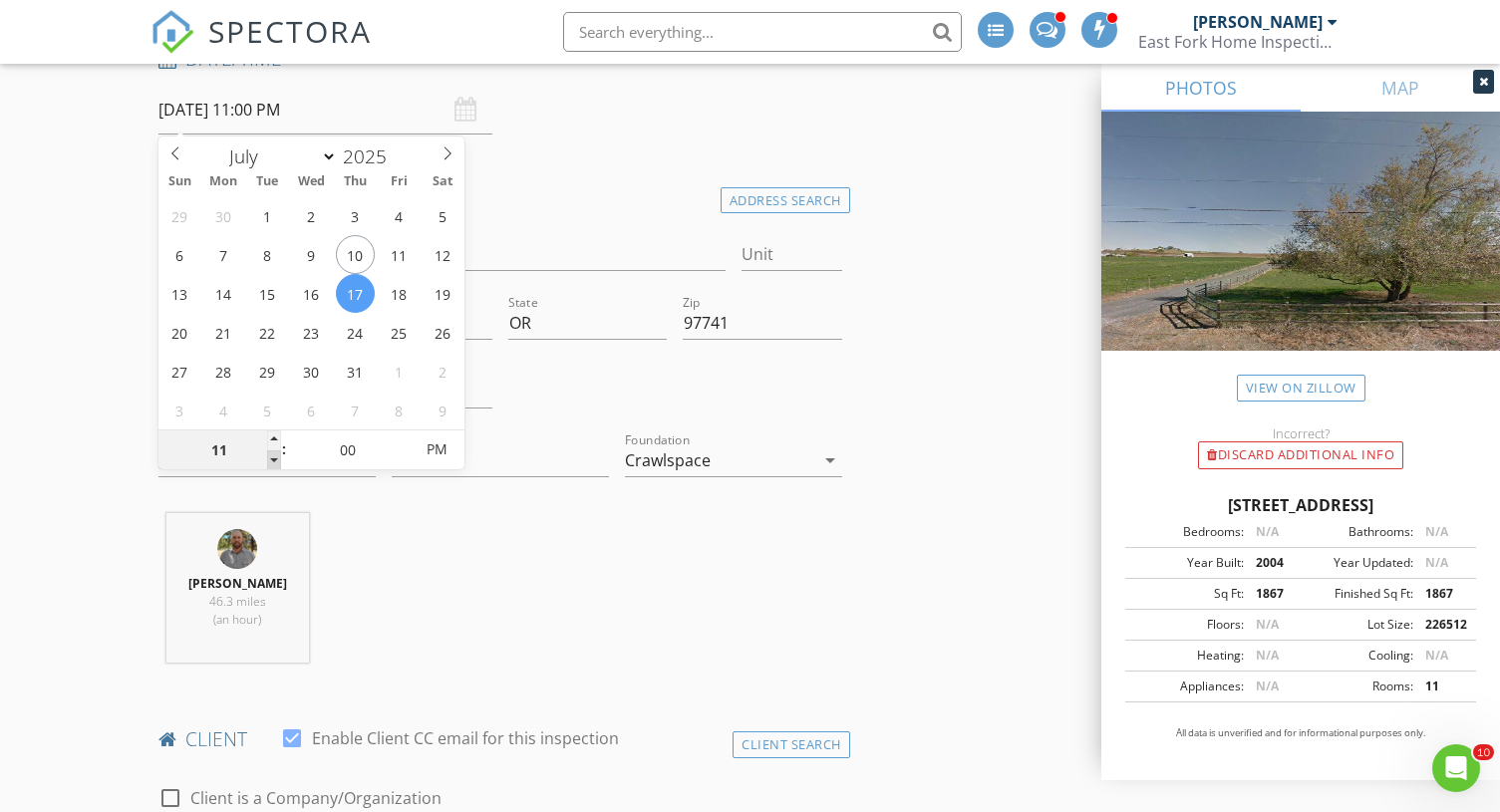 type on "10" 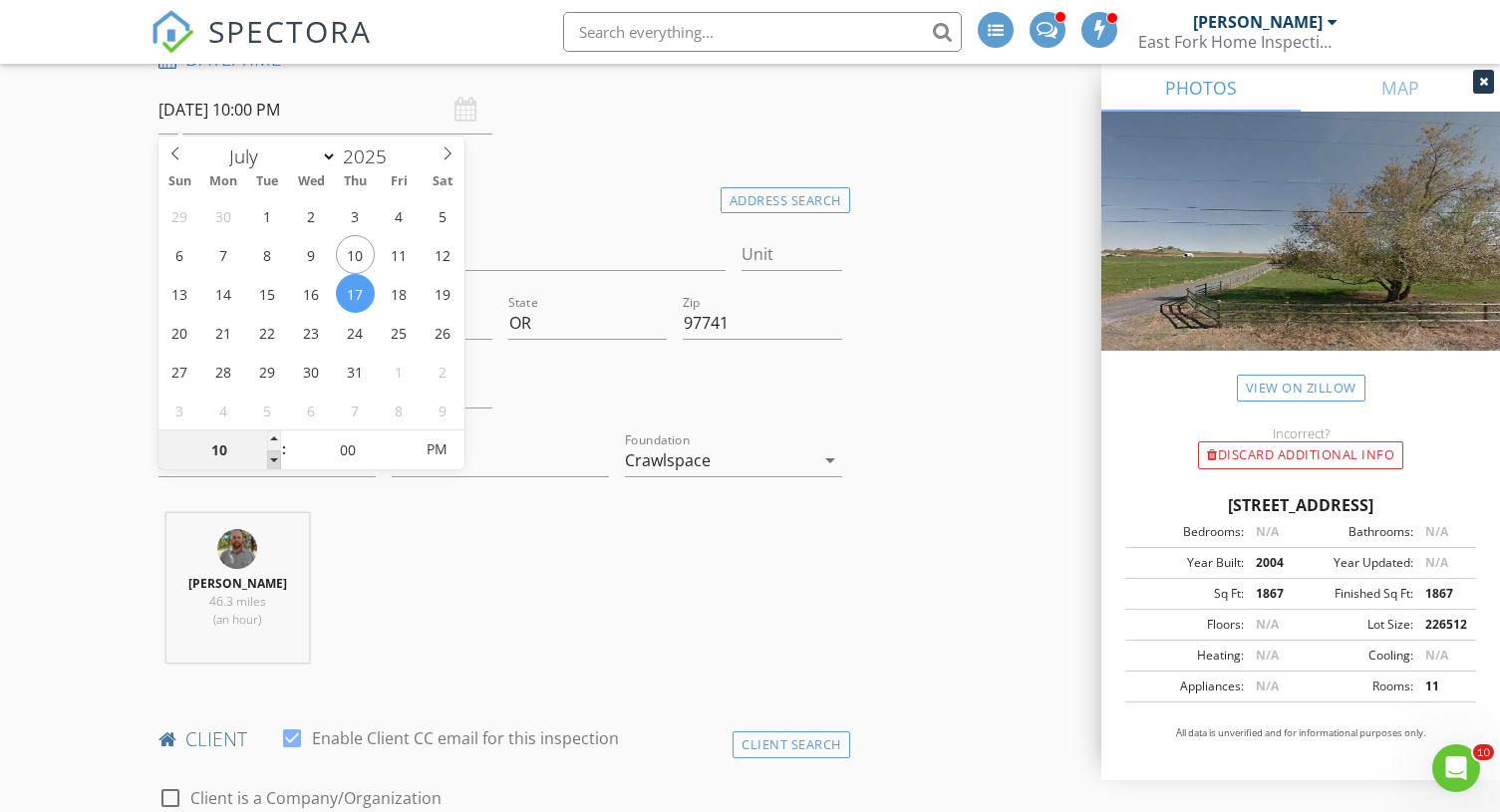 click at bounding box center [274, 460] 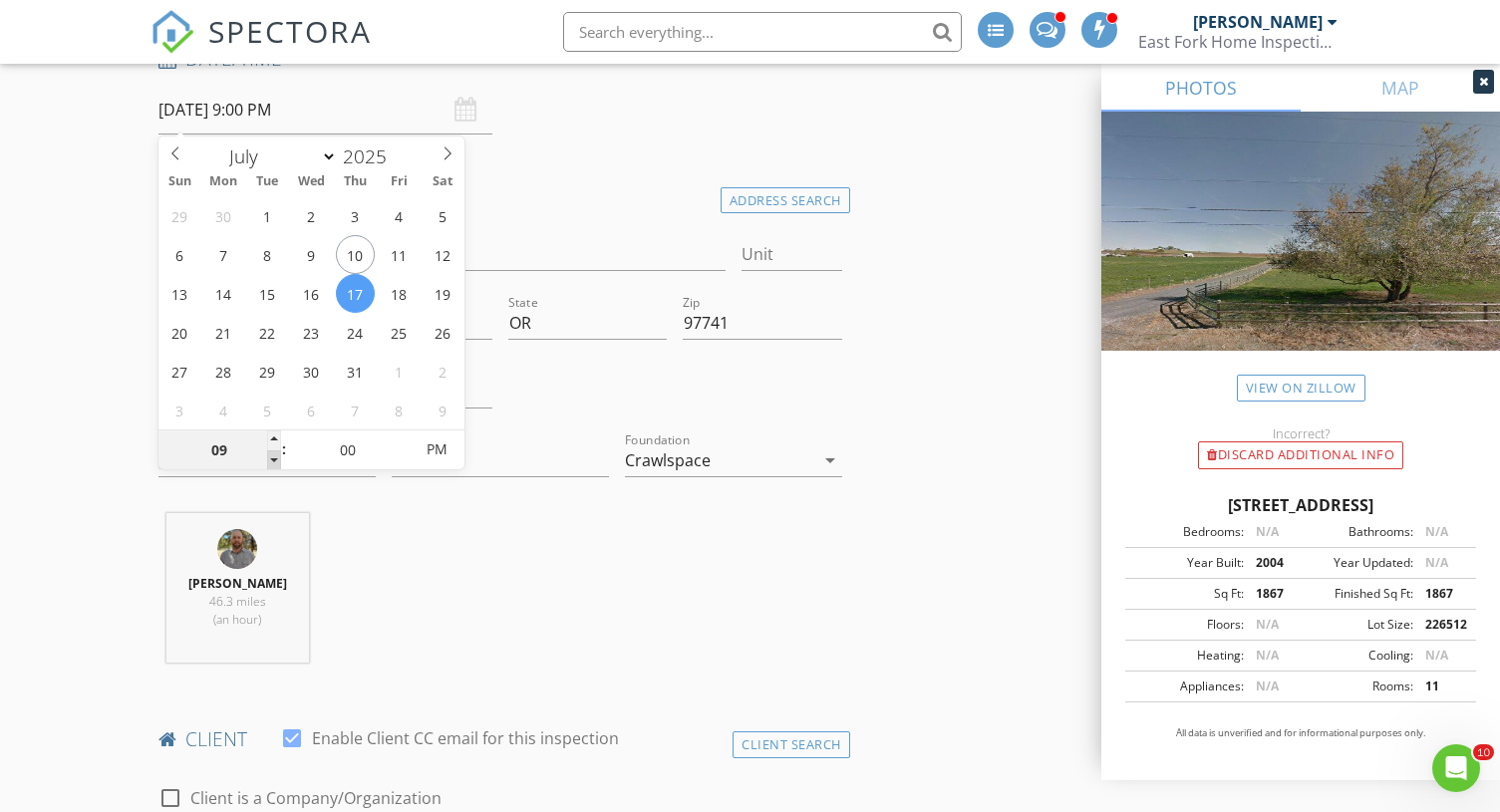 click at bounding box center (274, 460) 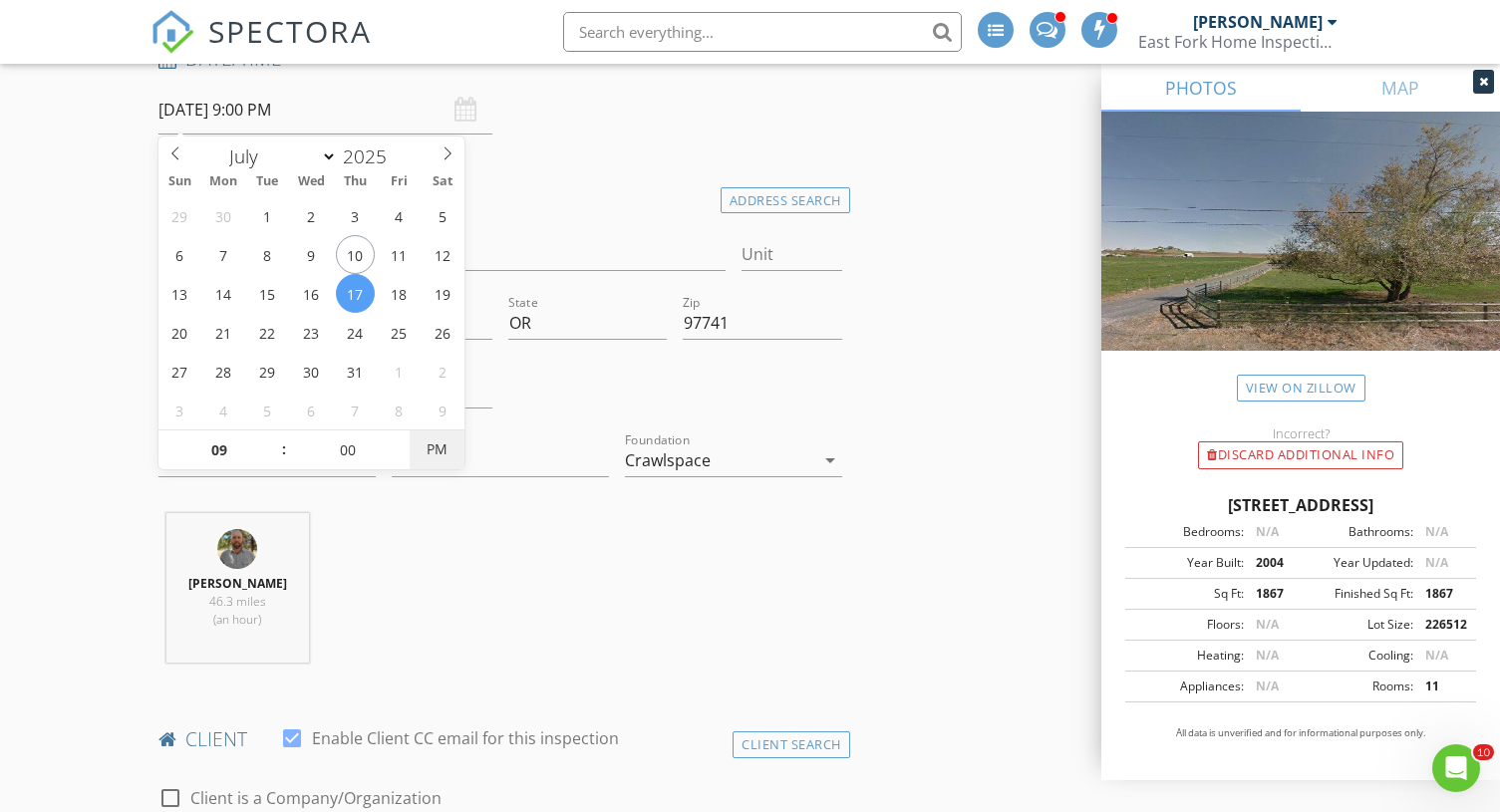 type on "07/17/2025 9:00 AM" 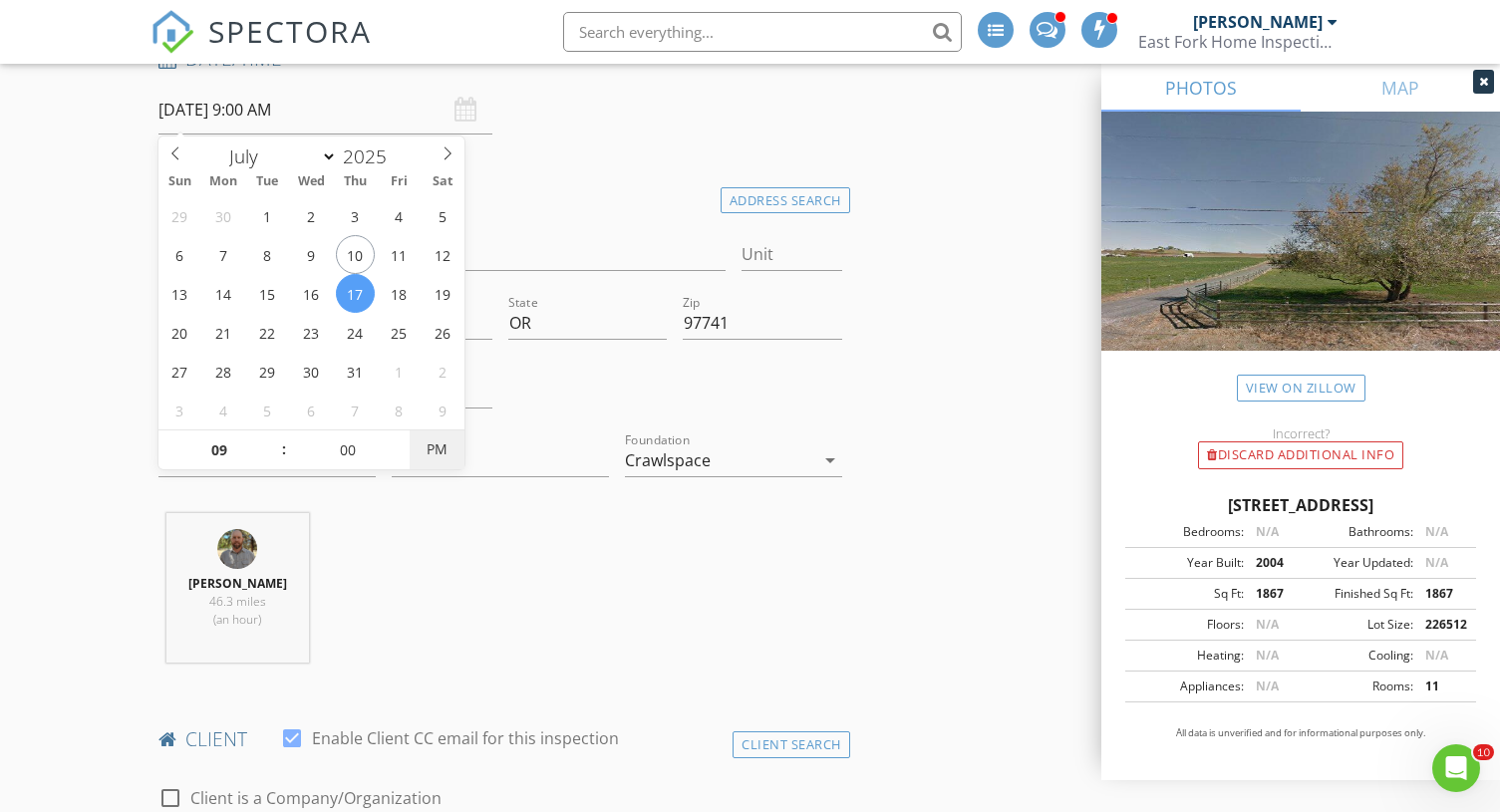 click on "PM" at bounding box center [437, 449] 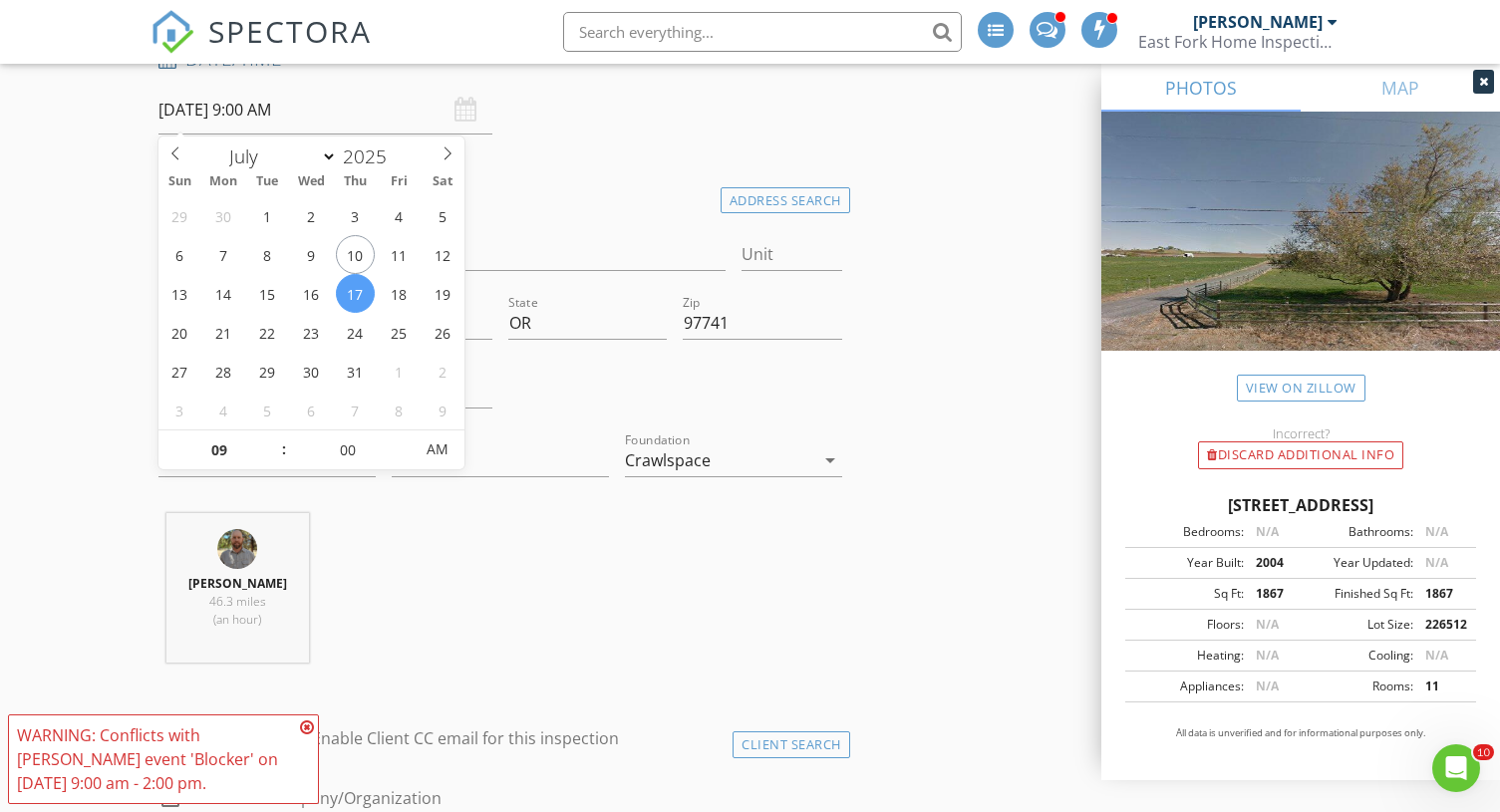 click on "New Inspection
INSPECTOR(S)
check_box   Ryan Bales   PRIMARY   Ryan Bales arrow_drop_down   check_box_outline_blank Ryan Bales specifically requested
Date/Time
07/17/2025 9:00 AM
Location
Address Search       Address 1170 SW Dover Ln   Unit   City Madras   State OR   Zip 97741   County Jefferson     Square Feet 2456   Year Built 2004   Foundation Crawlspace arrow_drop_down     Ryan Bales     46.3 miles     (an hour)
client
check_box Enable Client CC email for this inspection   Client Search     check_box_outline_blank Client is a Company/Organization     First Name Thomas   Last Name Vollmer   Email Tjvollmer@ymail.com   CC Email   Phone 971-400-0407         Tags         Notes   Private Notes
ADD ADDITIONAL client
SERVICES
check_box   Residential Inspection" at bounding box center (750, 2067) 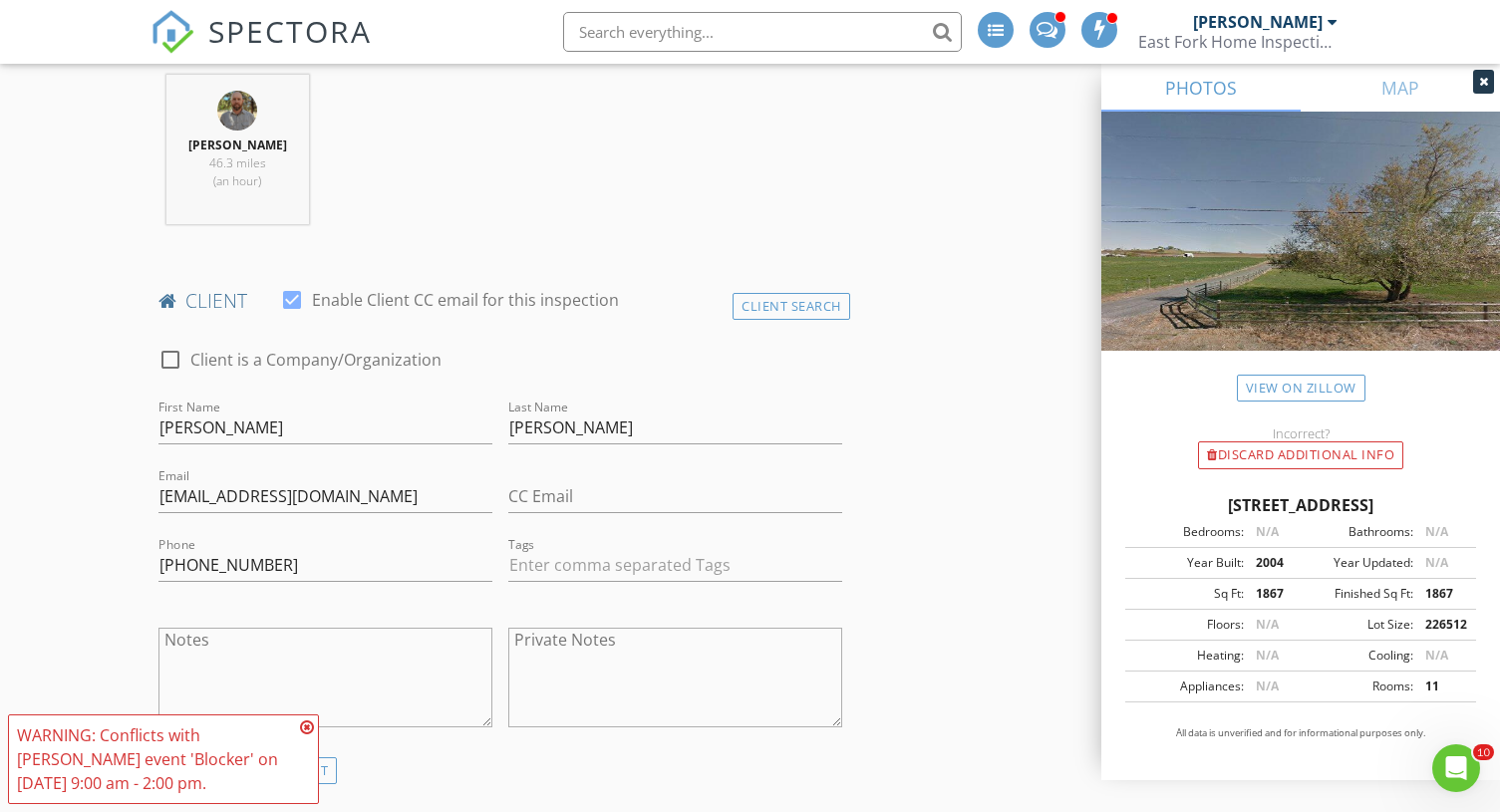 scroll, scrollTop: 782, scrollLeft: 0, axis: vertical 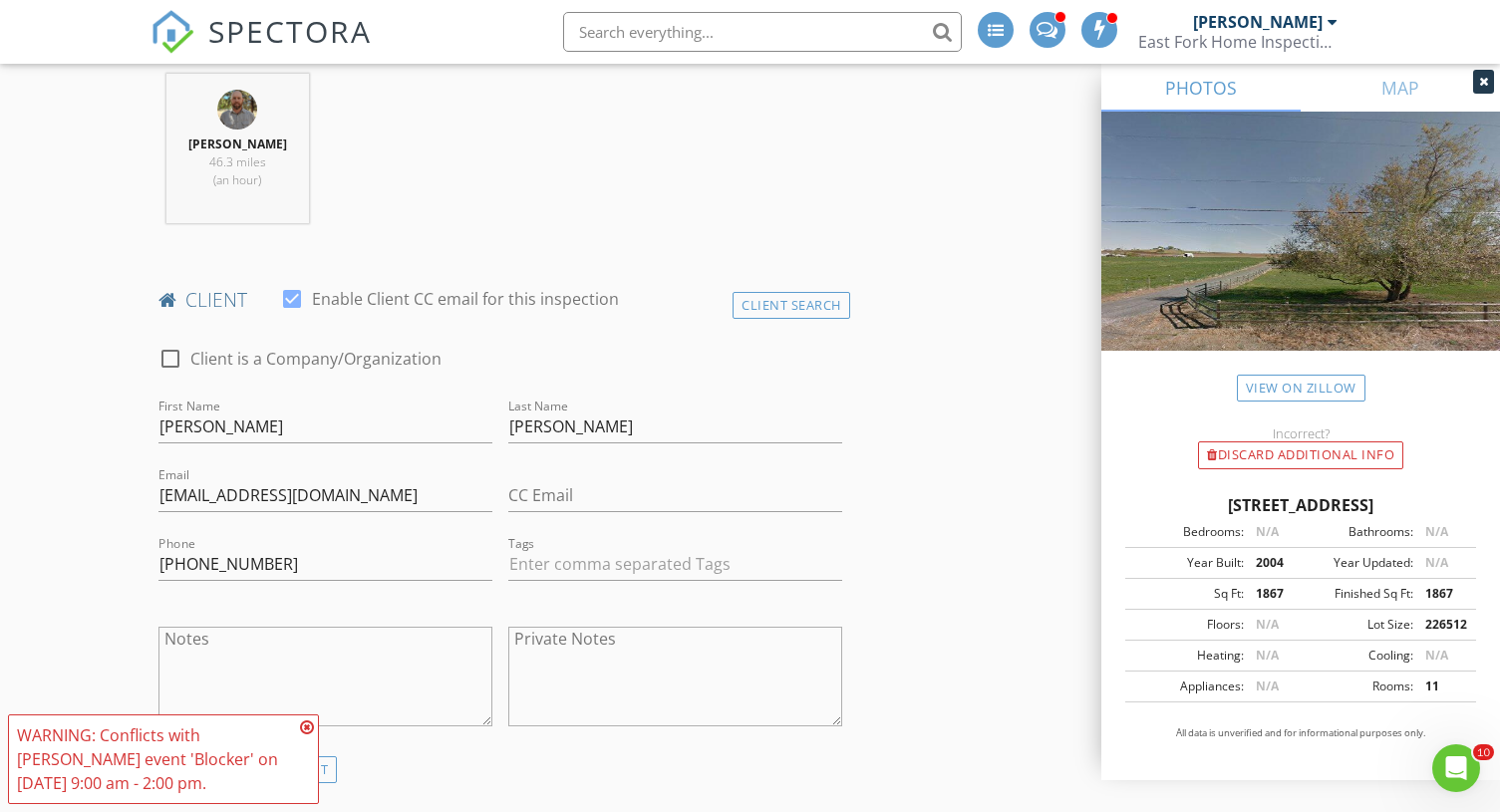 click at bounding box center (307, 727) 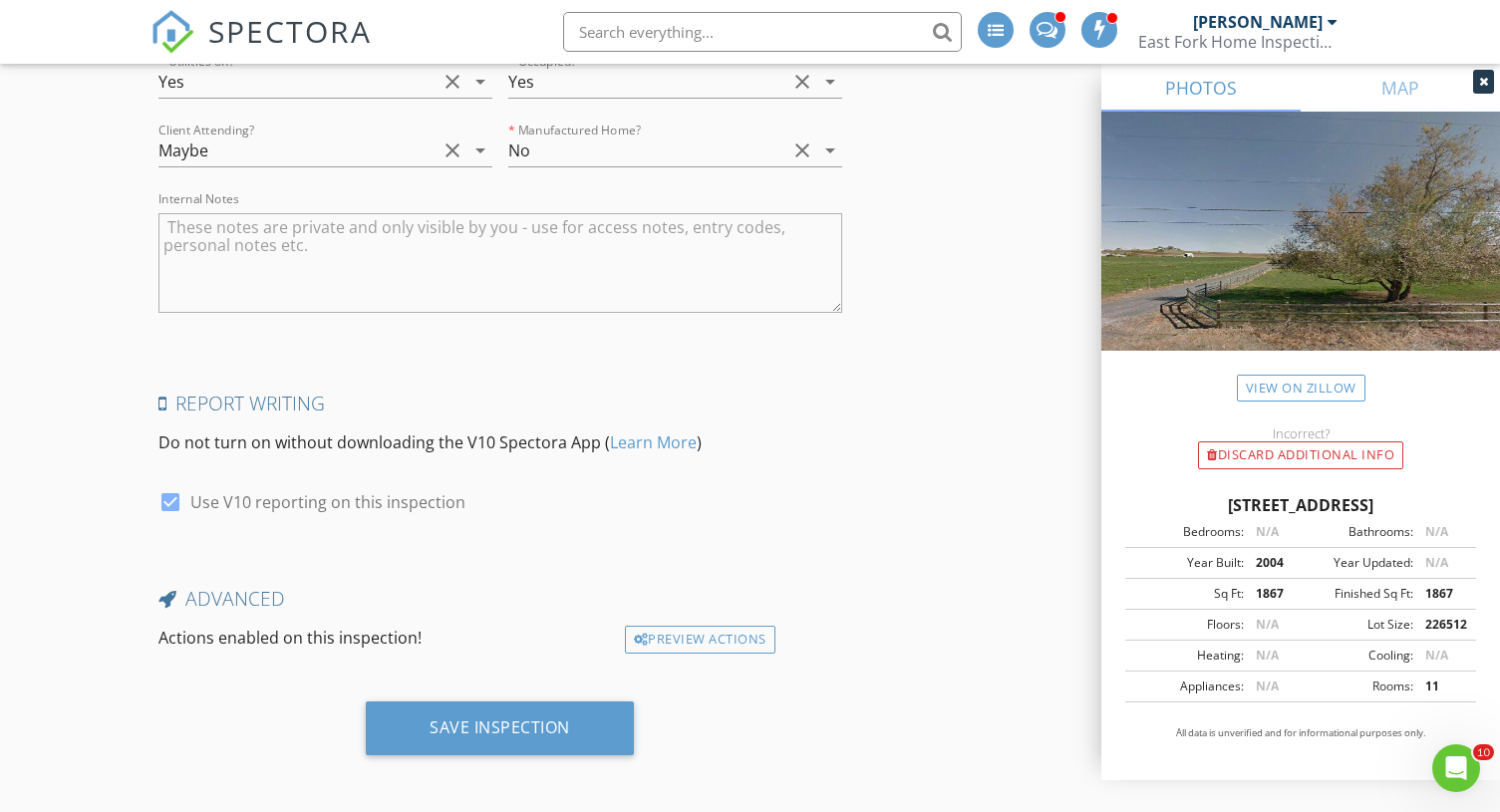 scroll, scrollTop: 3891, scrollLeft: 0, axis: vertical 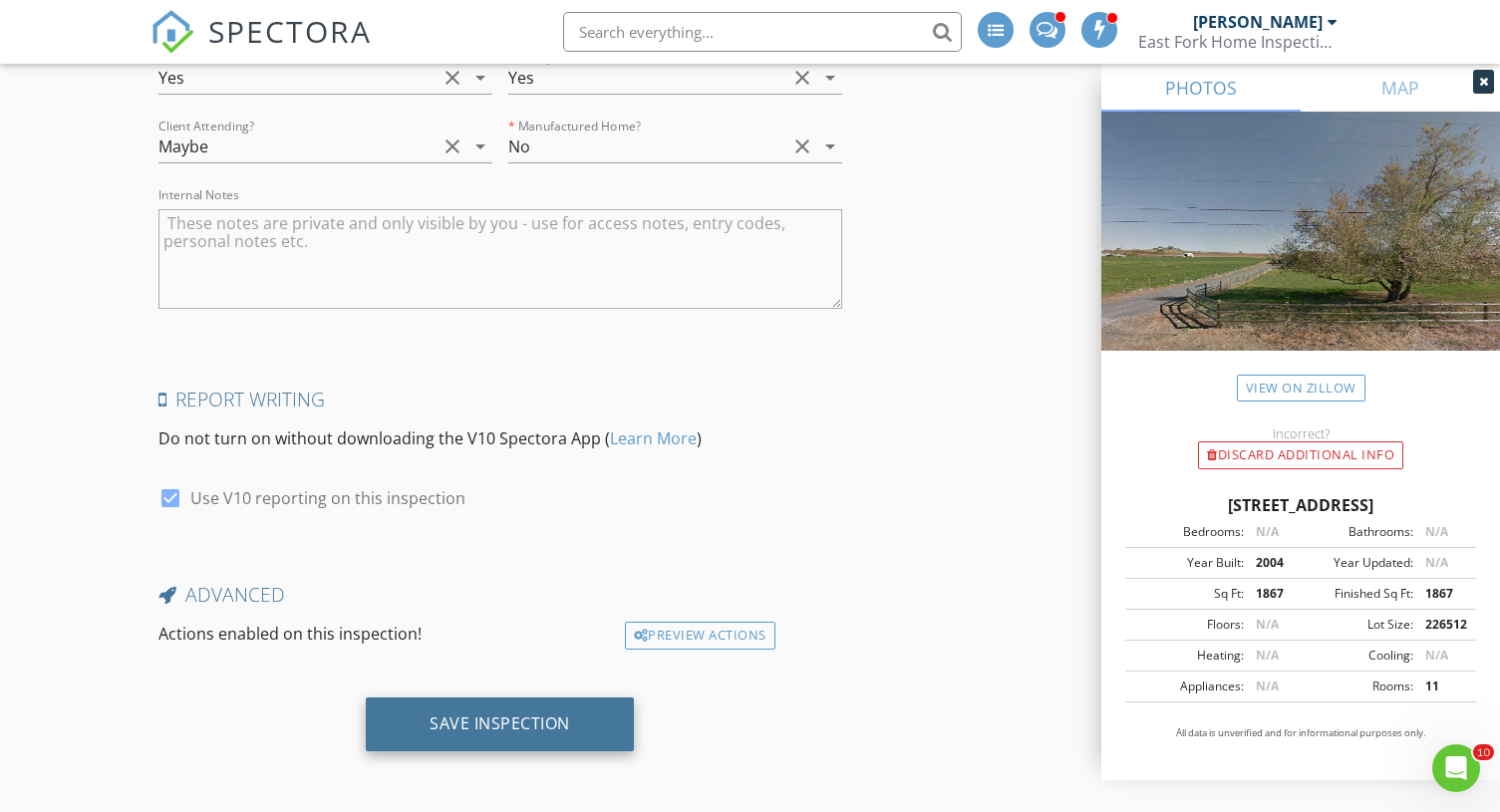 click on "Save Inspection" at bounding box center (499, 723) 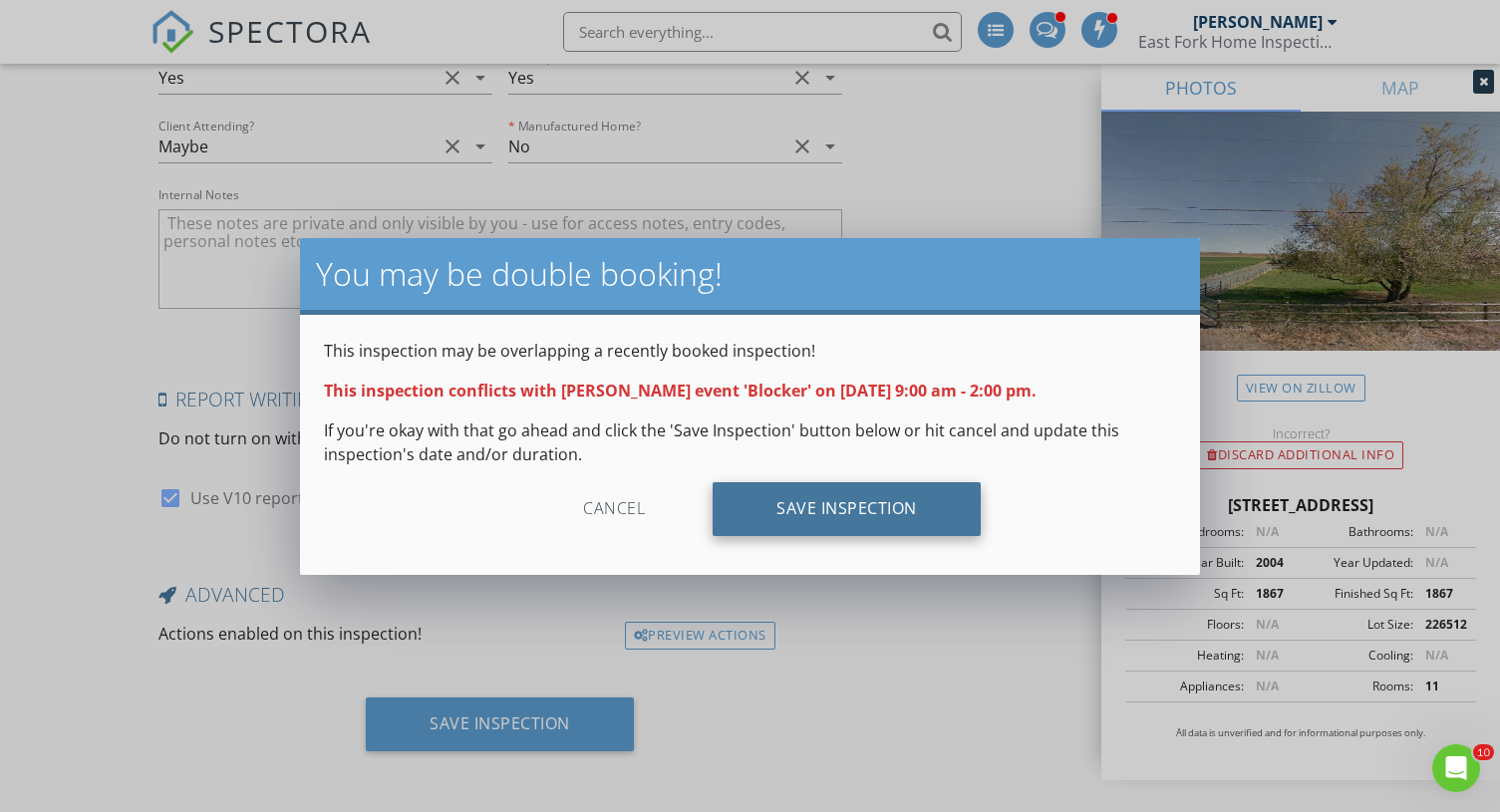 click on "Save Inspection" at bounding box center (846, 509) 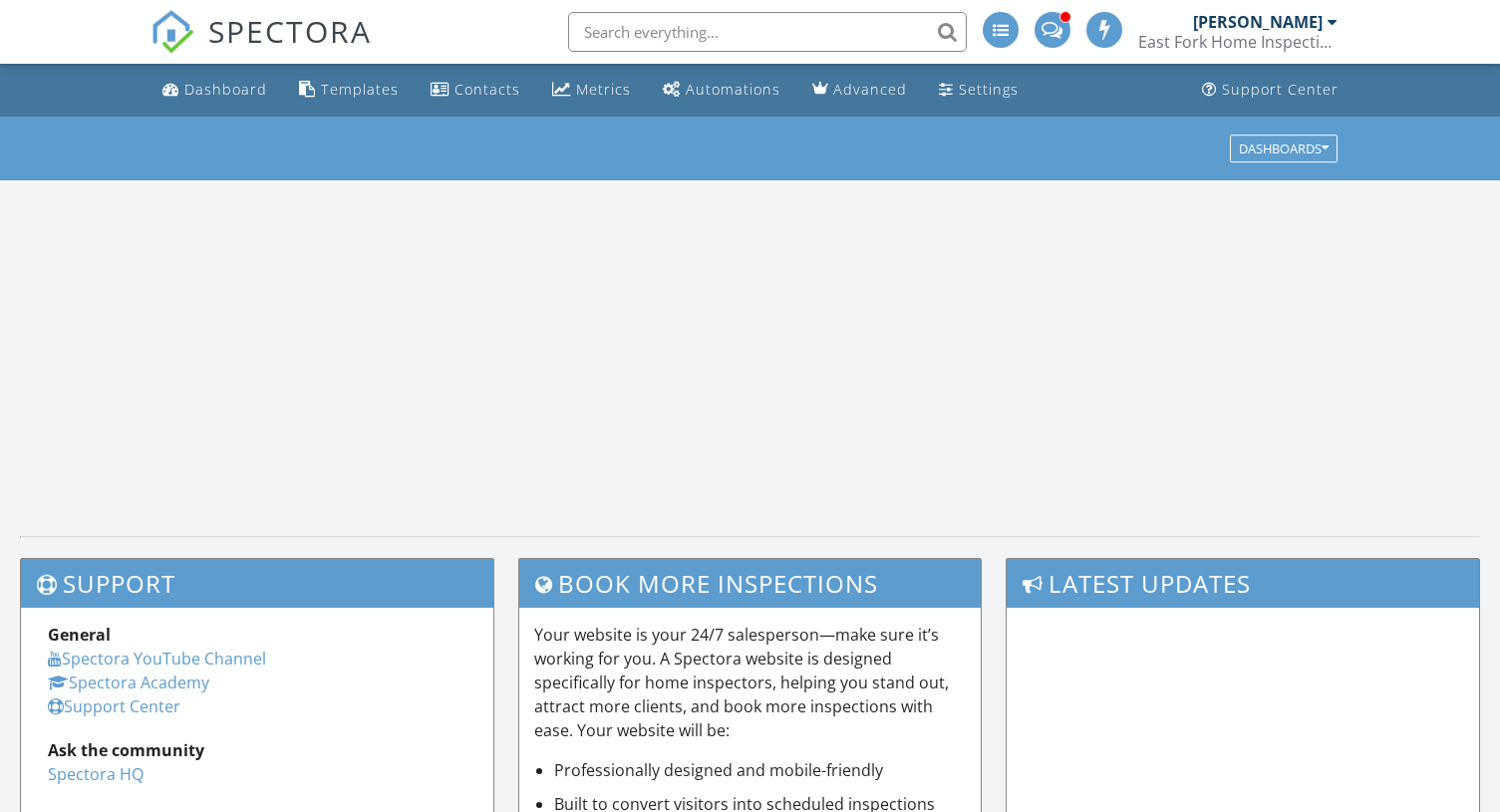 scroll, scrollTop: 0, scrollLeft: 0, axis: both 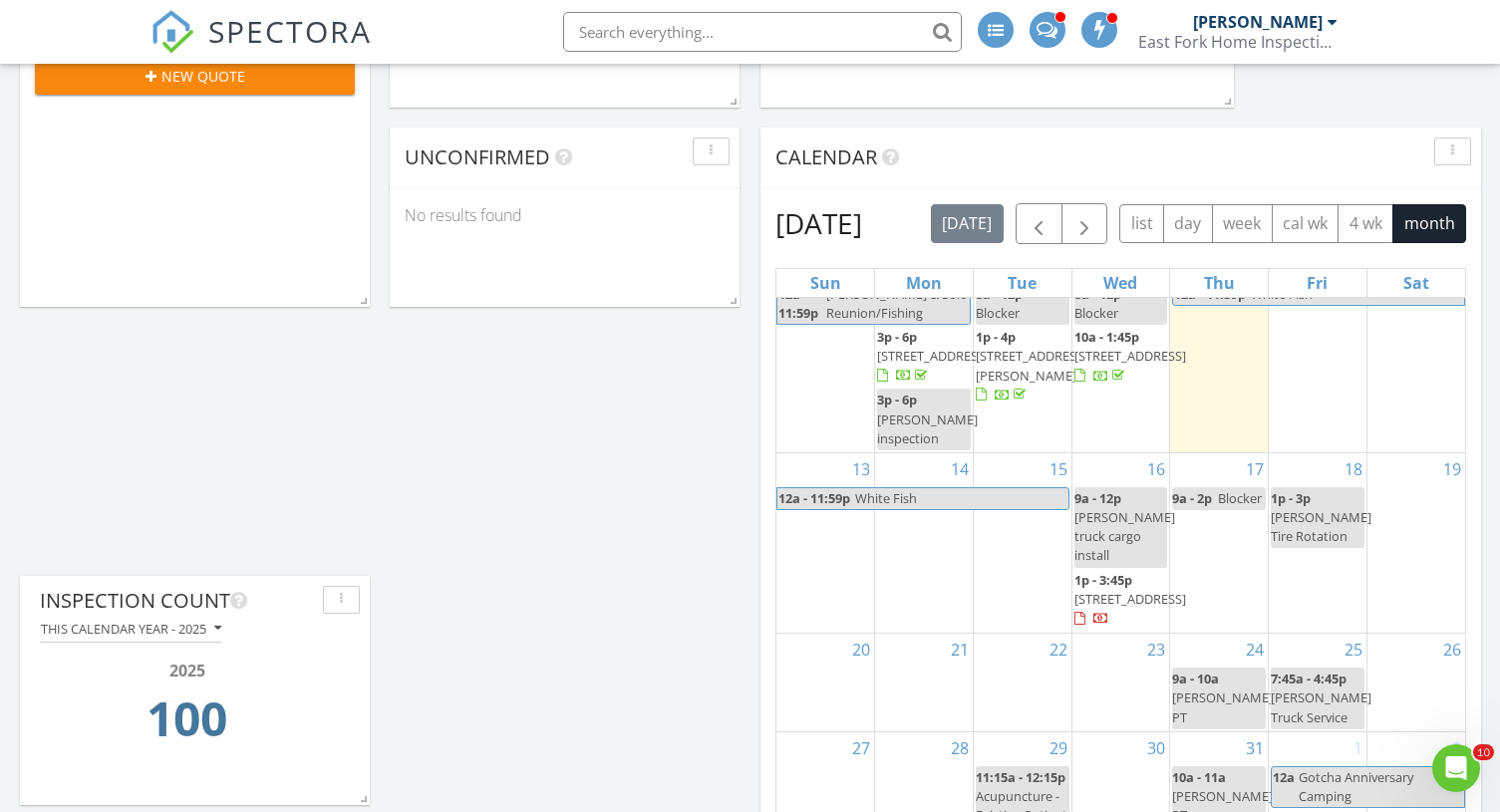 click on "[STREET_ADDRESS]" at bounding box center [1130, 599] 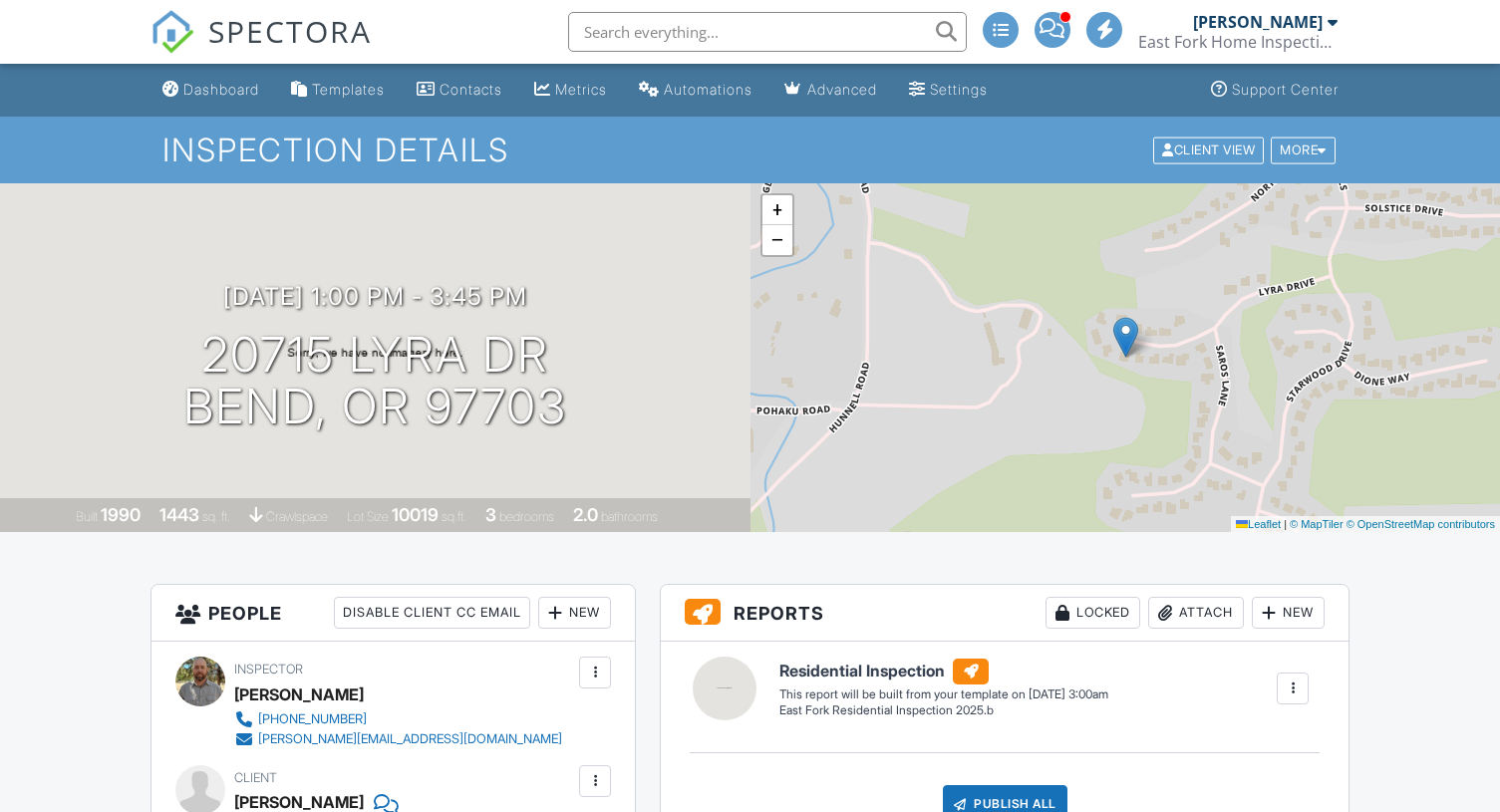 scroll, scrollTop: 725, scrollLeft: 0, axis: vertical 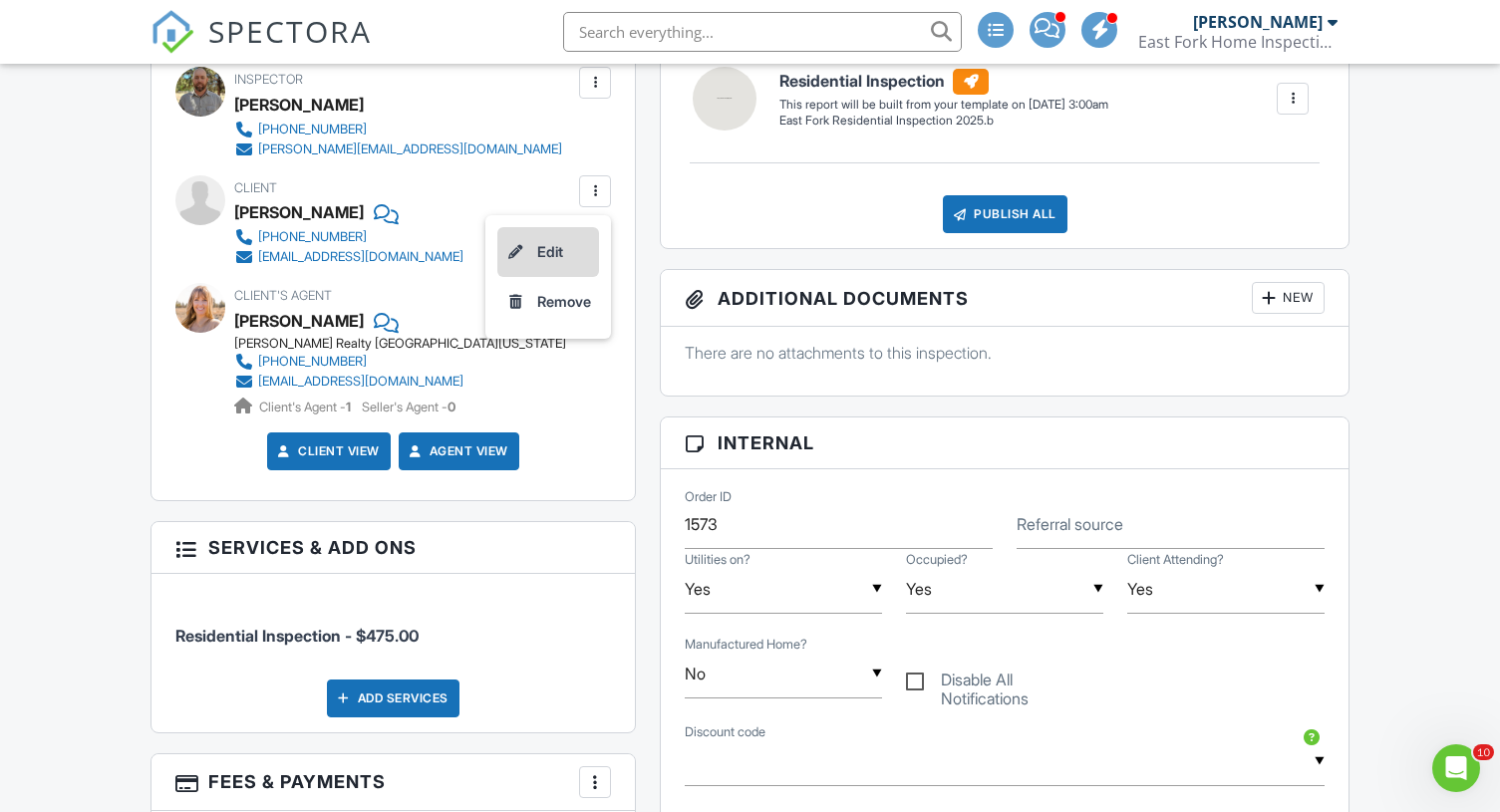 click on "Edit" at bounding box center [548, 252] 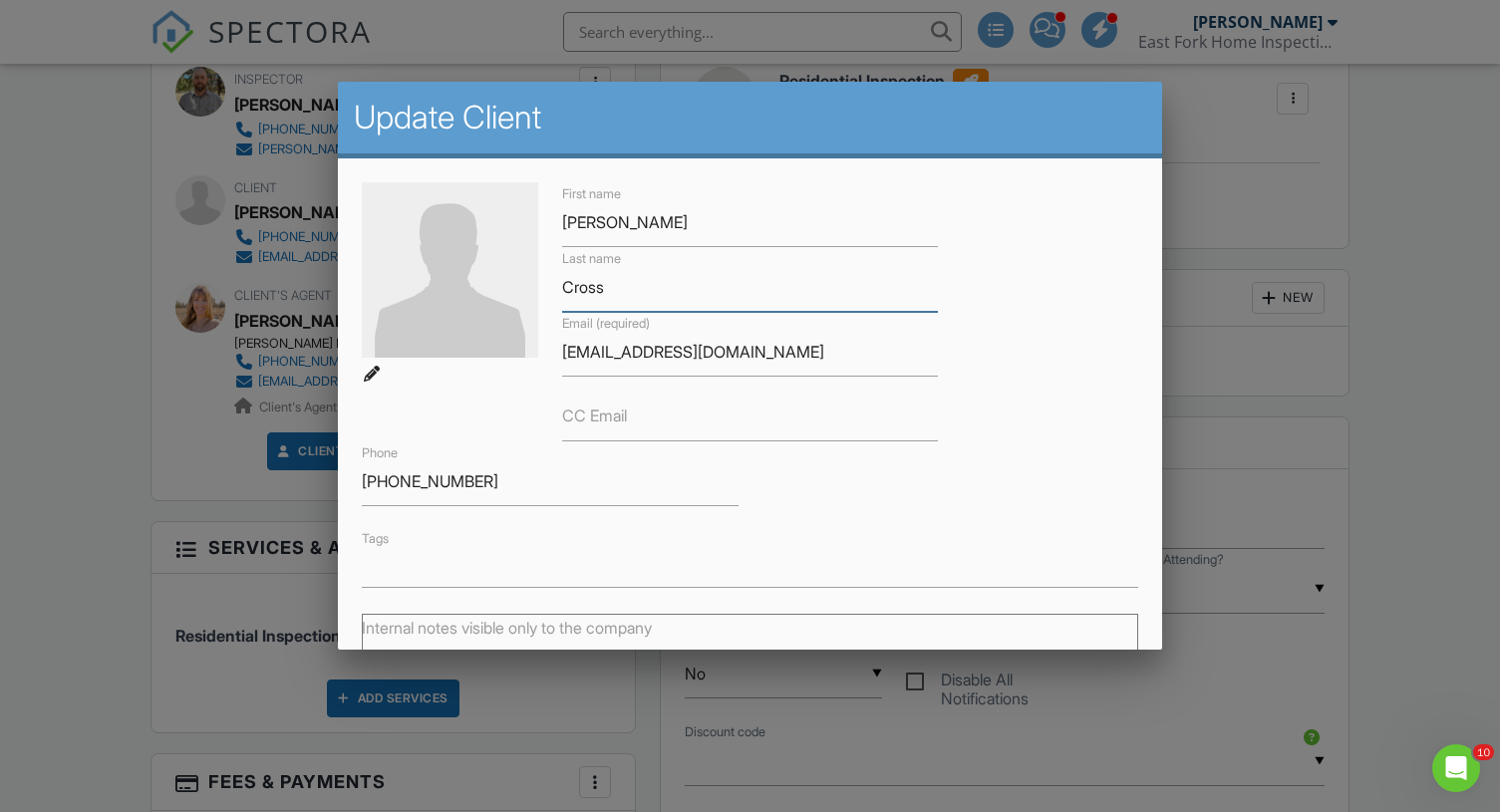 click on "Cross" at bounding box center (750, 287) 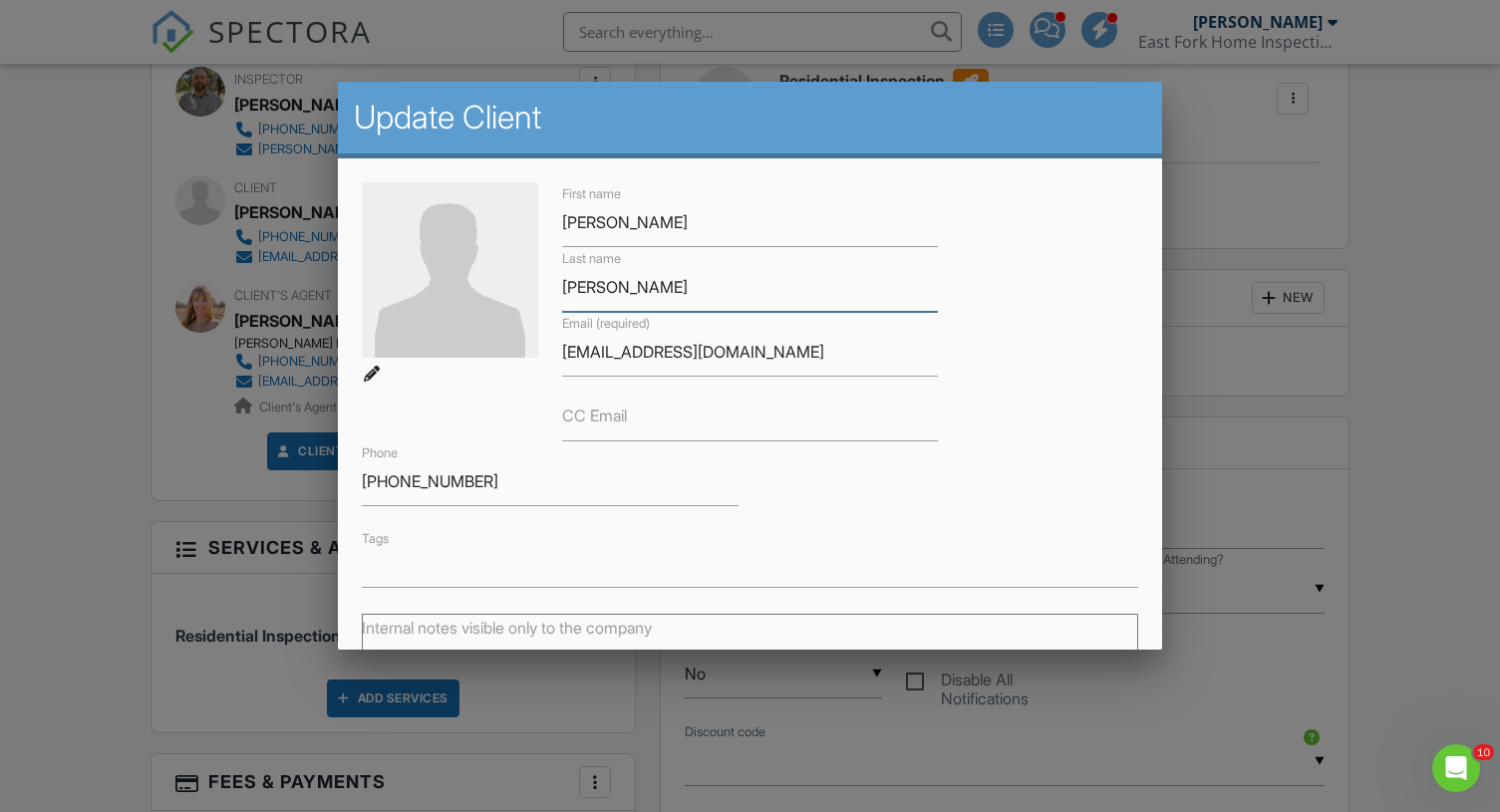 scroll, scrollTop: 295, scrollLeft: 0, axis: vertical 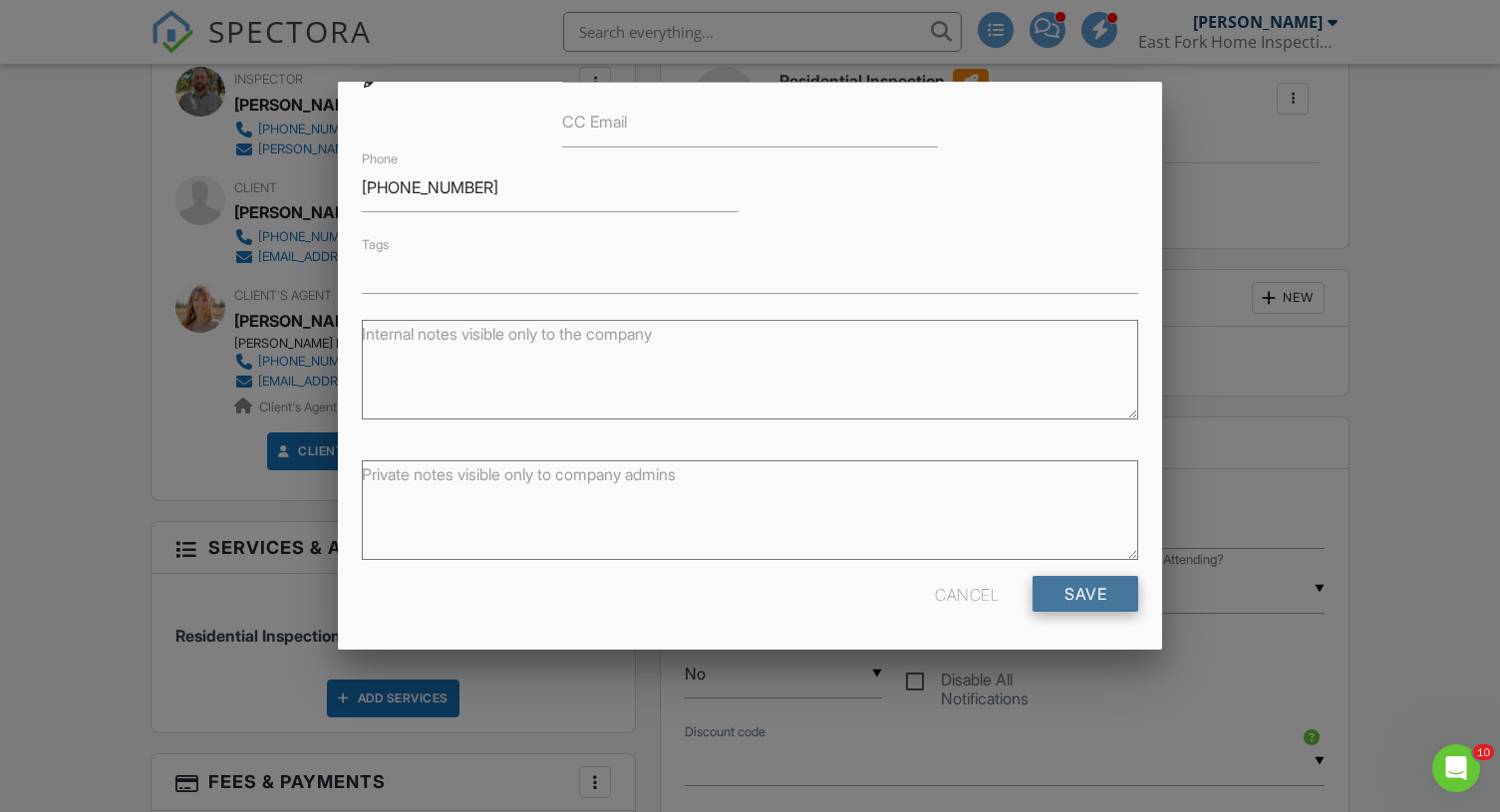 type on "[PERSON_NAME]" 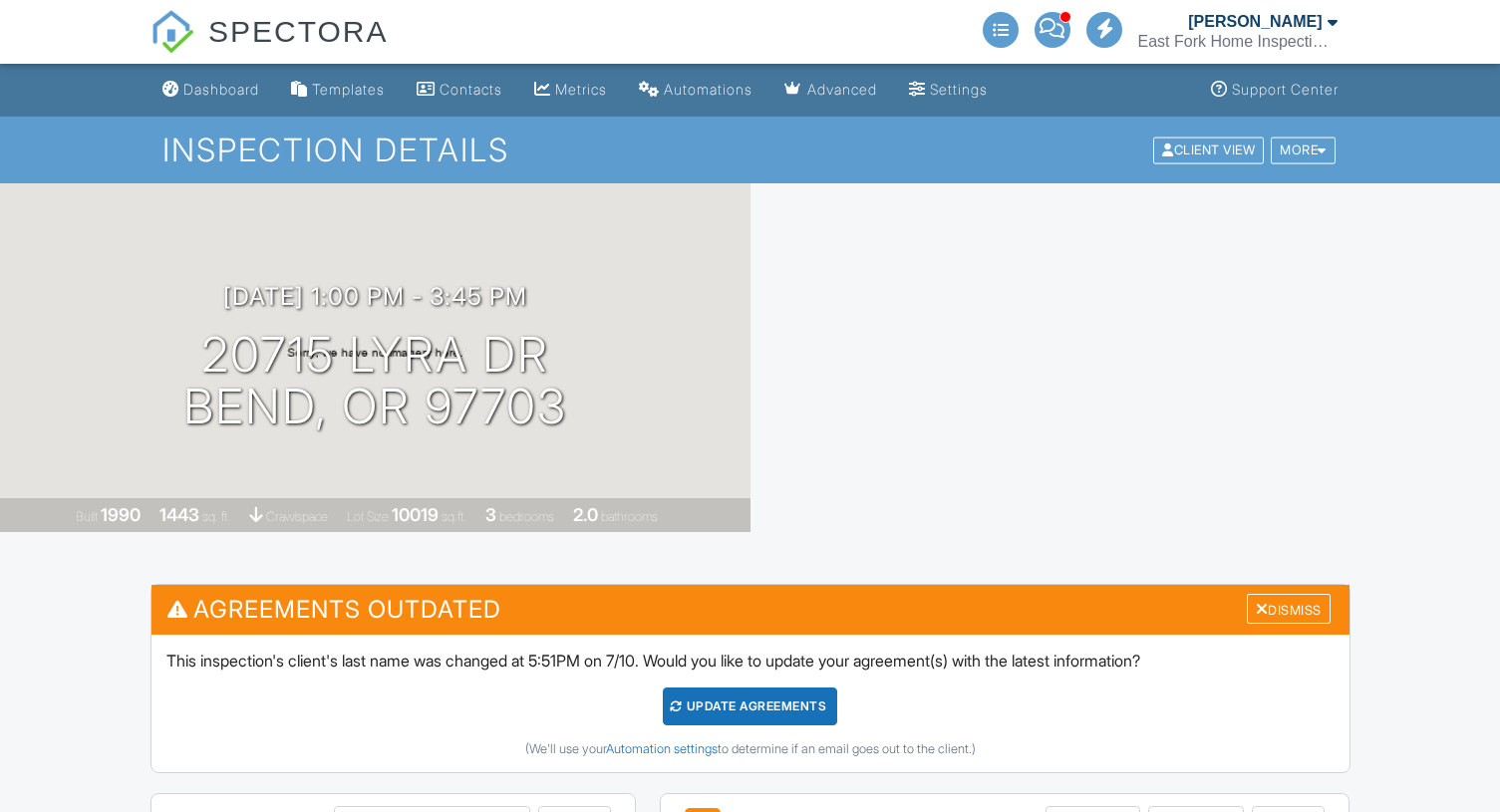 scroll, scrollTop: 0, scrollLeft: 0, axis: both 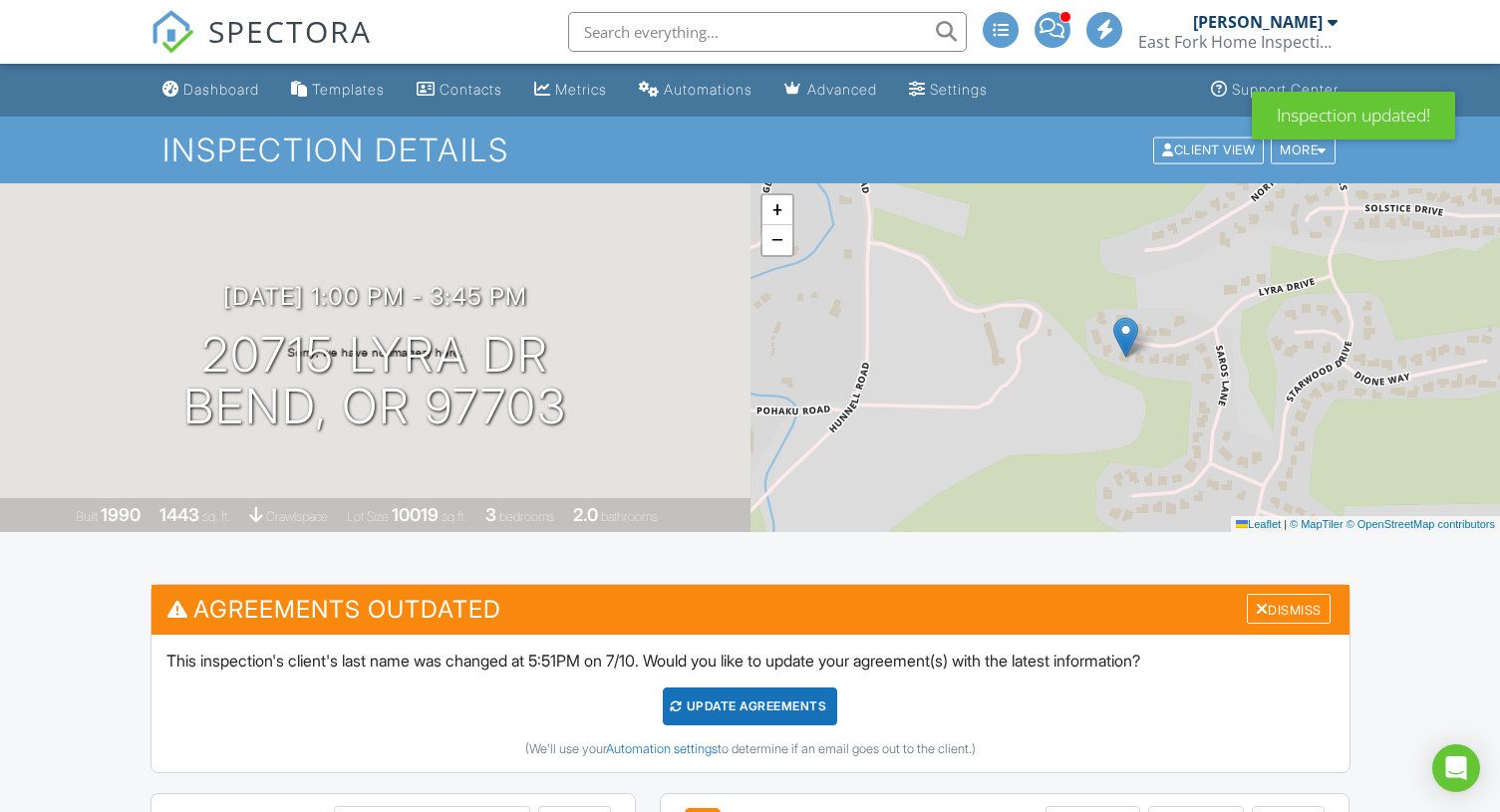 click on "Update Agreements" at bounding box center (750, 706) 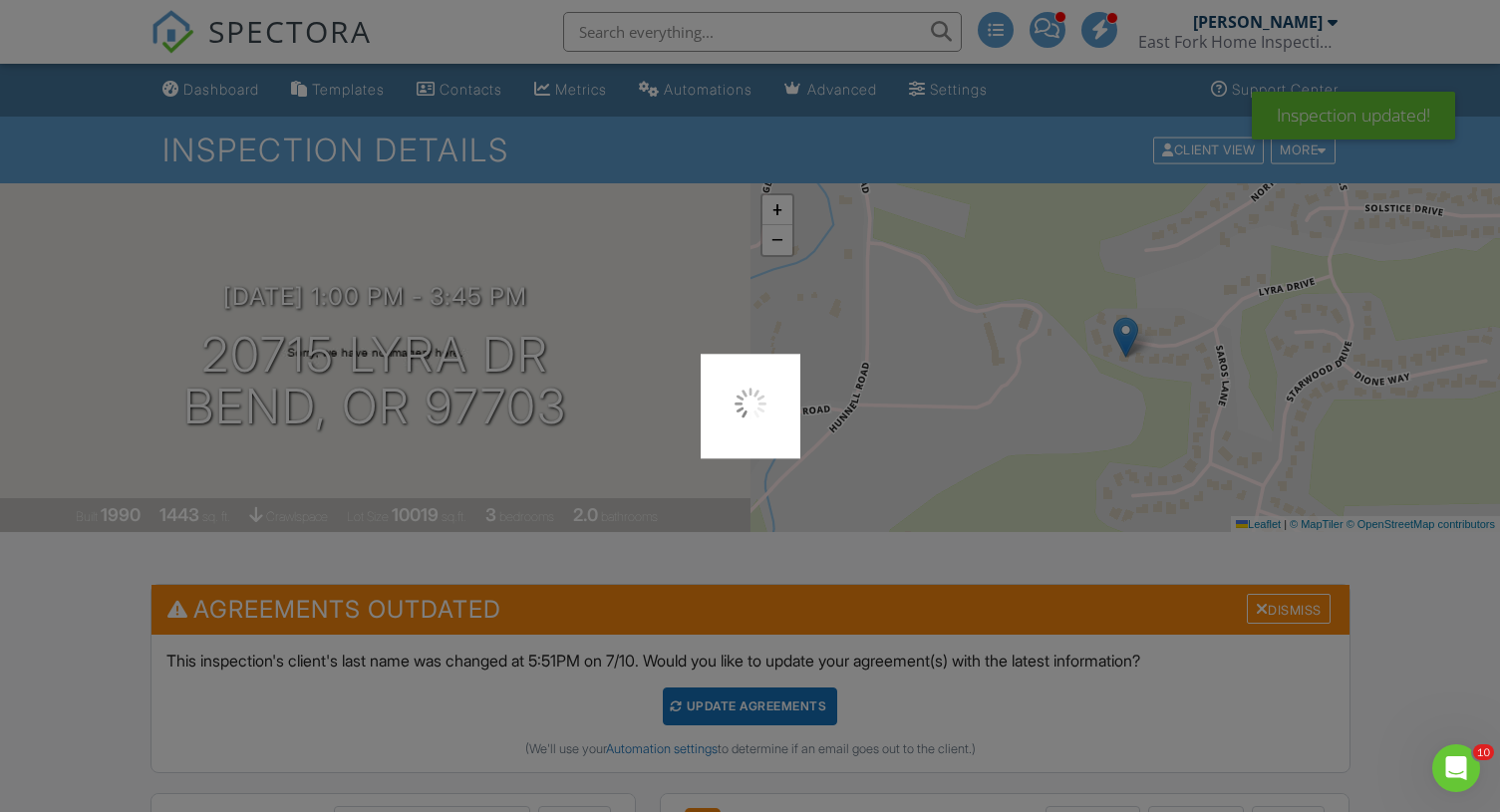 scroll, scrollTop: 0, scrollLeft: 0, axis: both 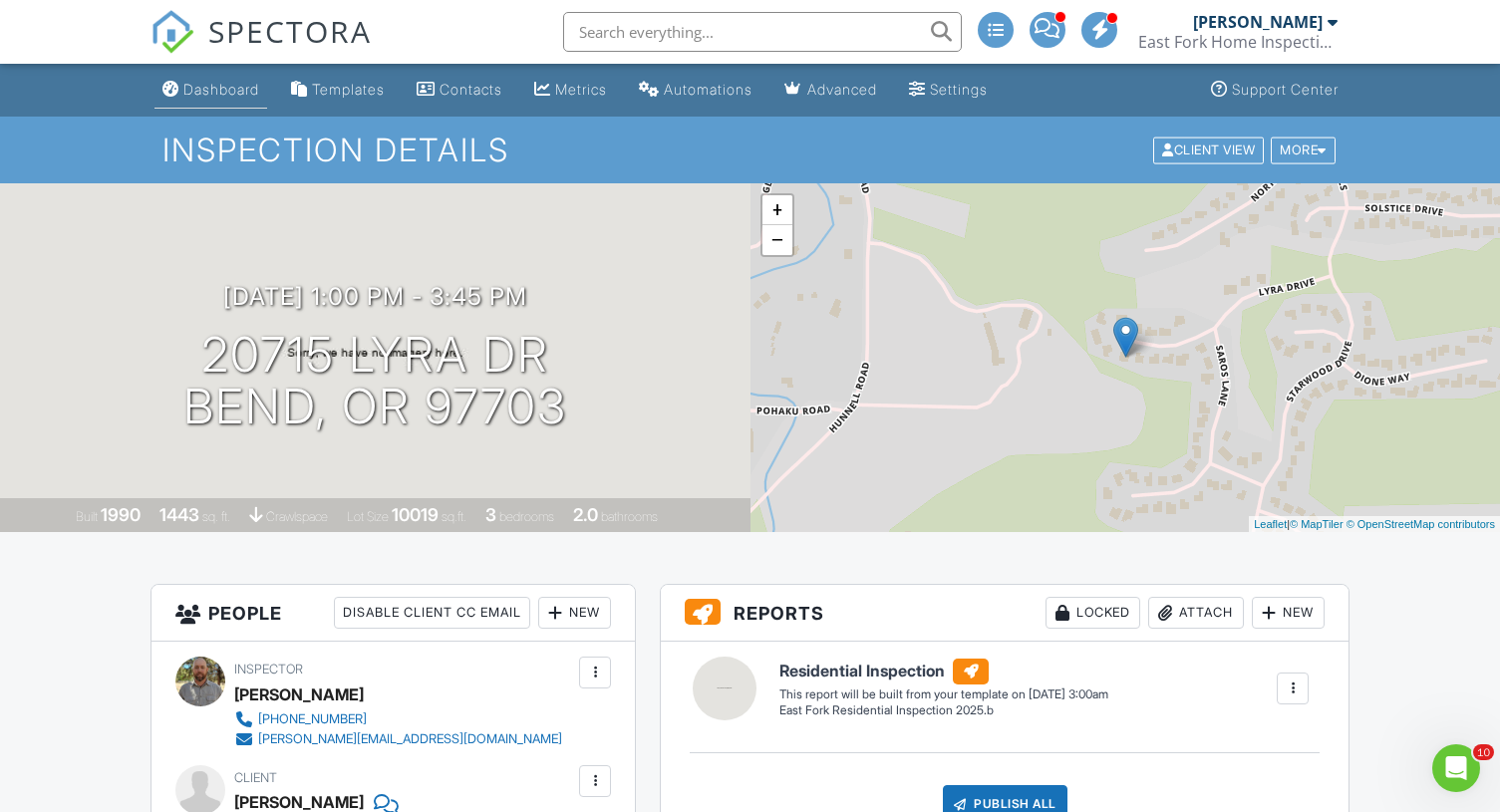 click on "Dashboard" at bounding box center [221, 89] 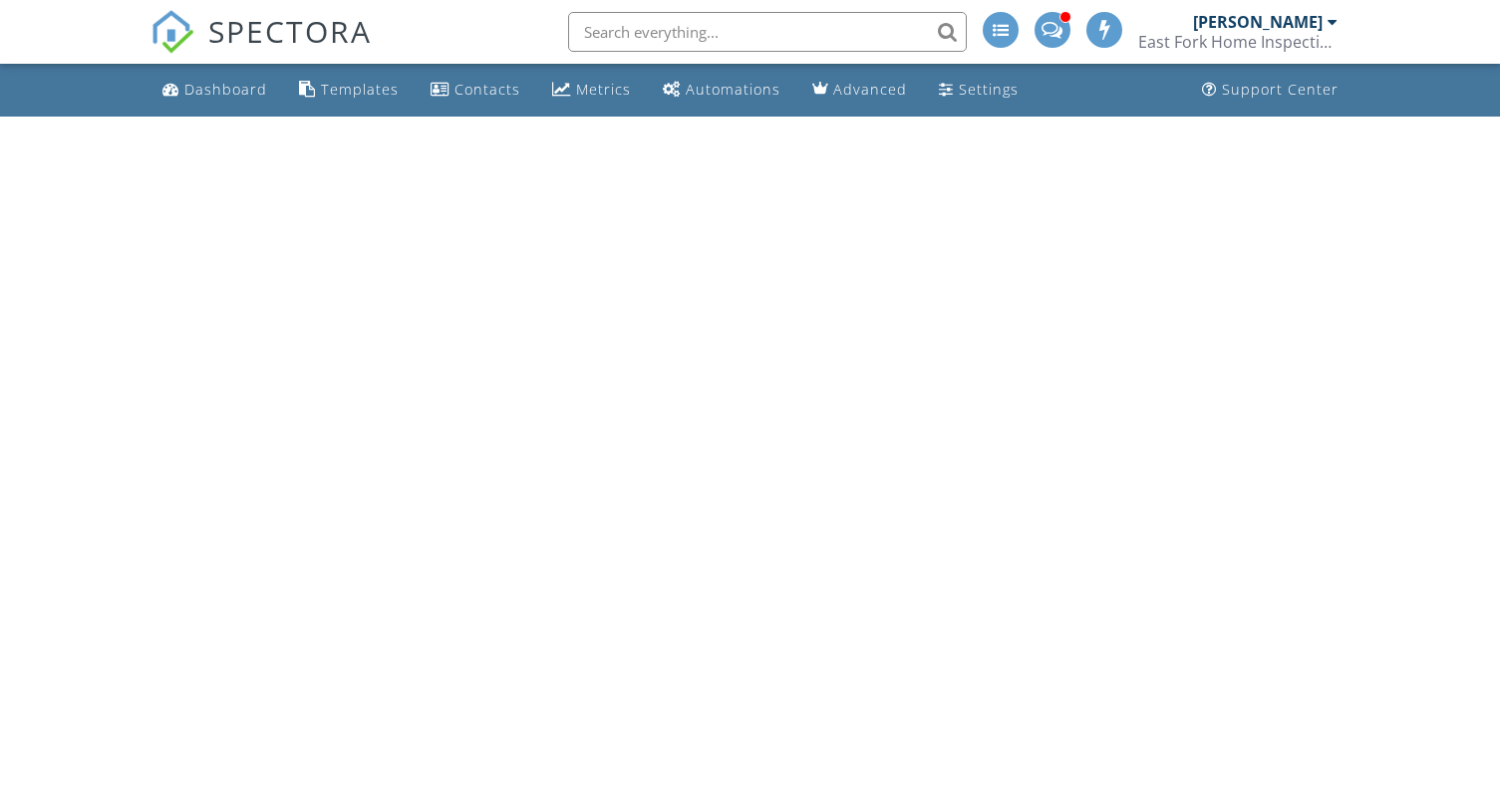 scroll, scrollTop: 0, scrollLeft: 0, axis: both 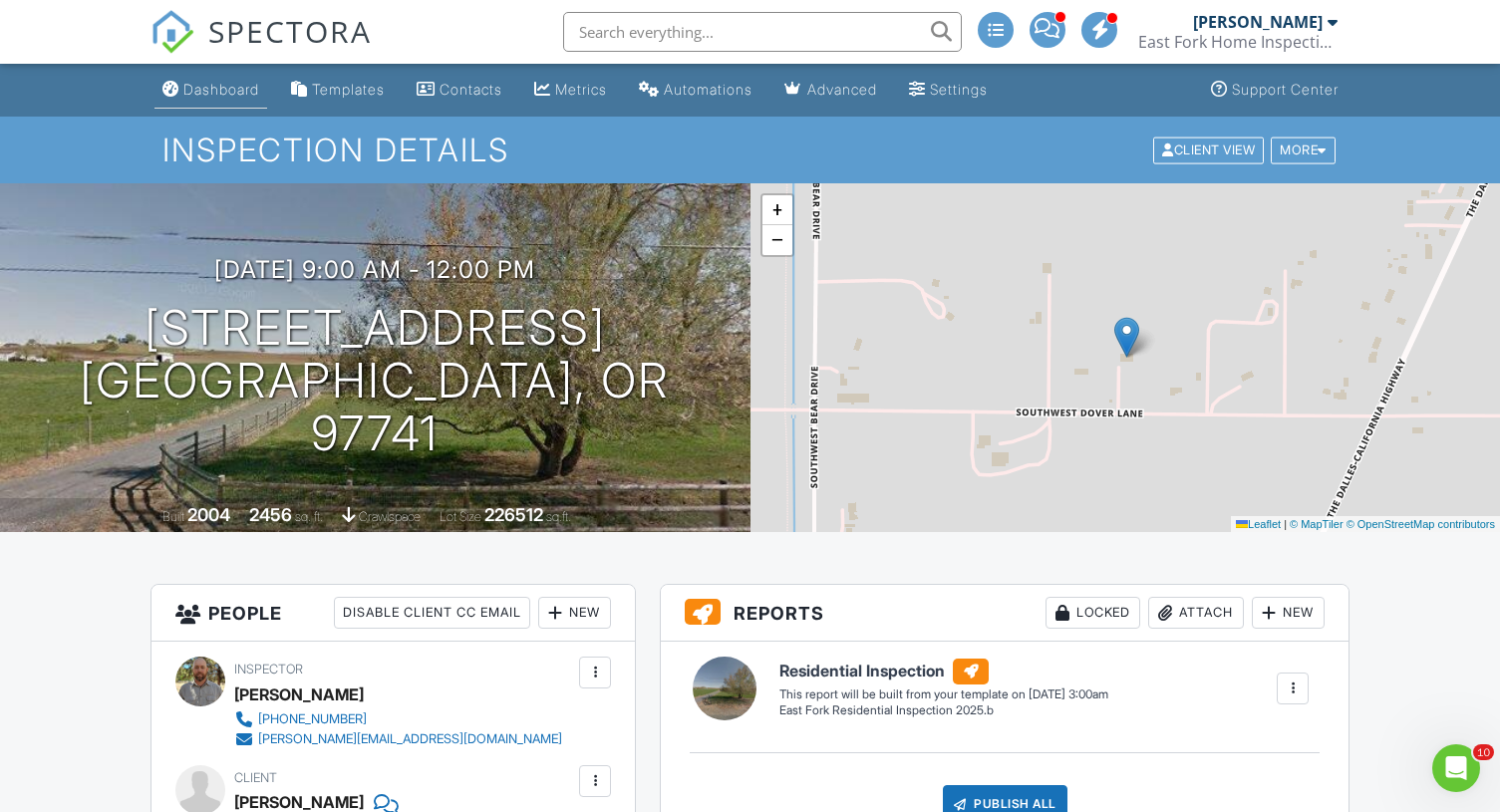 click on "Dashboard" at bounding box center (221, 89) 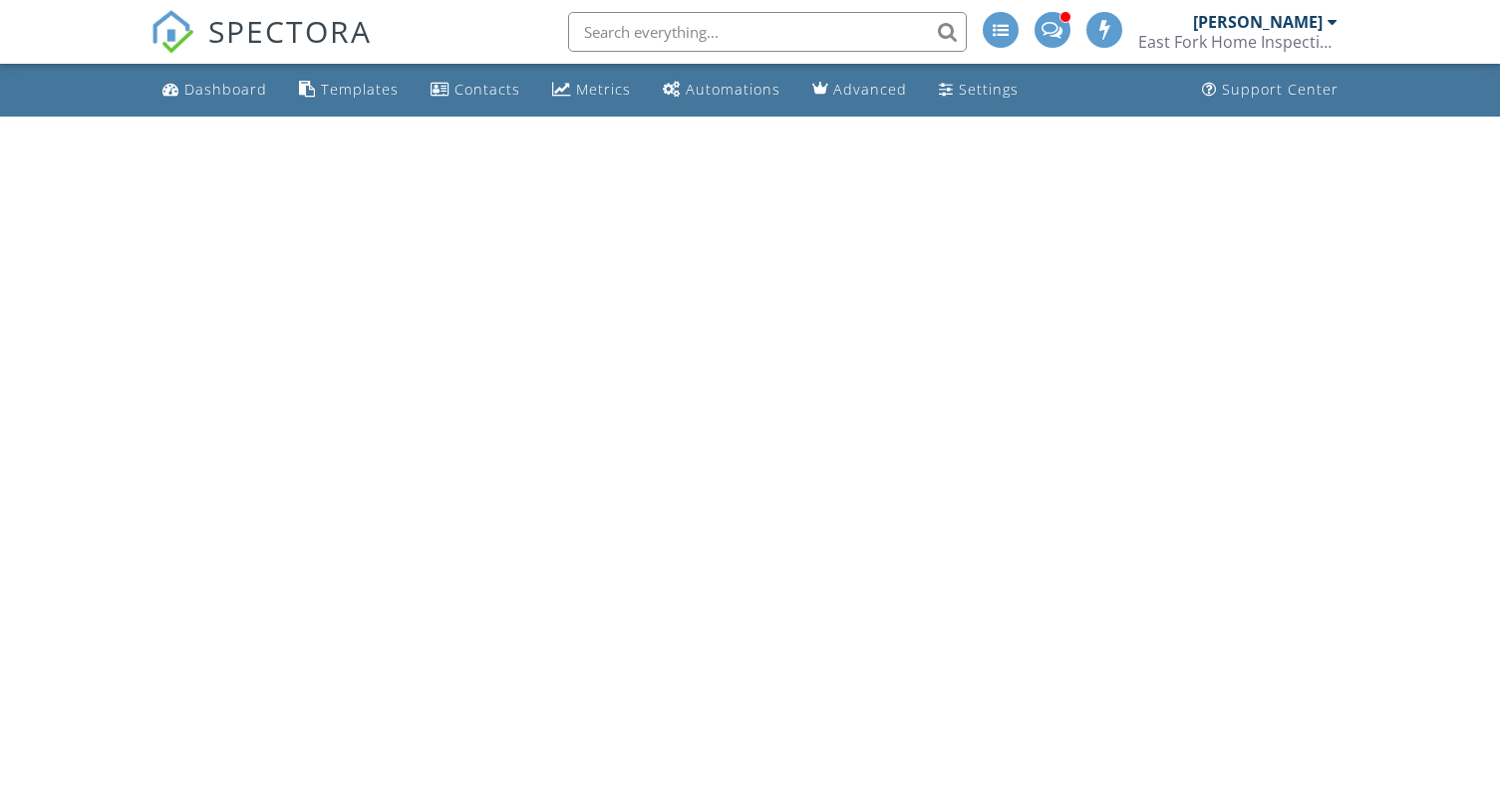 scroll, scrollTop: 0, scrollLeft: 0, axis: both 